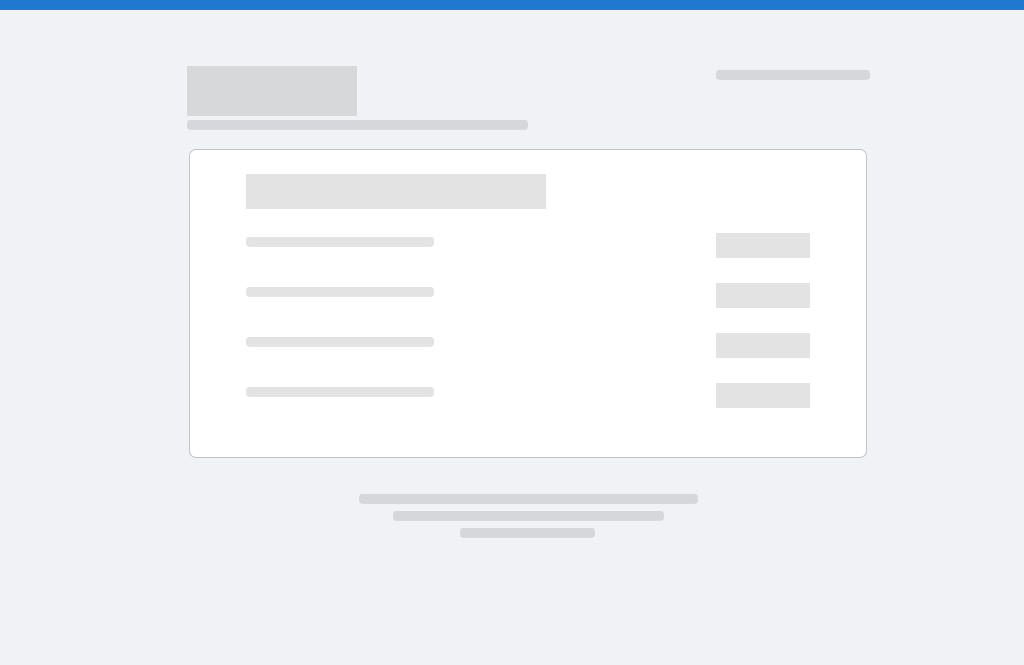 scroll, scrollTop: 0, scrollLeft: 0, axis: both 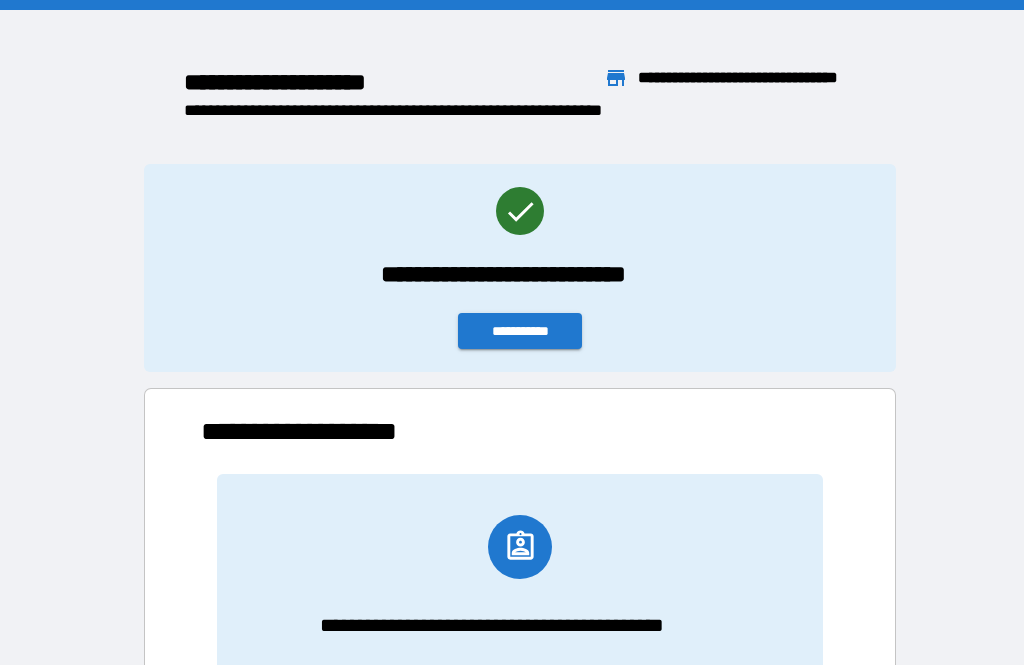 click on "**********" at bounding box center (520, 331) 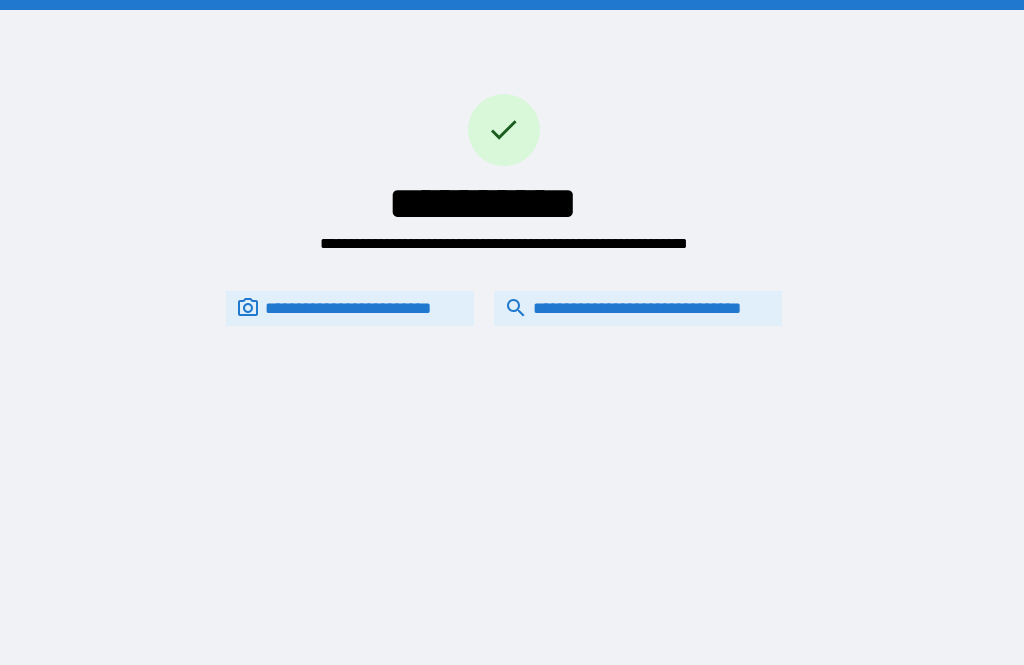 click on "**********" at bounding box center (638, 308) 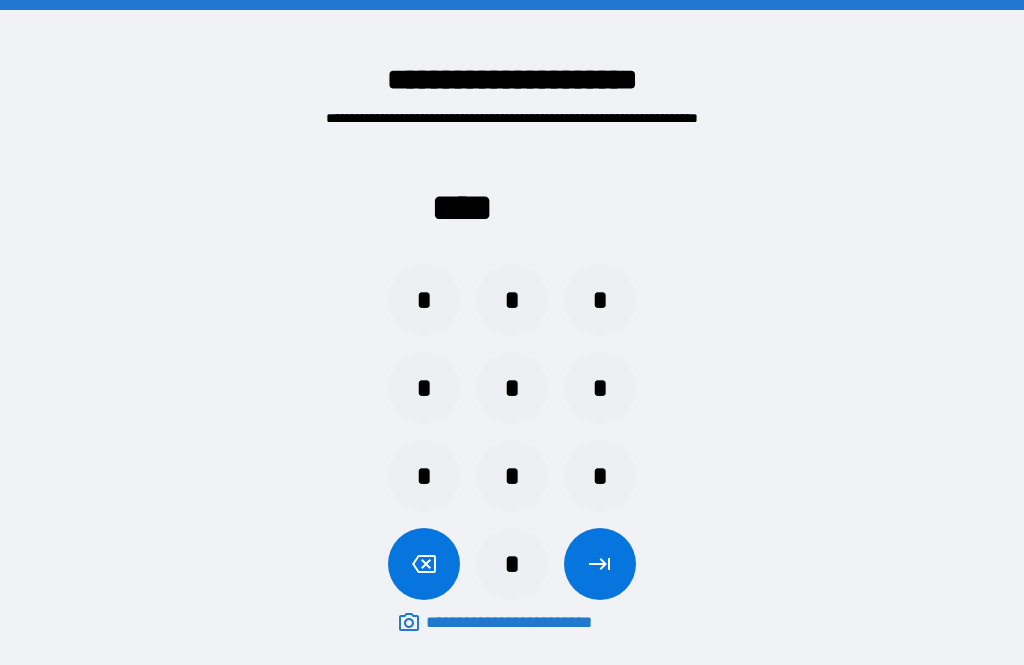 click on "*" at bounding box center (512, 564) 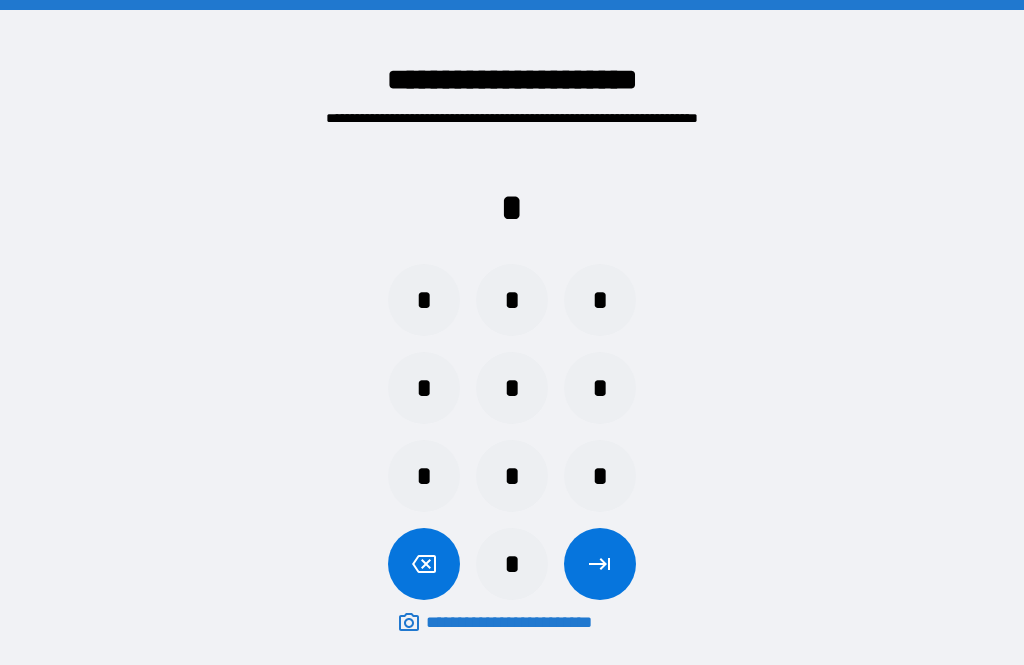 click on "*" at bounding box center [424, 388] 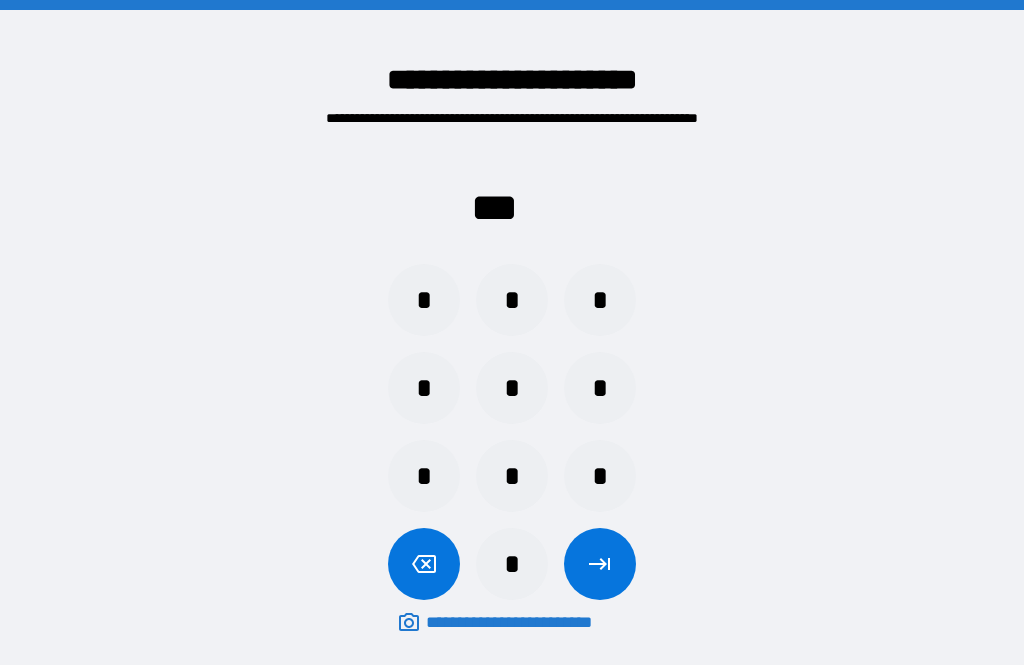 click on "*" at bounding box center (424, 388) 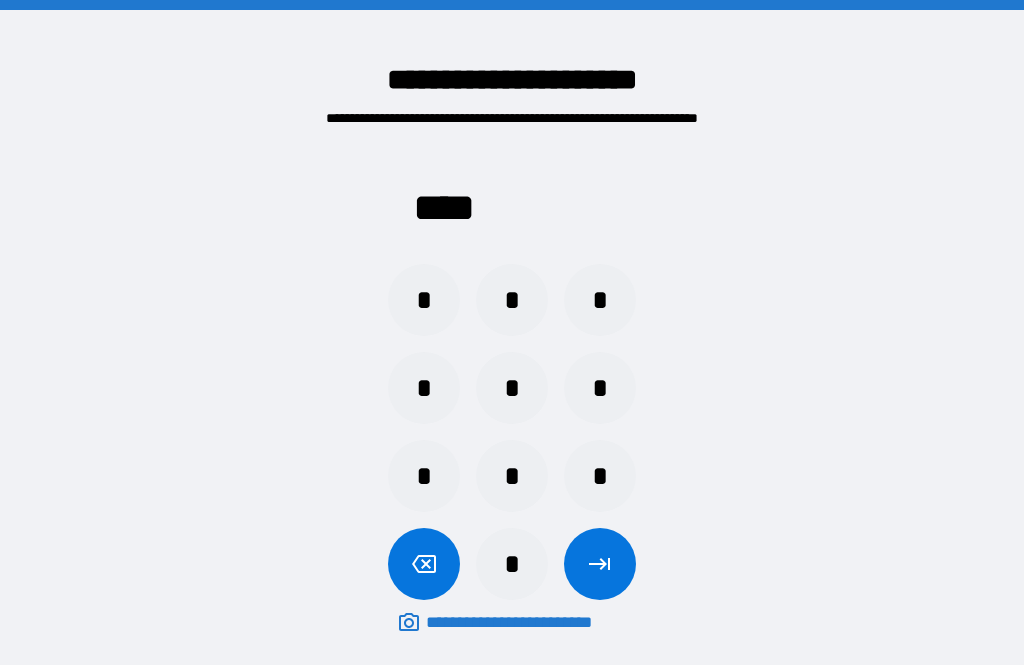 click on "*" at bounding box center (424, 388) 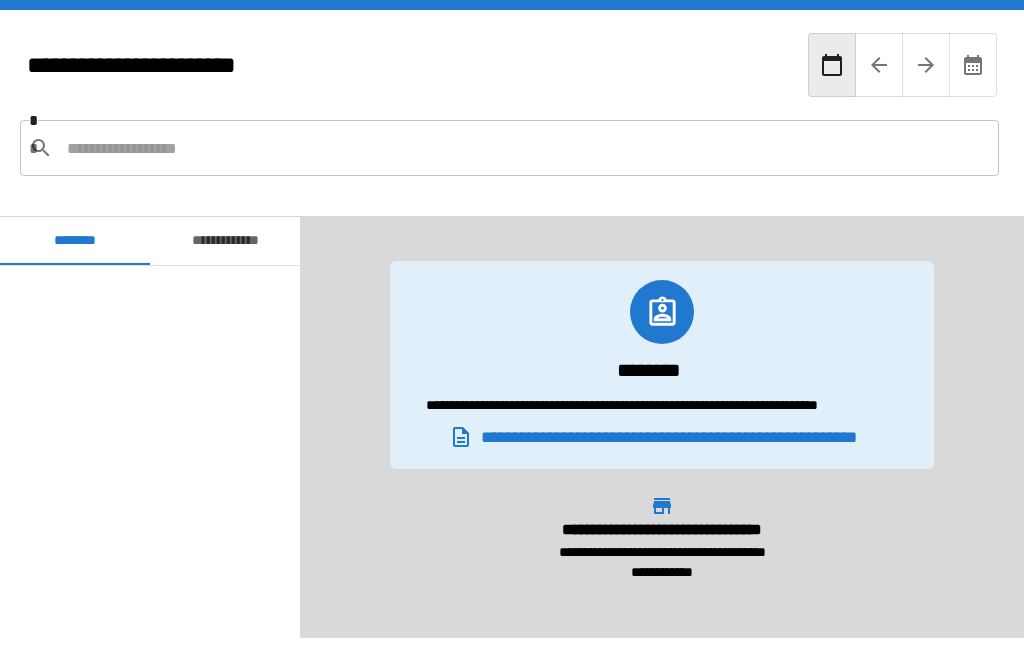 scroll, scrollTop: 540, scrollLeft: 0, axis: vertical 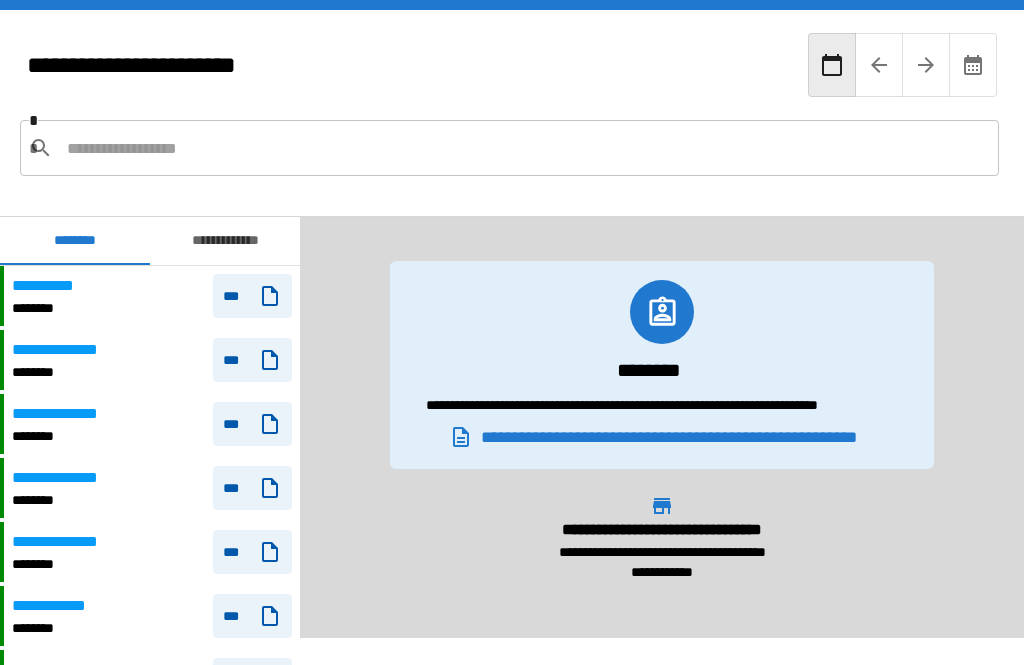 click on "********" at bounding box center (65, 372) 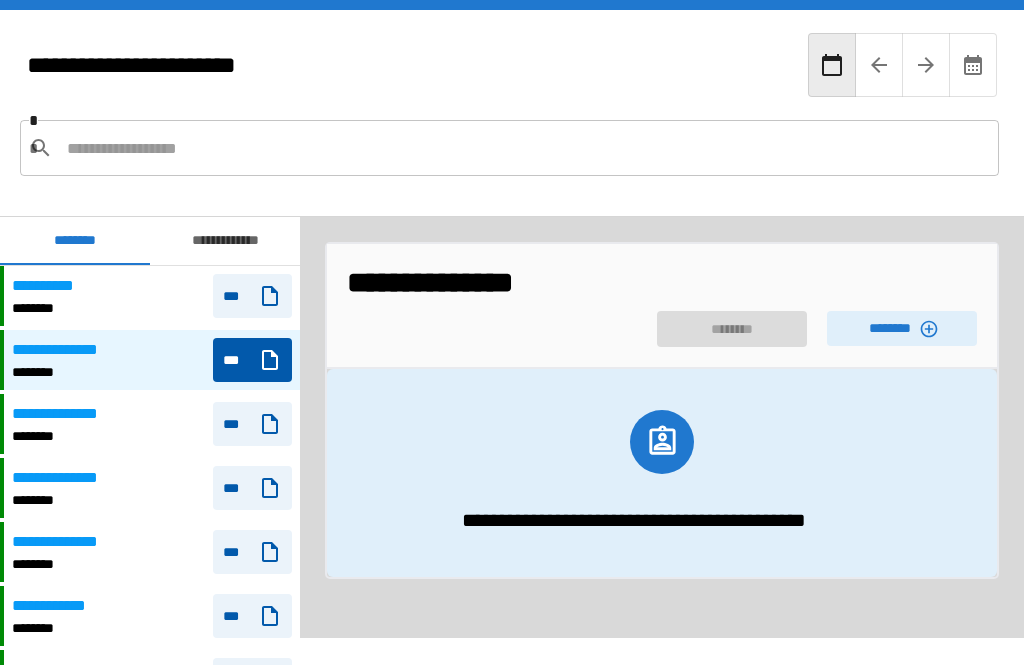 click on "********" at bounding box center [902, 328] 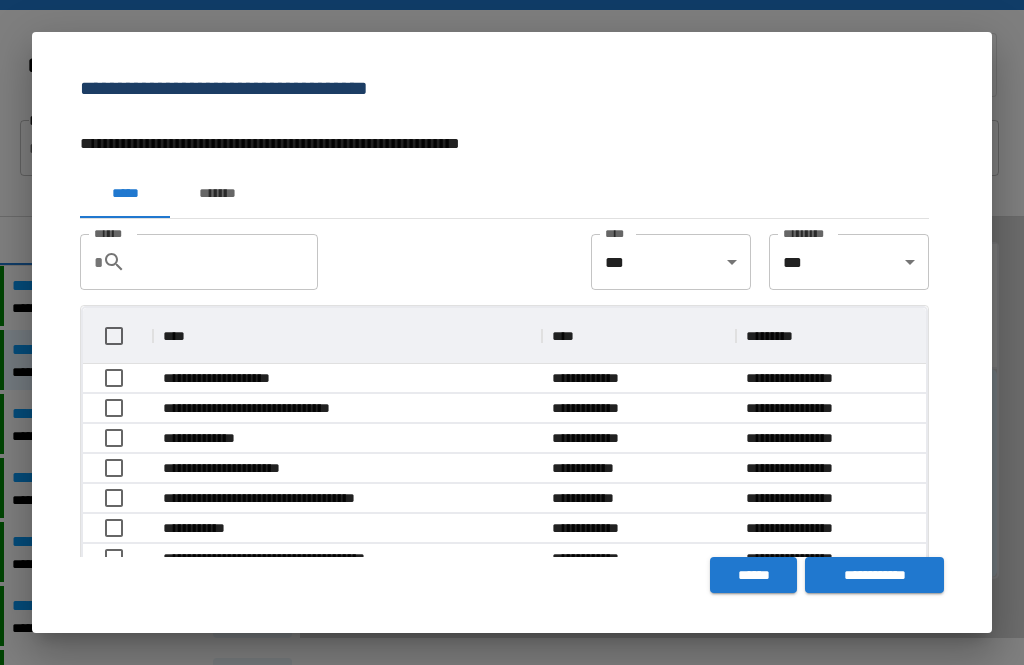 scroll, scrollTop: 296, scrollLeft: 843, axis: both 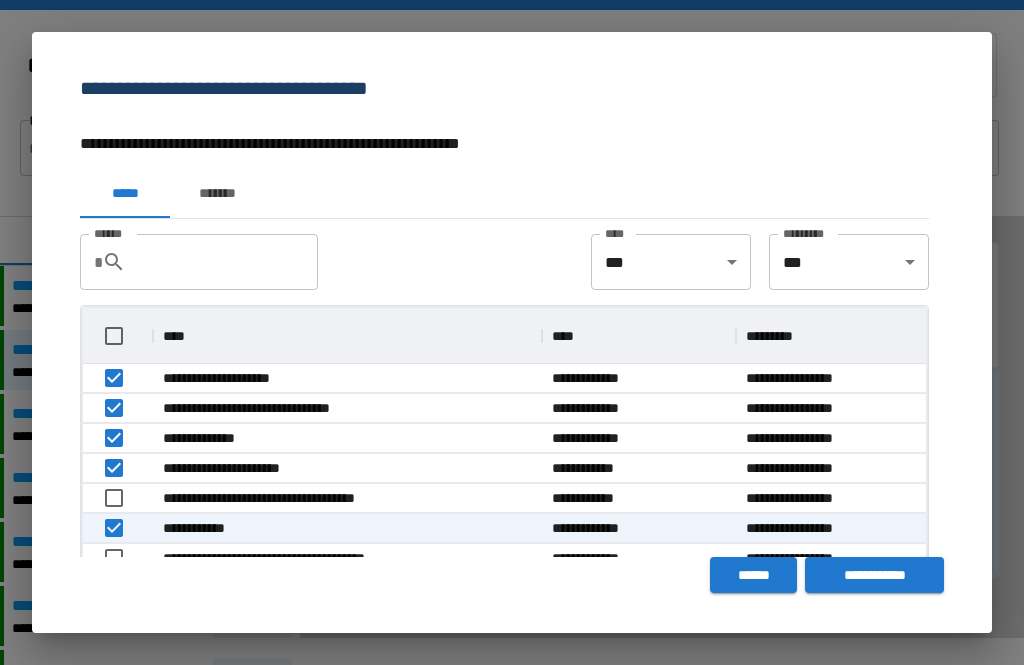click on "**********" at bounding box center [874, 575] 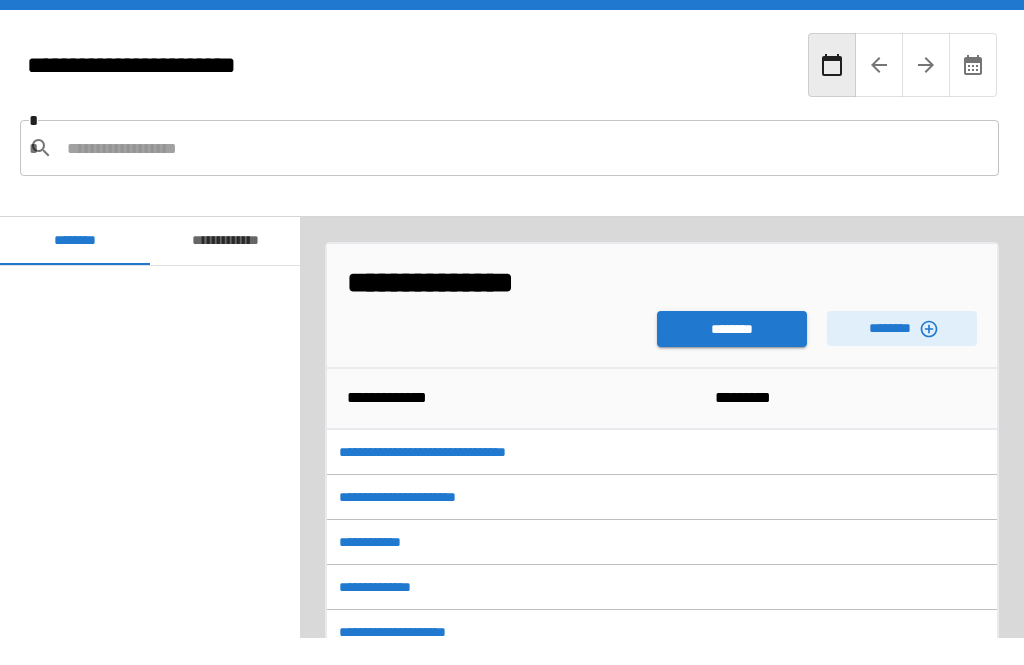 scroll, scrollTop: 540, scrollLeft: 0, axis: vertical 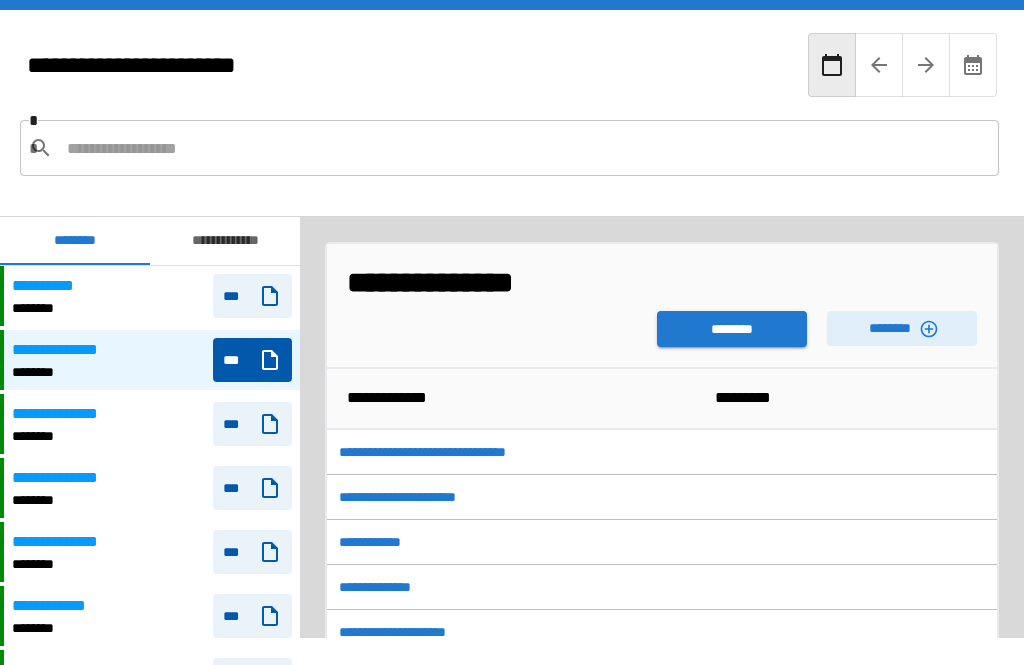 click on "********" at bounding box center (732, 329) 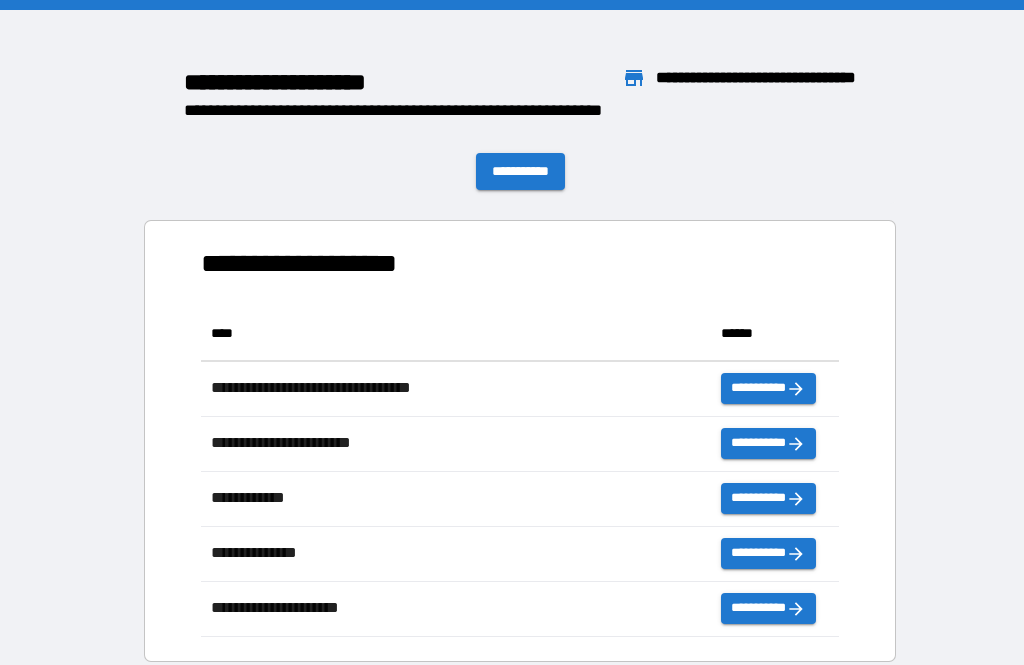 scroll, scrollTop: 1, scrollLeft: 1, axis: both 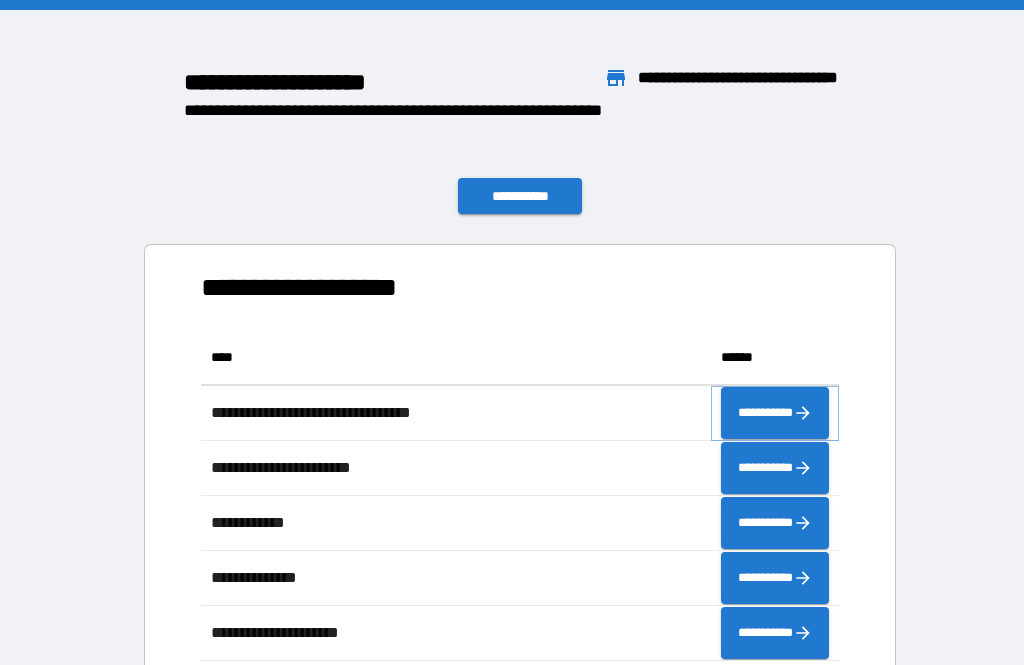 click on "**********" at bounding box center (775, 413) 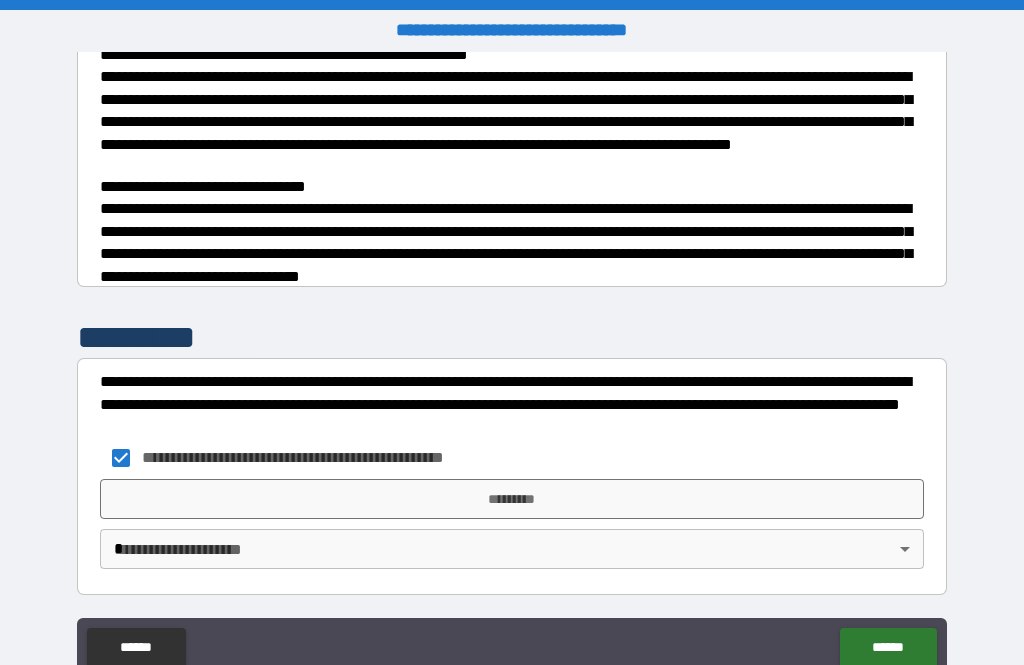 scroll, scrollTop: 2514, scrollLeft: 0, axis: vertical 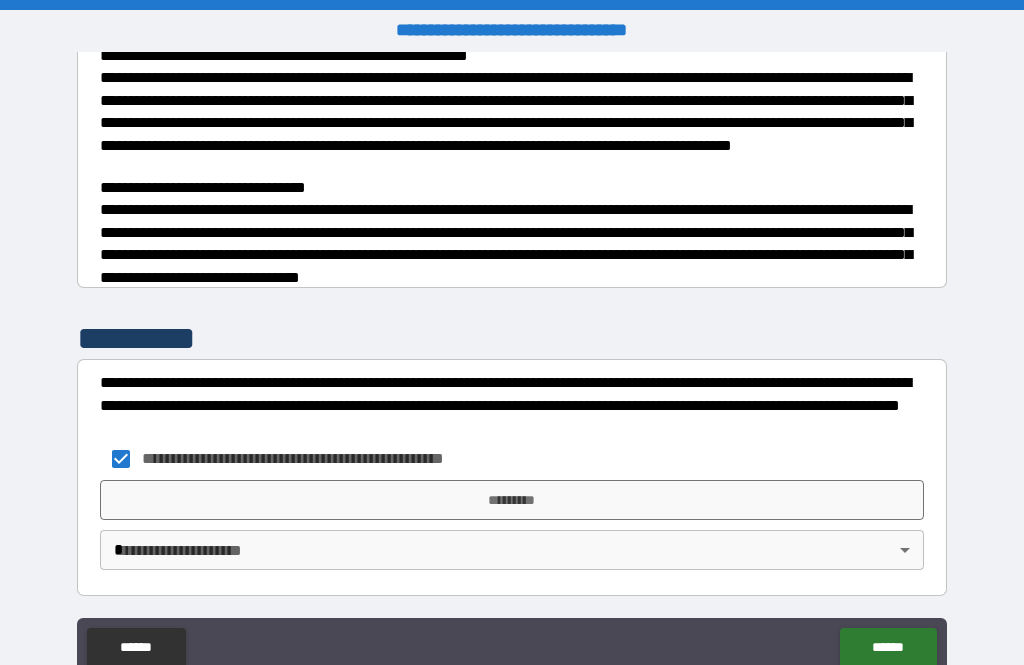 click on "*********" at bounding box center (512, 500) 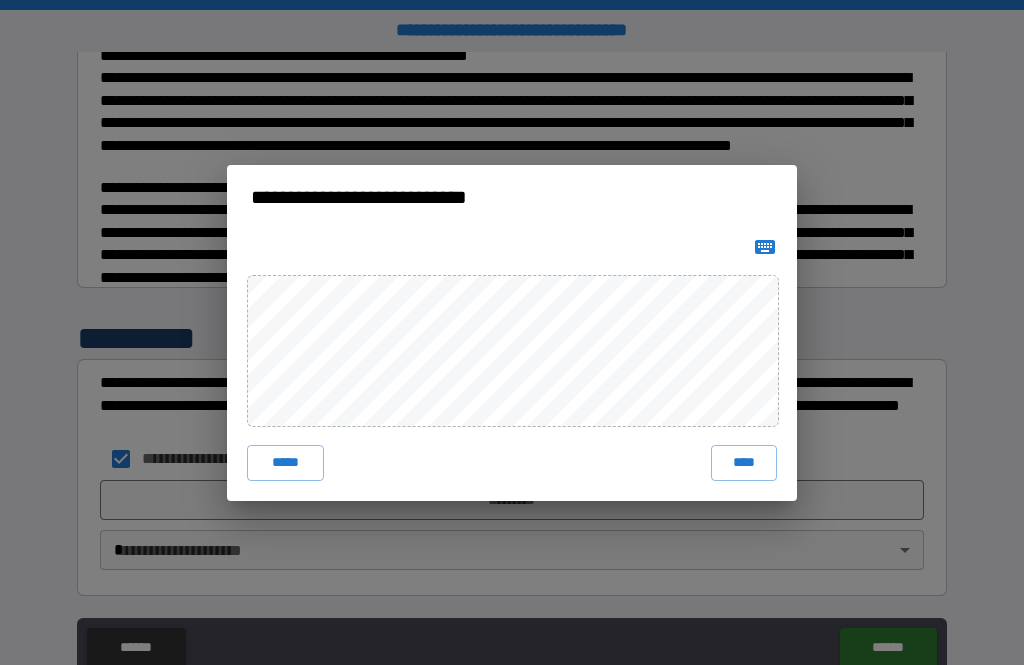 click on "****" at bounding box center (744, 463) 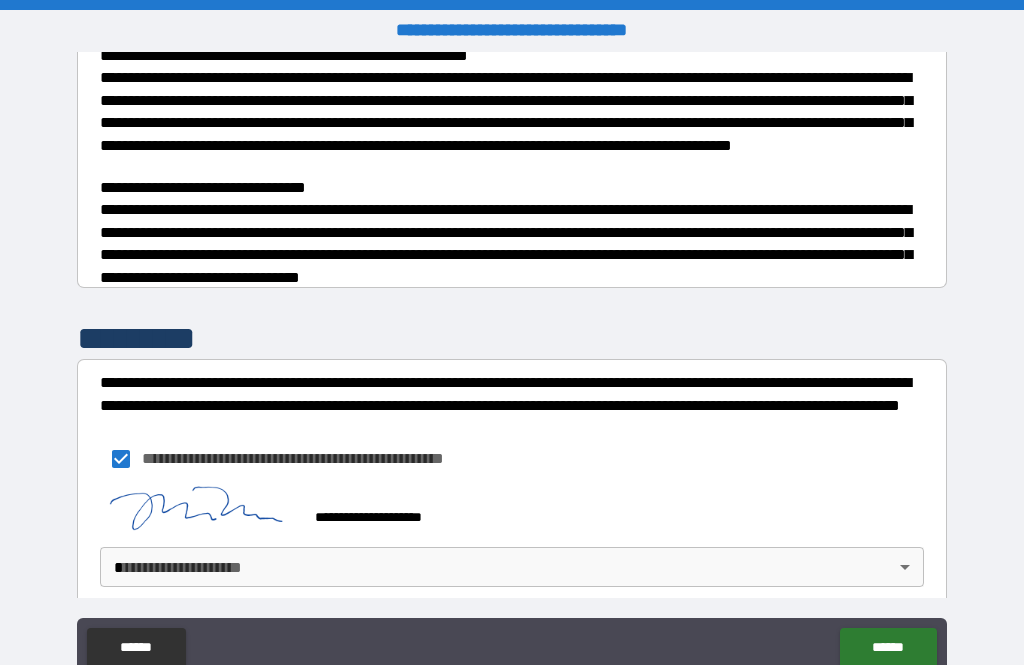 click on "******" at bounding box center [888, 648] 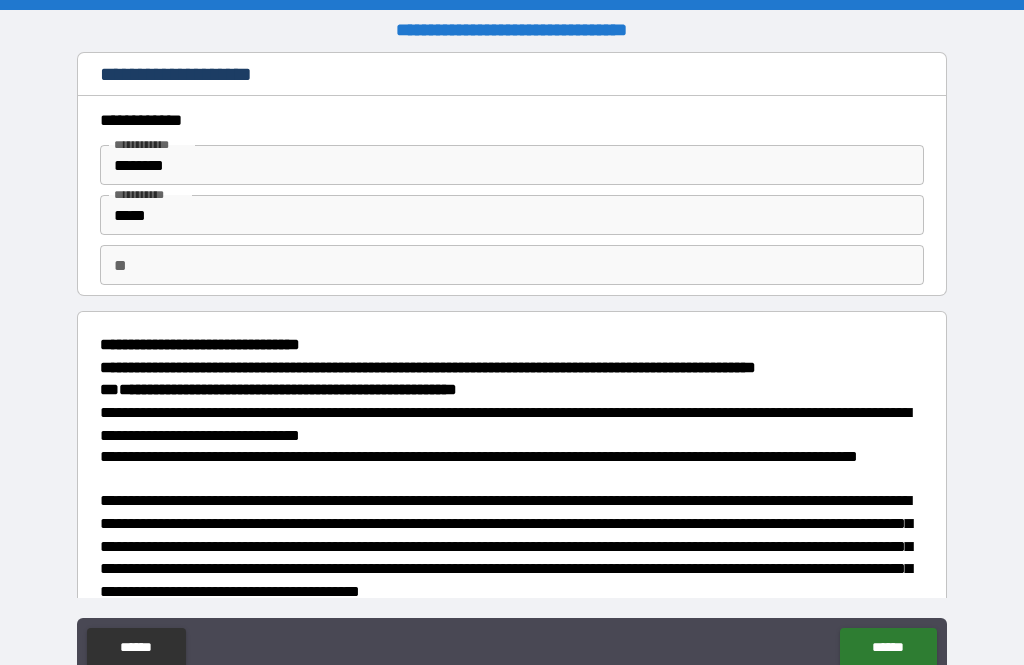 scroll, scrollTop: 0, scrollLeft: 0, axis: both 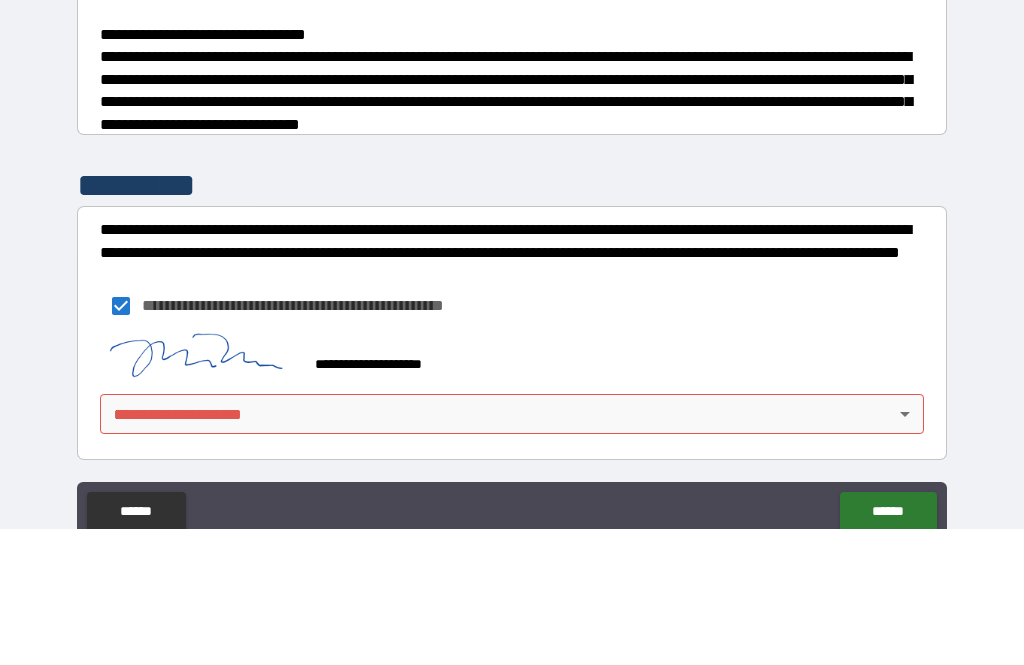 type on "*" 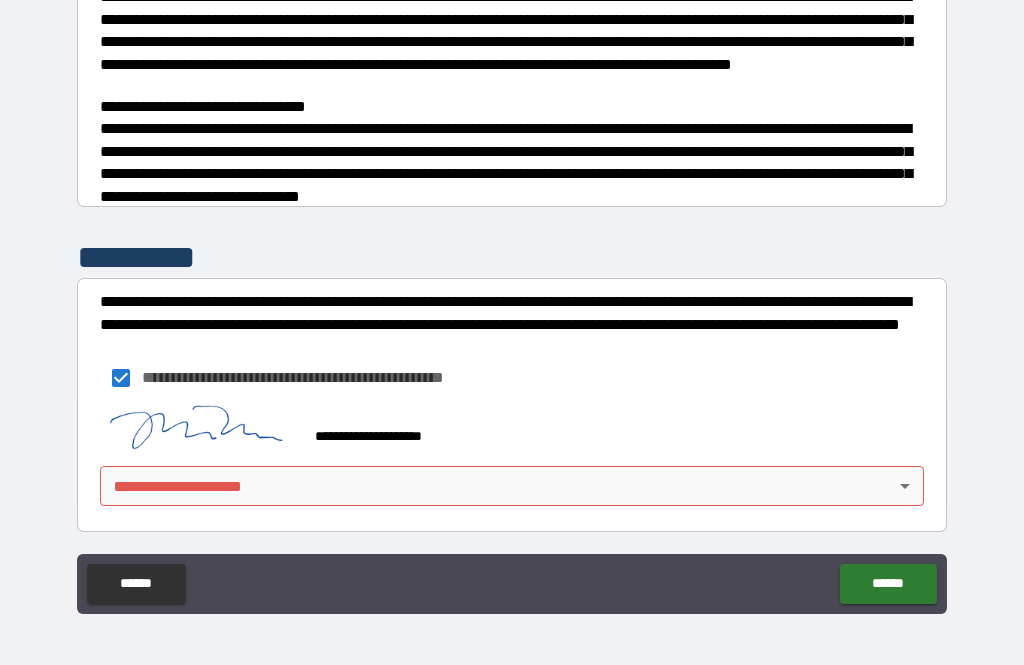 click on "**********" at bounding box center [512, 300] 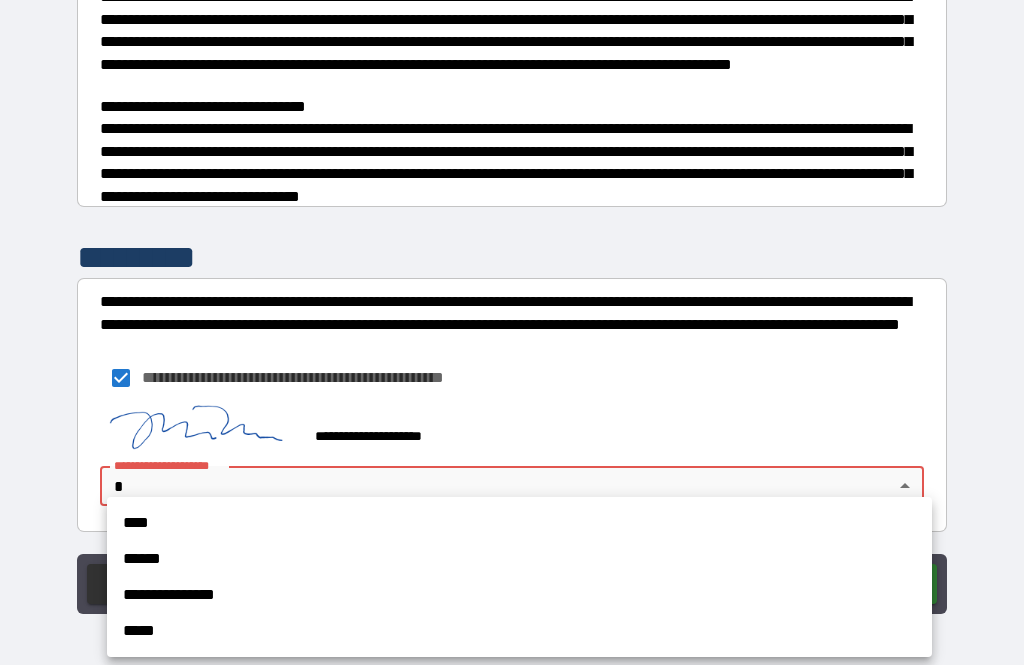 click on "****" at bounding box center [519, 523] 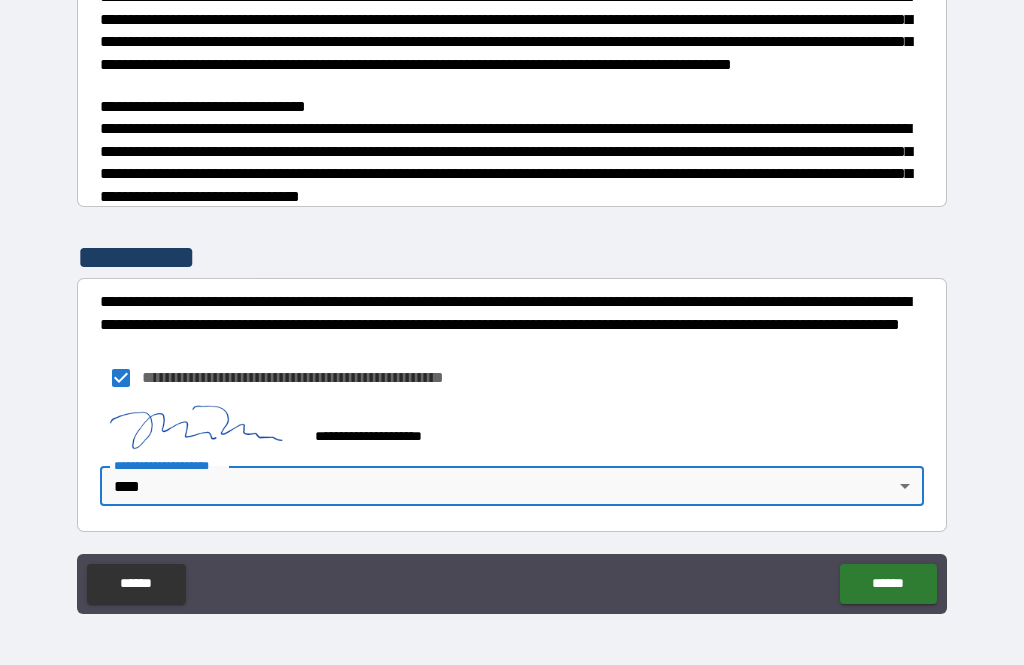 click on "******" at bounding box center [888, 584] 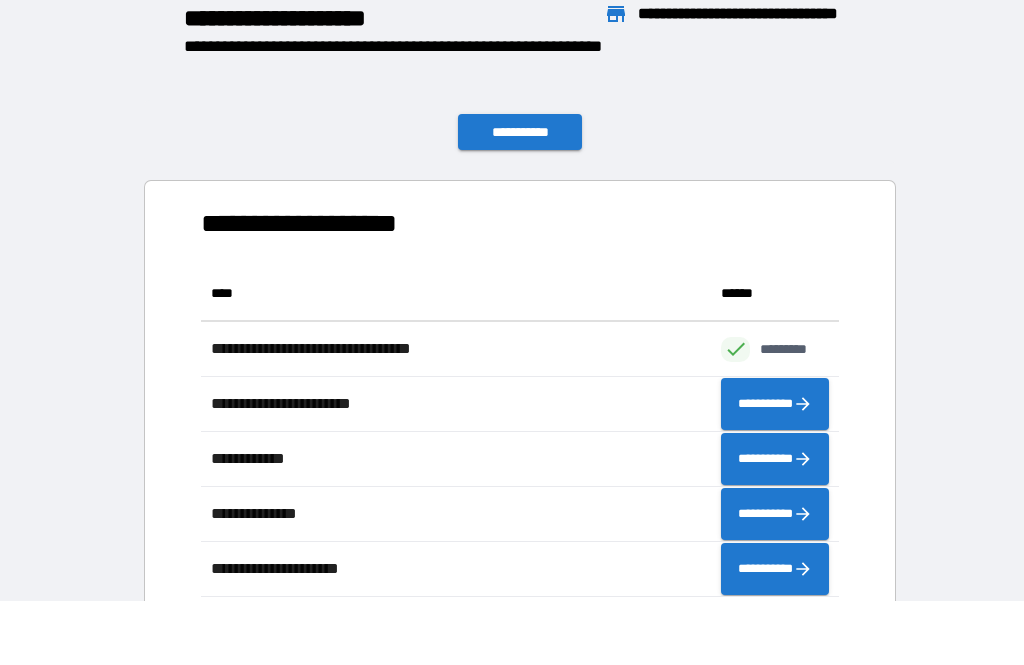 scroll, scrollTop: 331, scrollLeft: 638, axis: both 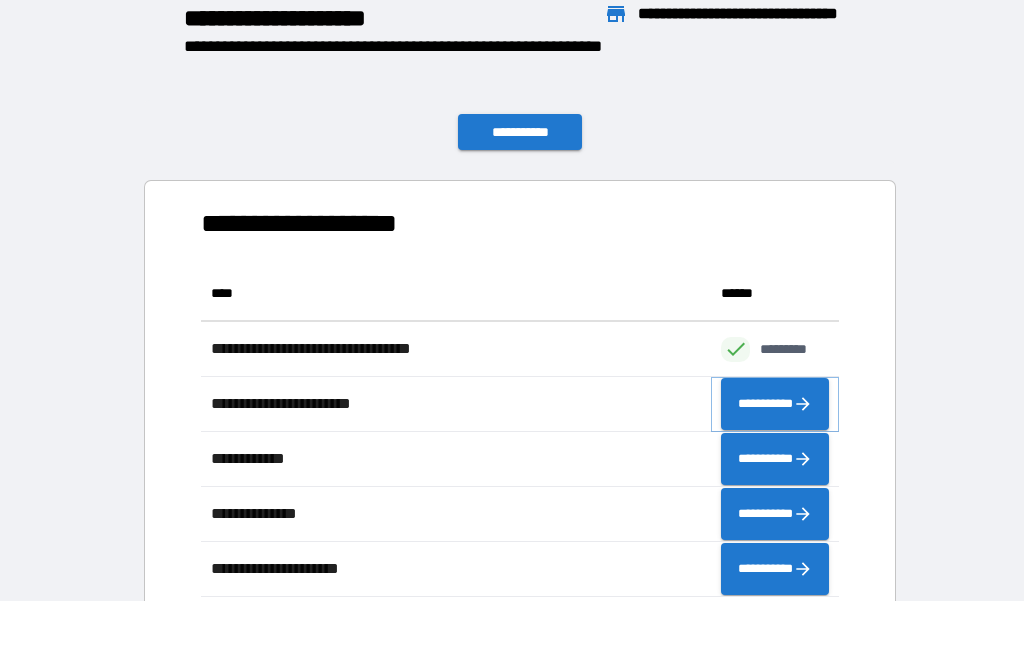 click on "**********" at bounding box center (775, 404) 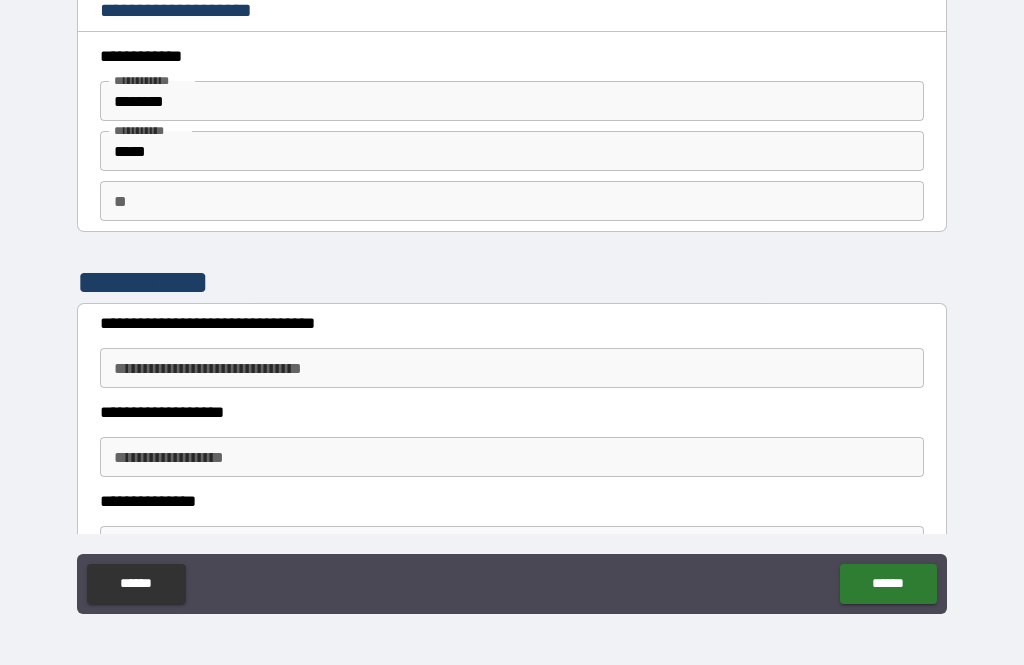 click on "**********" at bounding box center [512, 368] 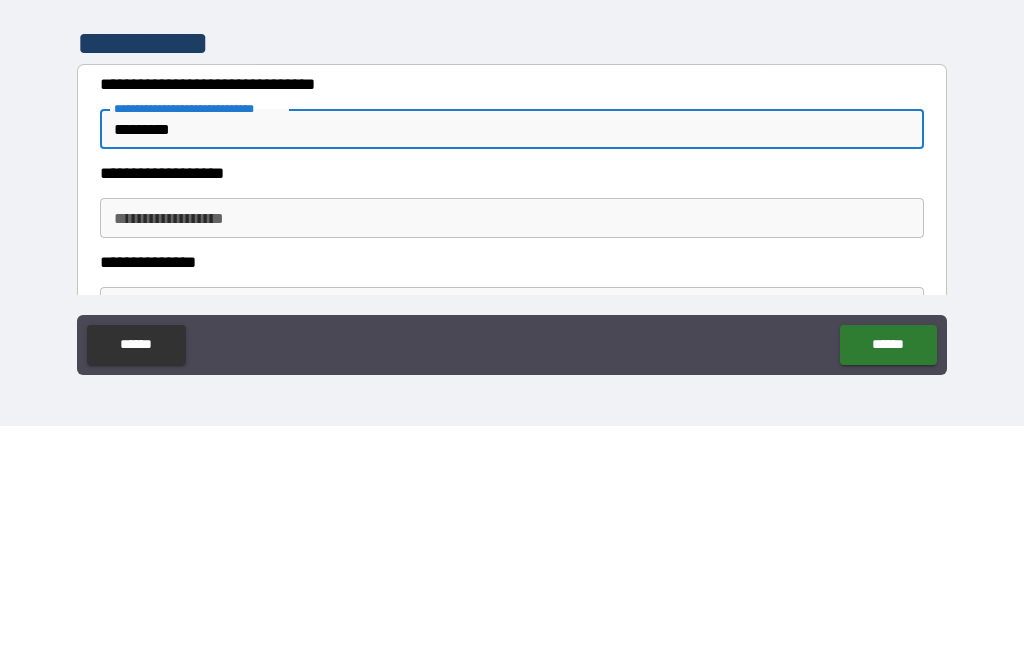 type on "*********" 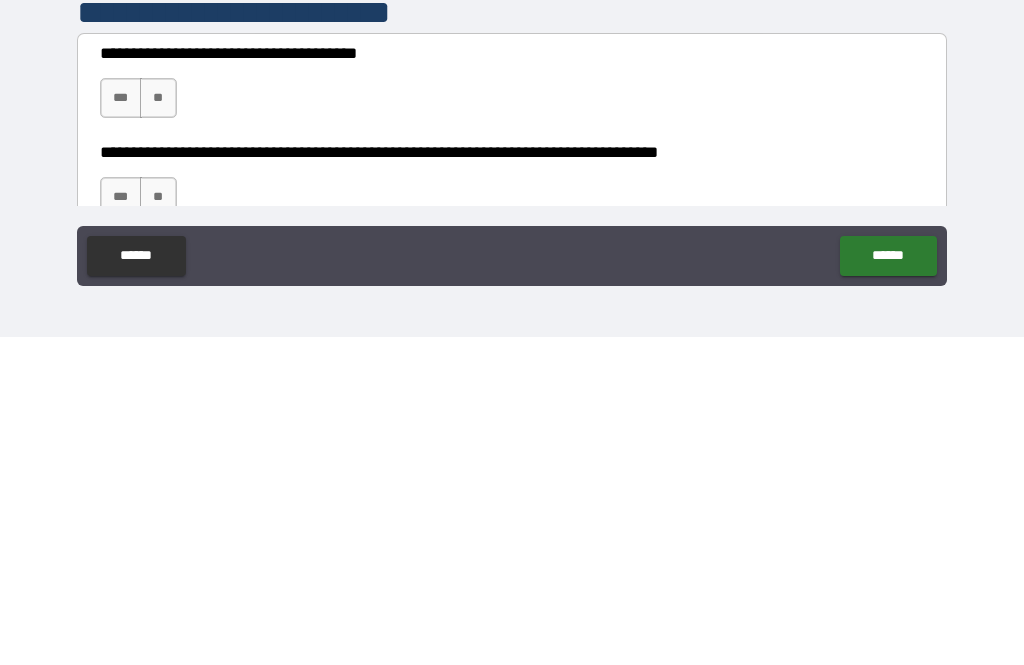 scroll, scrollTop: 363, scrollLeft: 0, axis: vertical 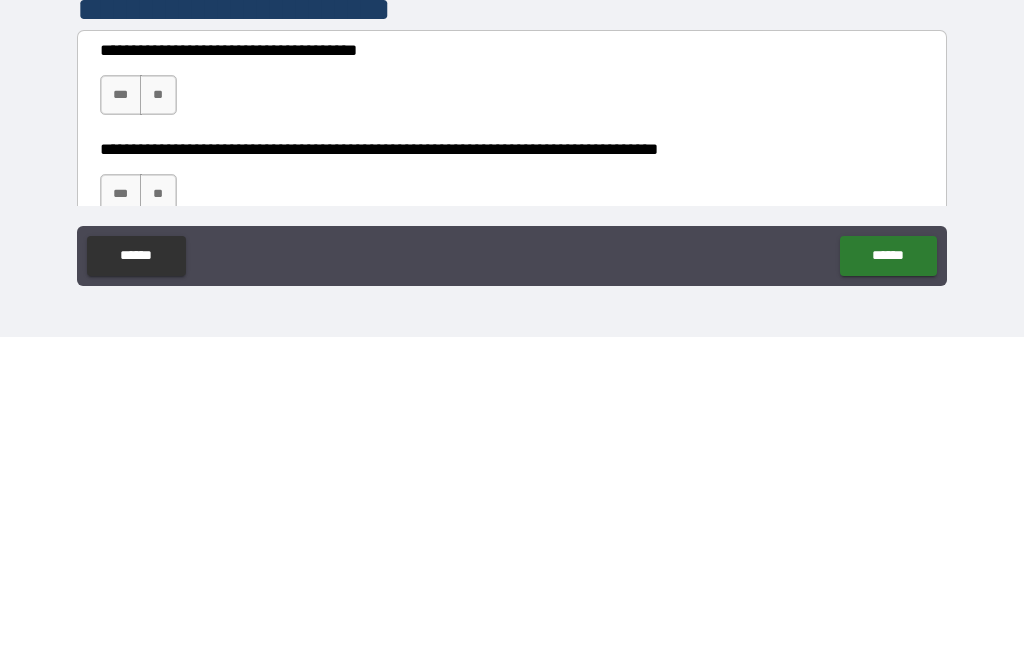 type on "**********" 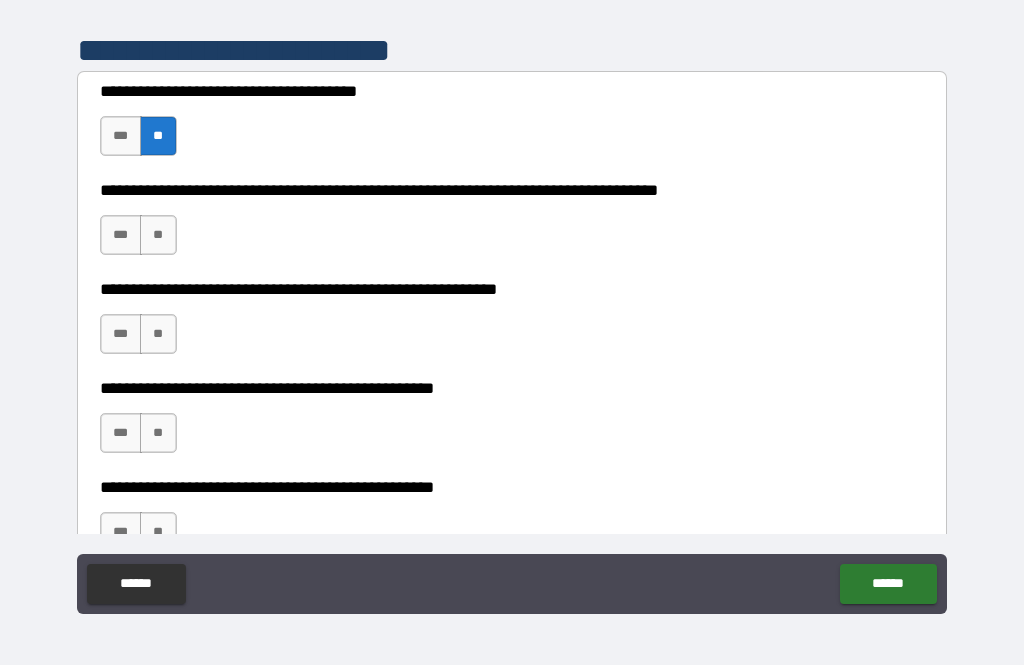 scroll, scrollTop: 654, scrollLeft: 0, axis: vertical 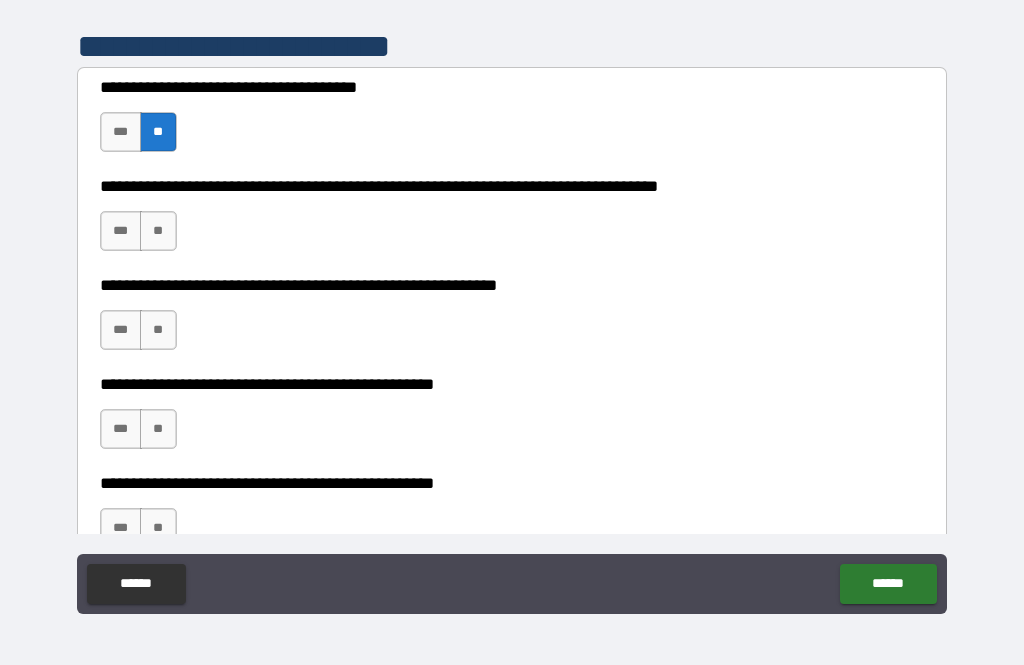 click on "***" at bounding box center (121, 231) 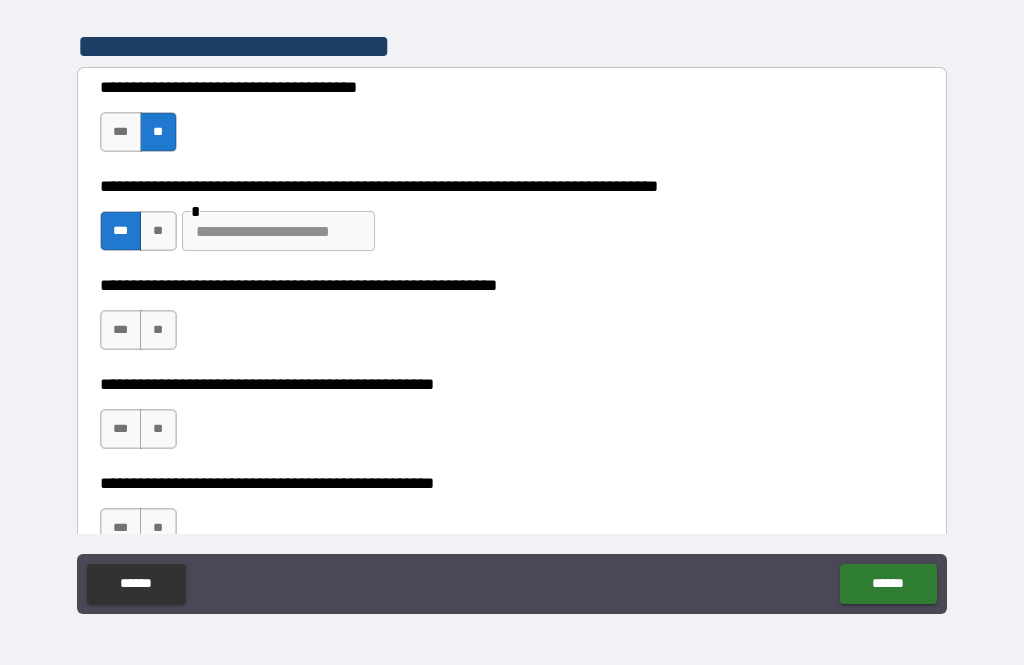click on "**" at bounding box center [158, 330] 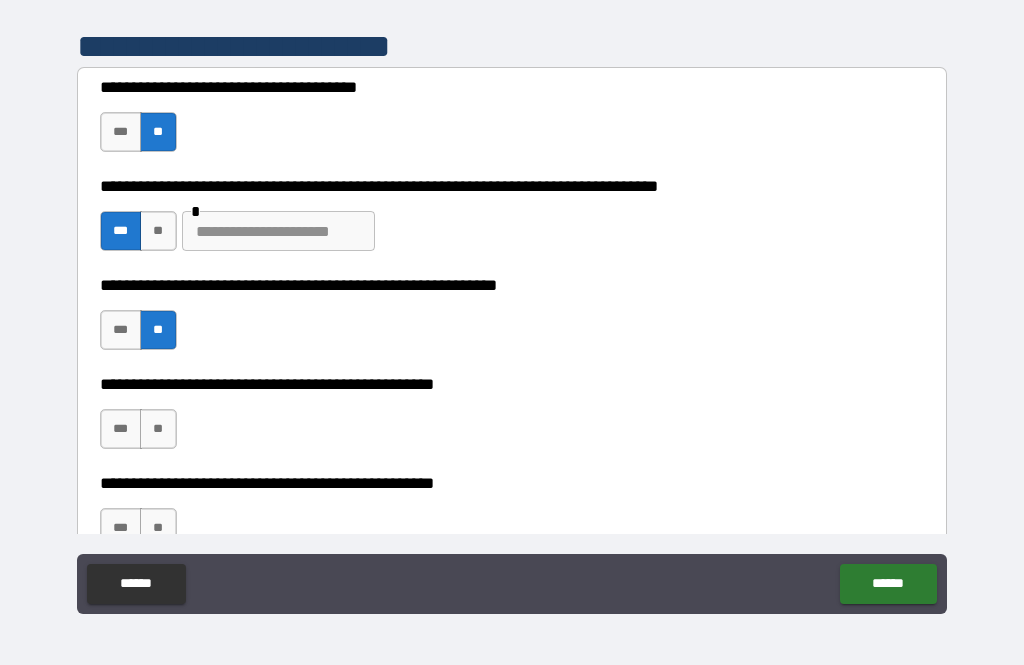 click on "**" at bounding box center [158, 429] 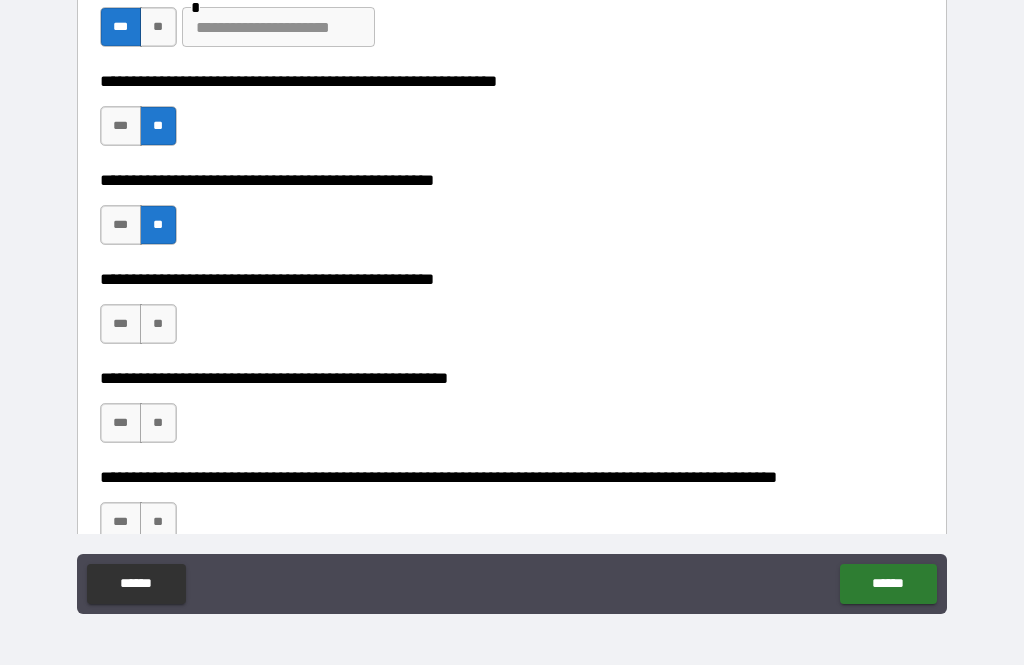 scroll, scrollTop: 858, scrollLeft: 0, axis: vertical 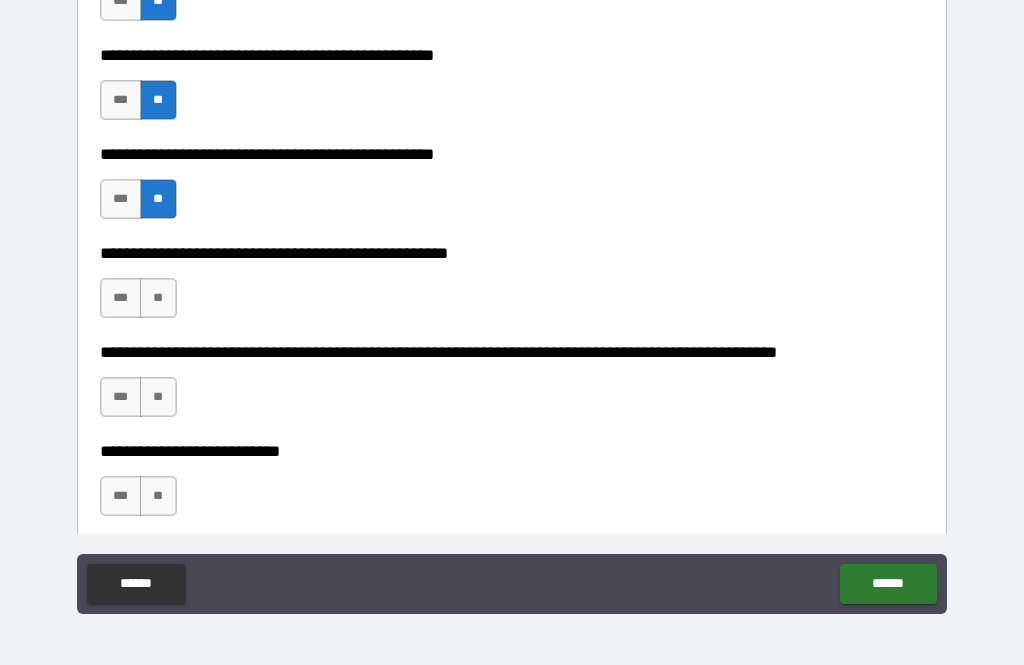 click on "**" at bounding box center (158, 298) 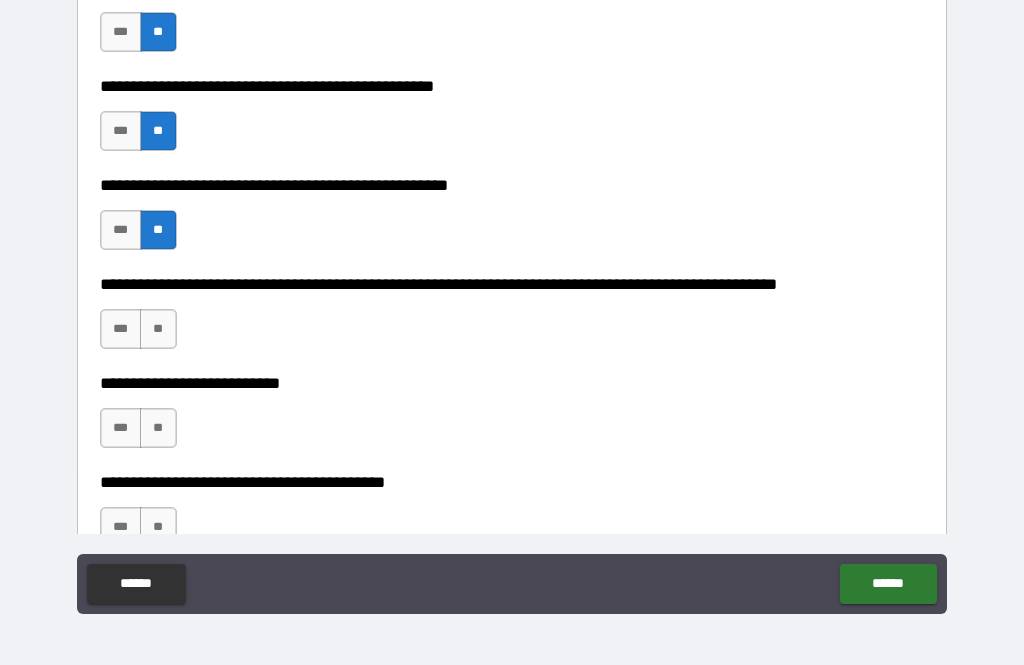 scroll, scrollTop: 1052, scrollLeft: 0, axis: vertical 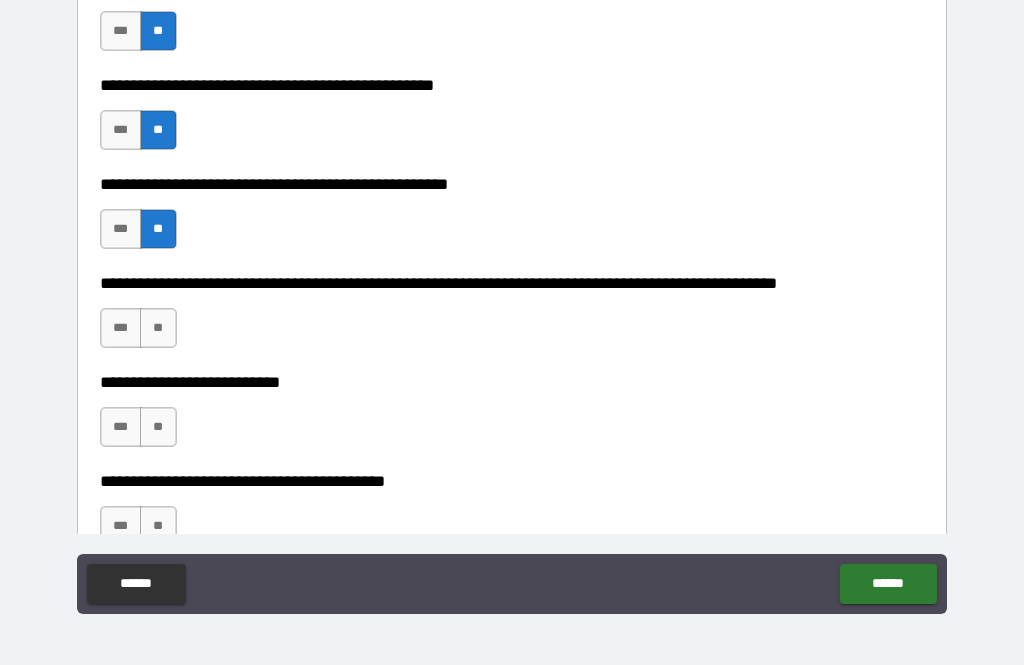 click on "**" at bounding box center [158, 328] 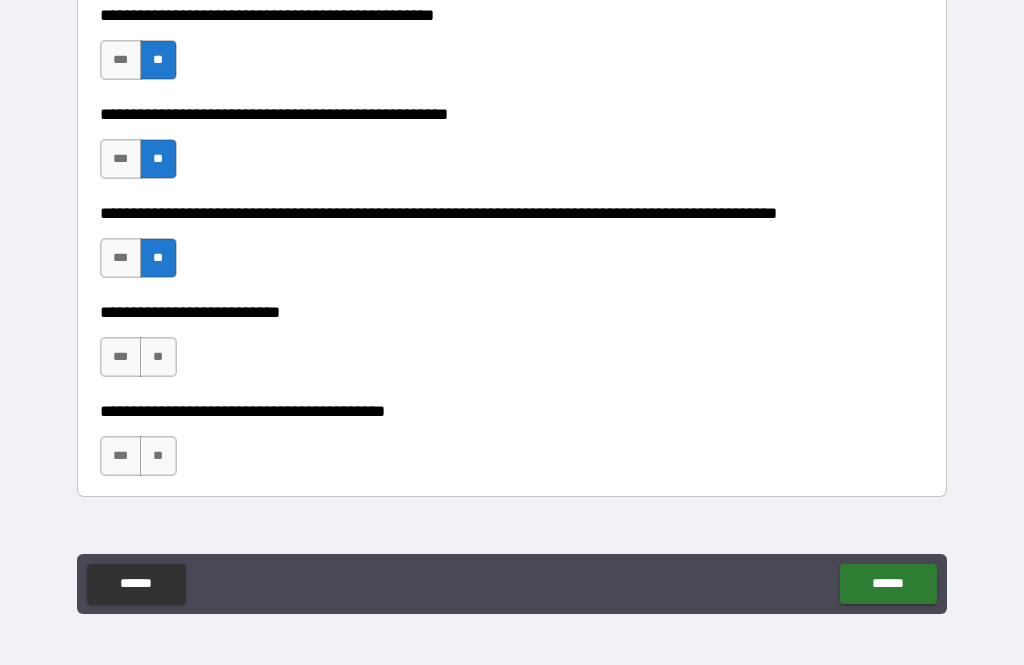 scroll, scrollTop: 1125, scrollLeft: 0, axis: vertical 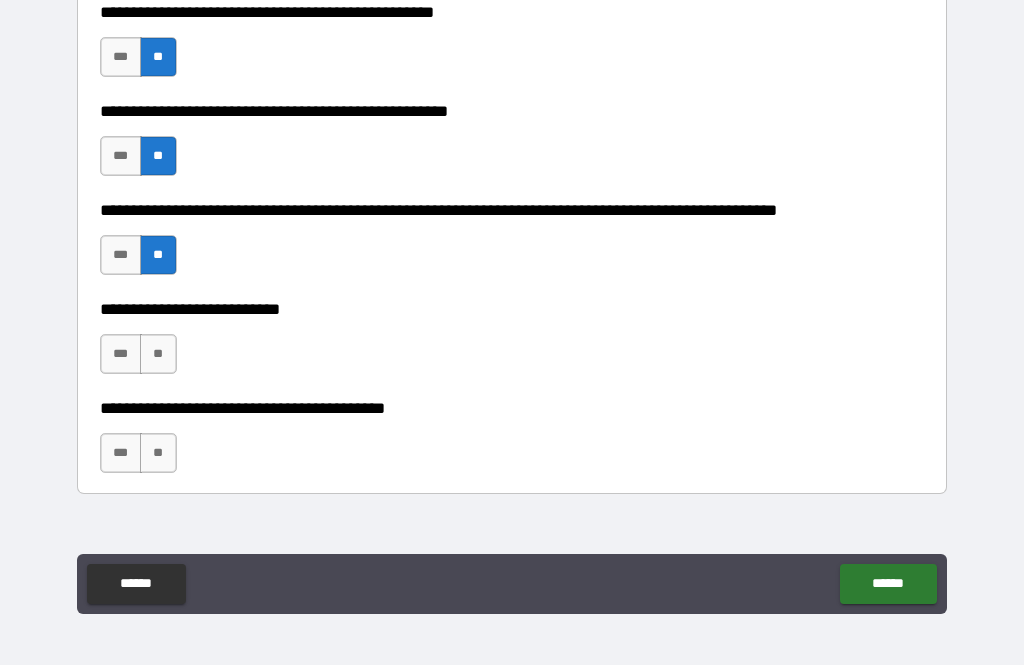 click on "**" at bounding box center [158, 354] 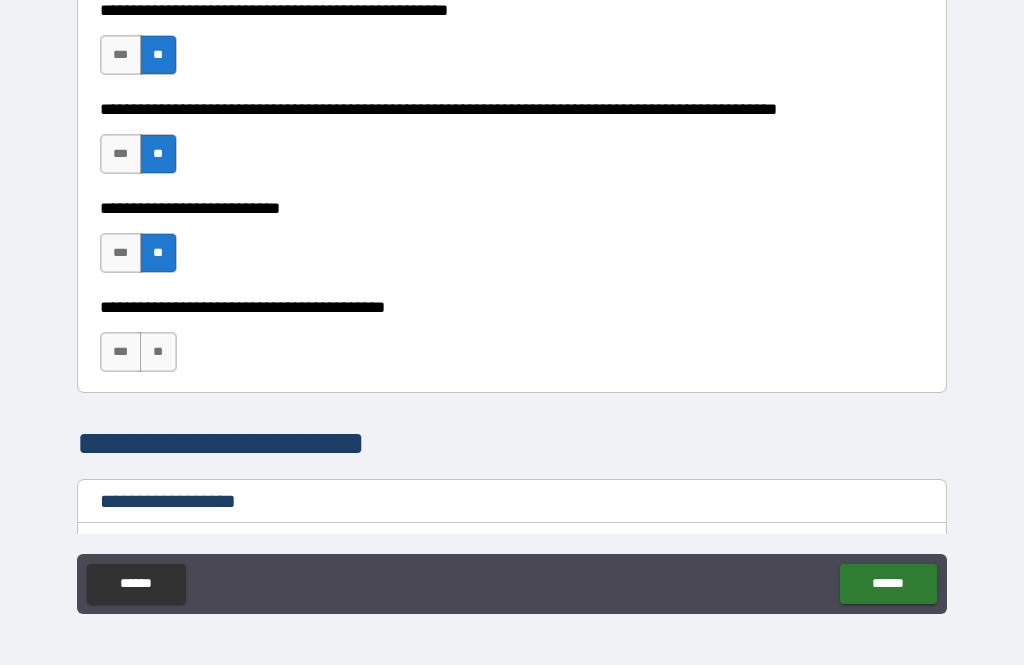 scroll, scrollTop: 1228, scrollLeft: 0, axis: vertical 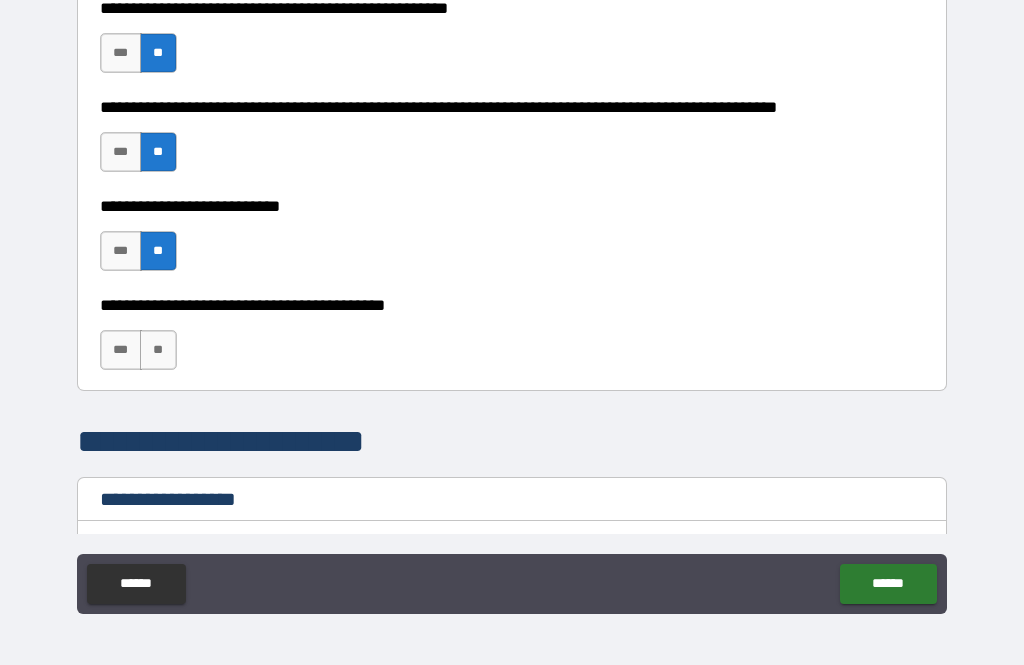 click on "***" at bounding box center (121, 350) 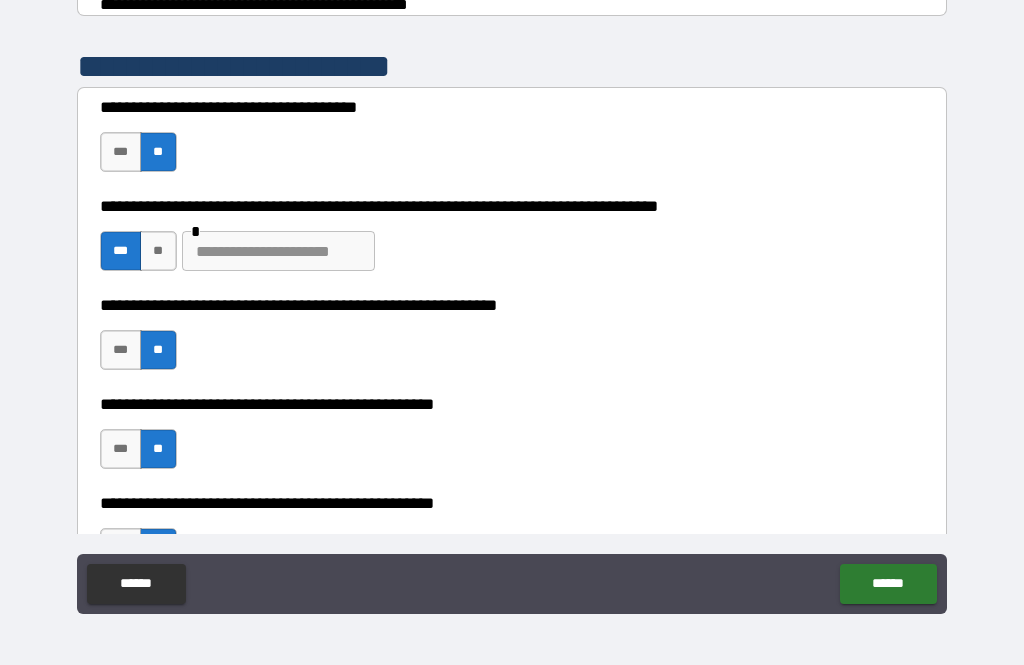 scroll, scrollTop: 635, scrollLeft: 0, axis: vertical 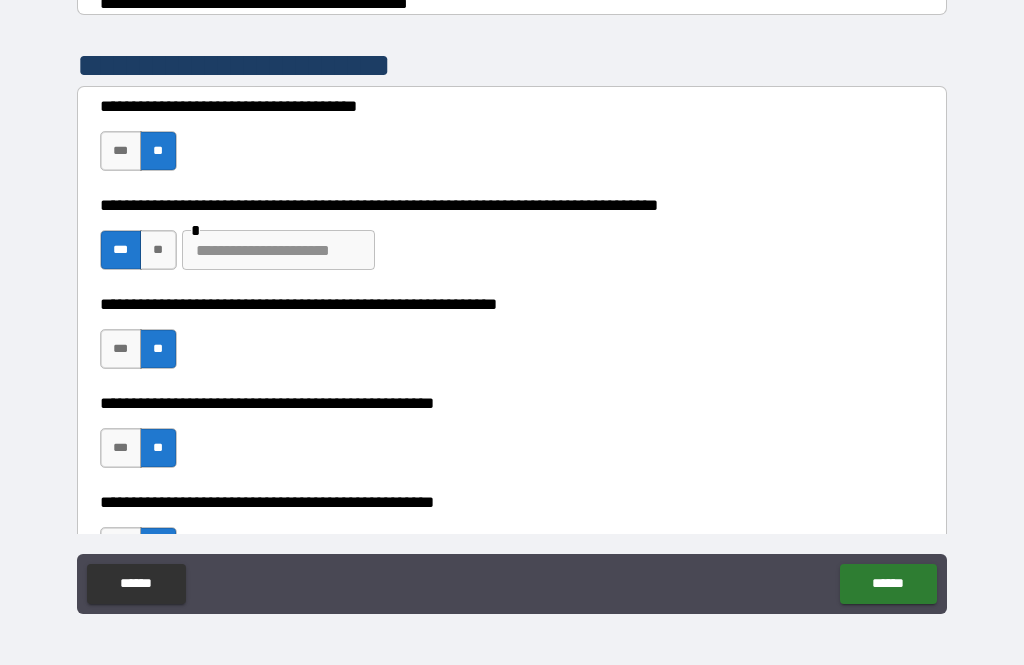 click at bounding box center (278, 250) 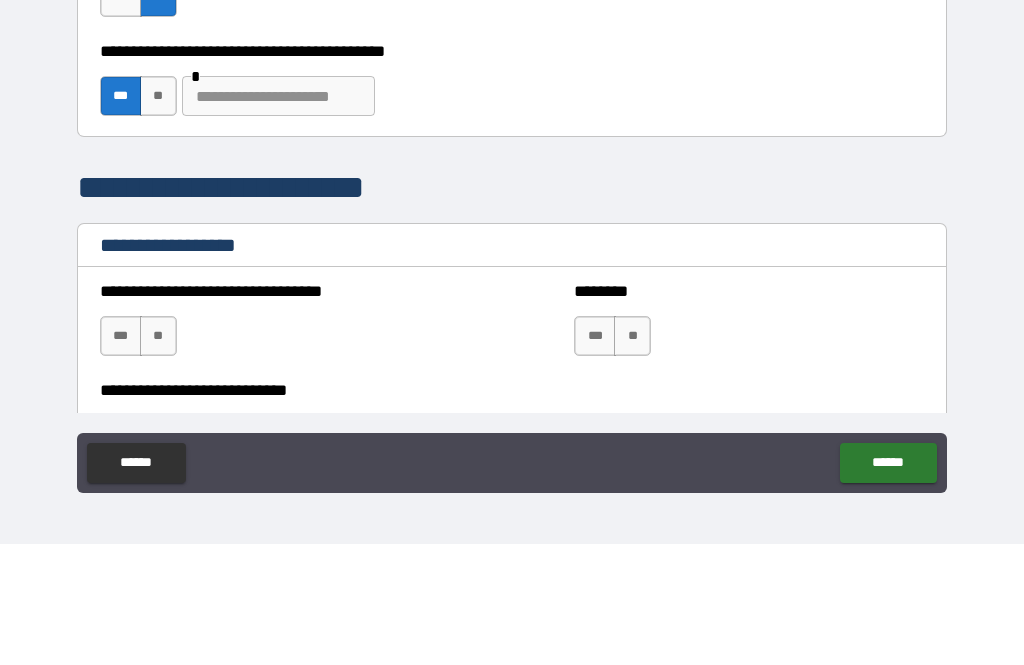 scroll, scrollTop: 1363, scrollLeft: 0, axis: vertical 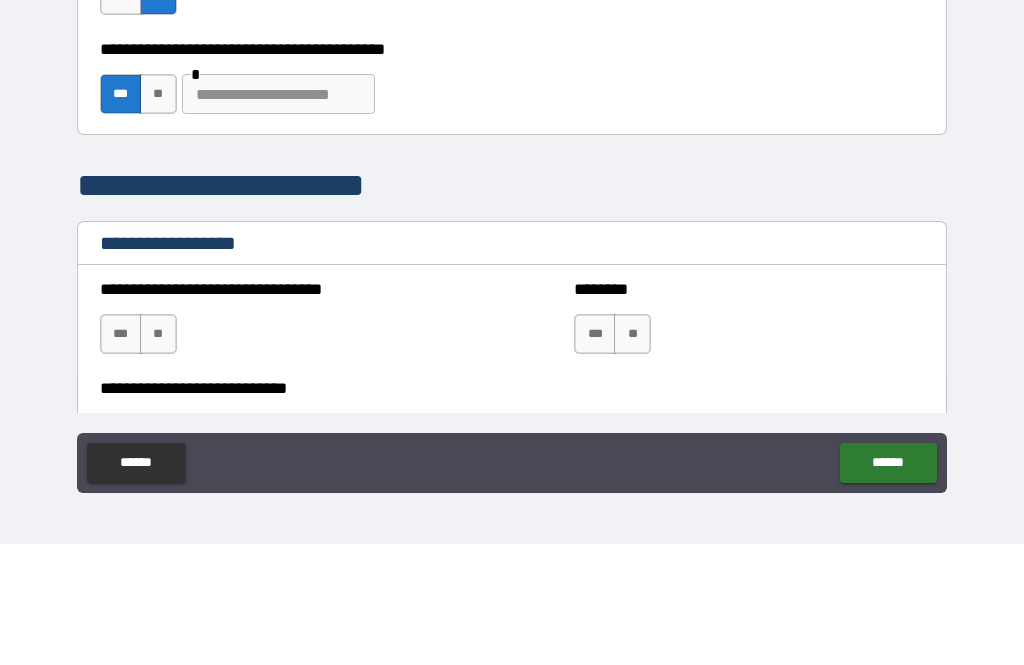 type on "**********" 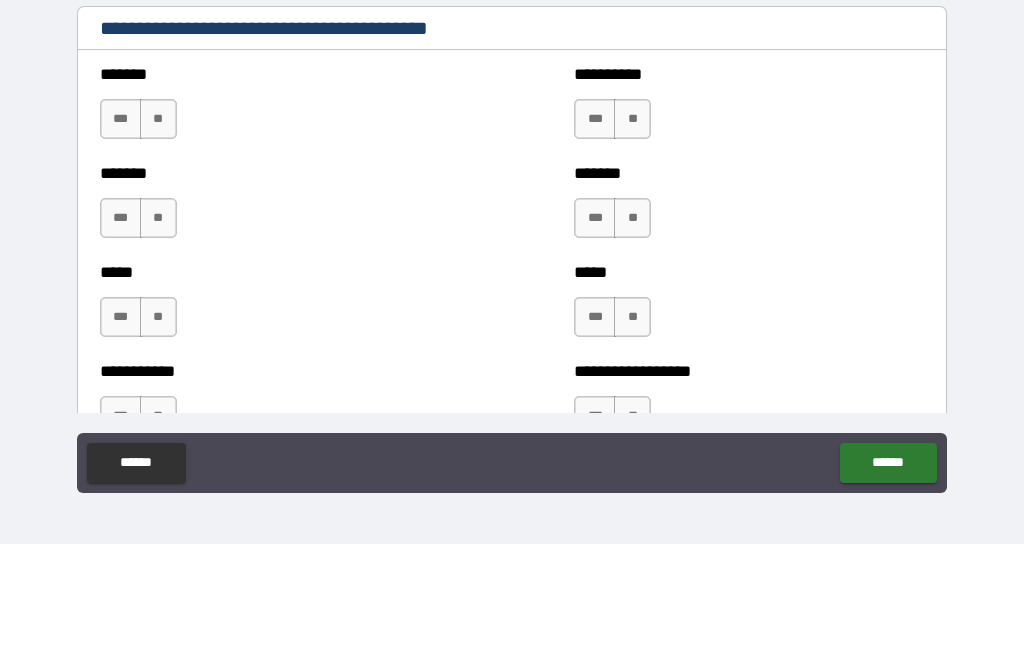 scroll, scrollTop: 1847, scrollLeft: 0, axis: vertical 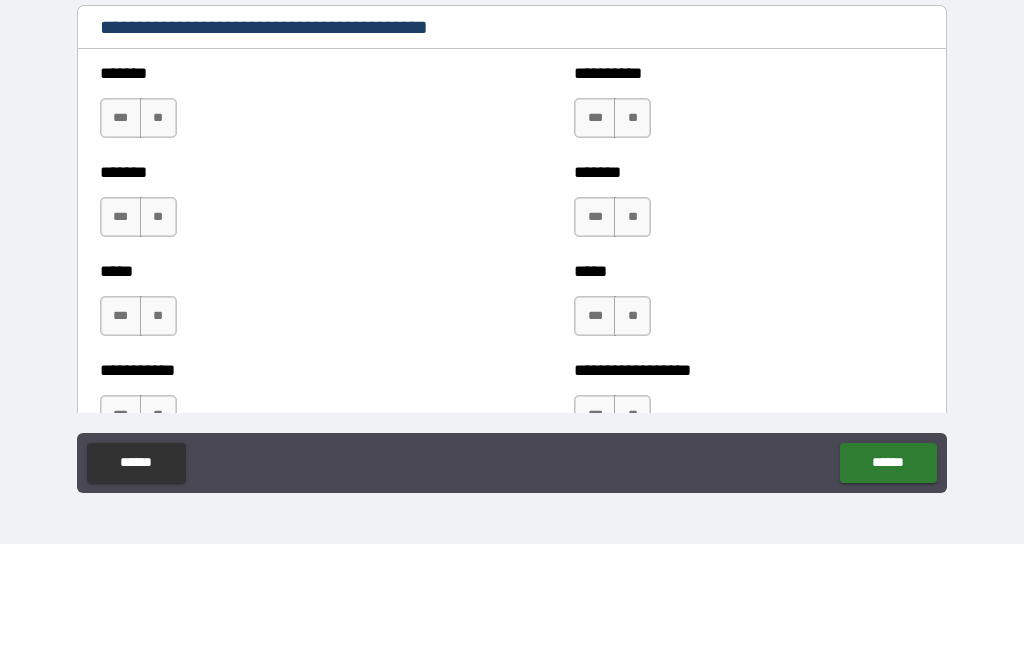 type on "**********" 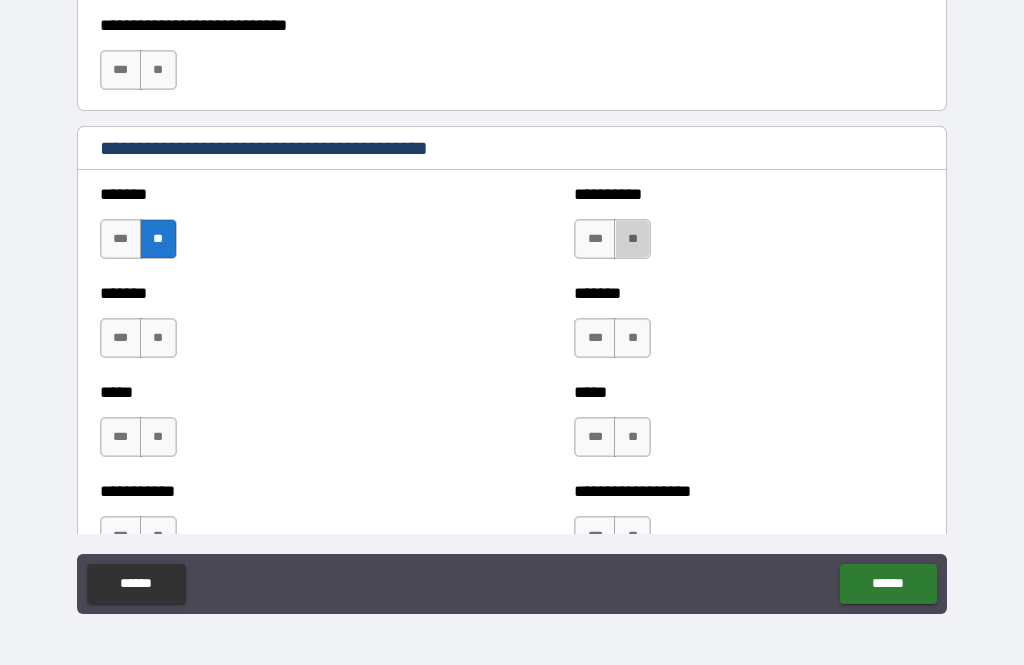 click on "**" at bounding box center (632, 239) 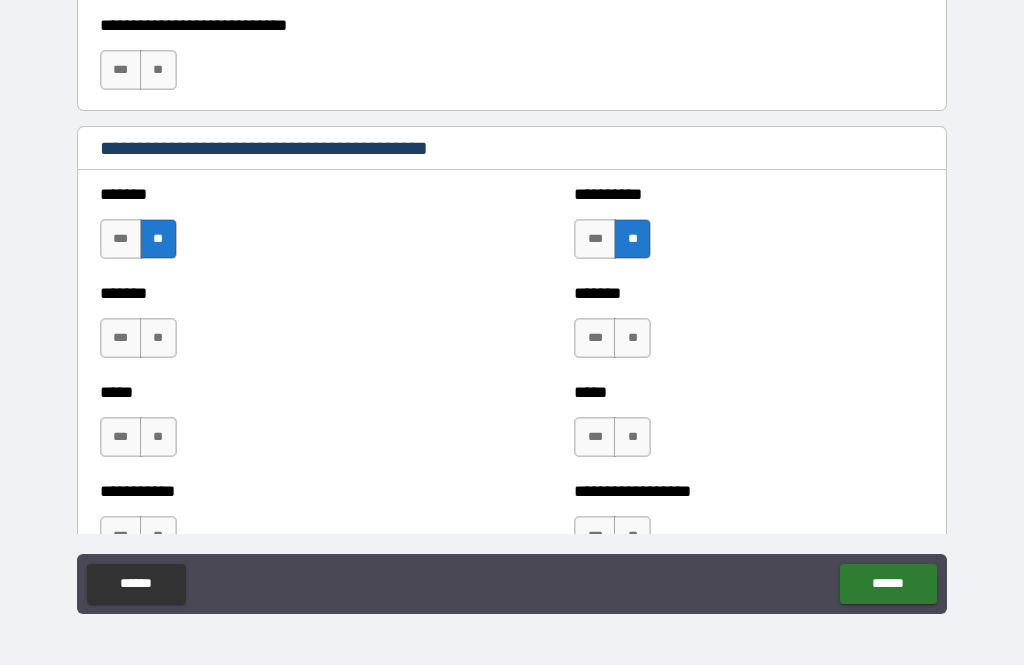 click on "**" at bounding box center (632, 338) 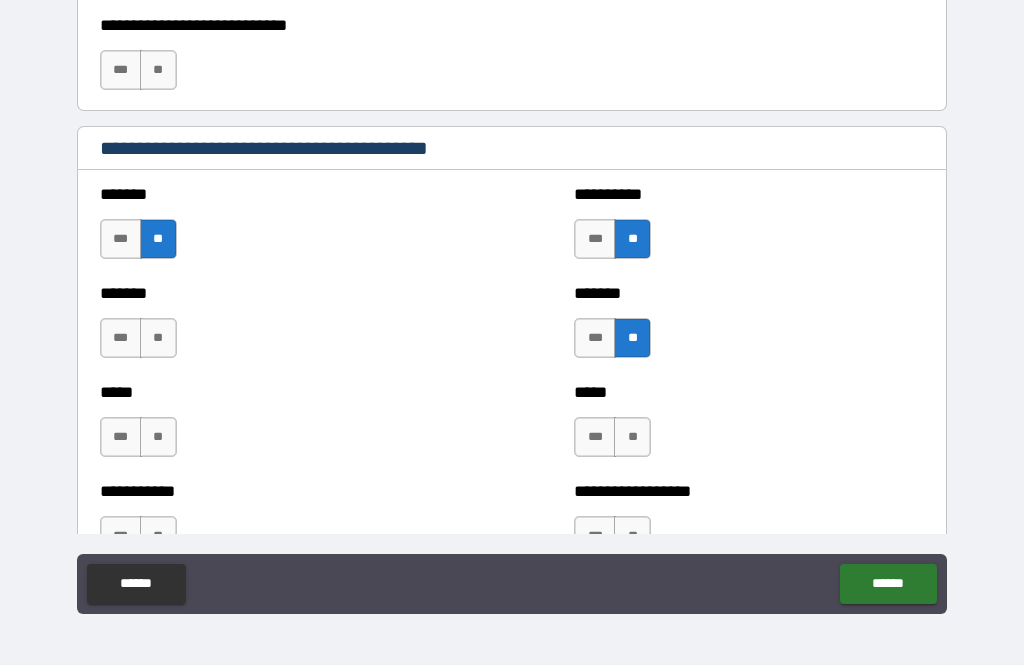 click on "**" at bounding box center (158, 338) 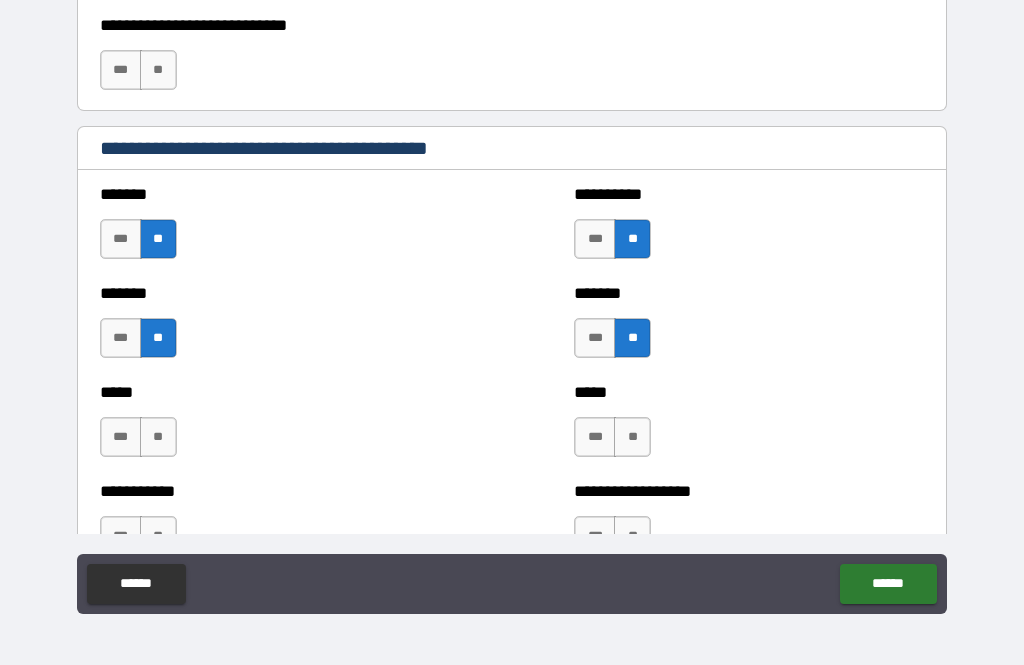 click on "**" at bounding box center [158, 437] 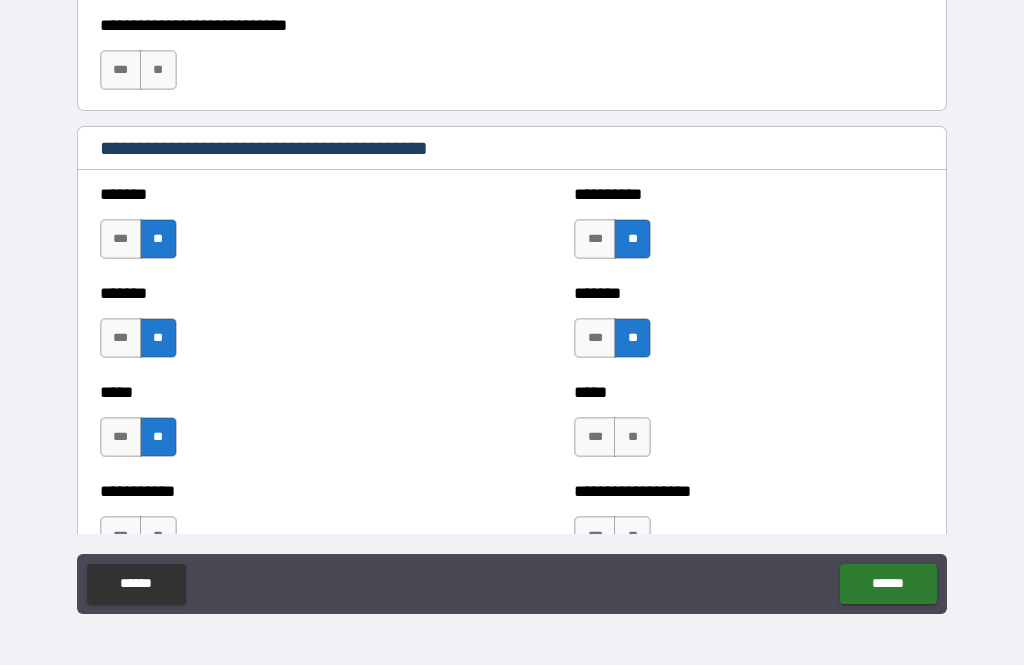 click on "**" at bounding box center (632, 437) 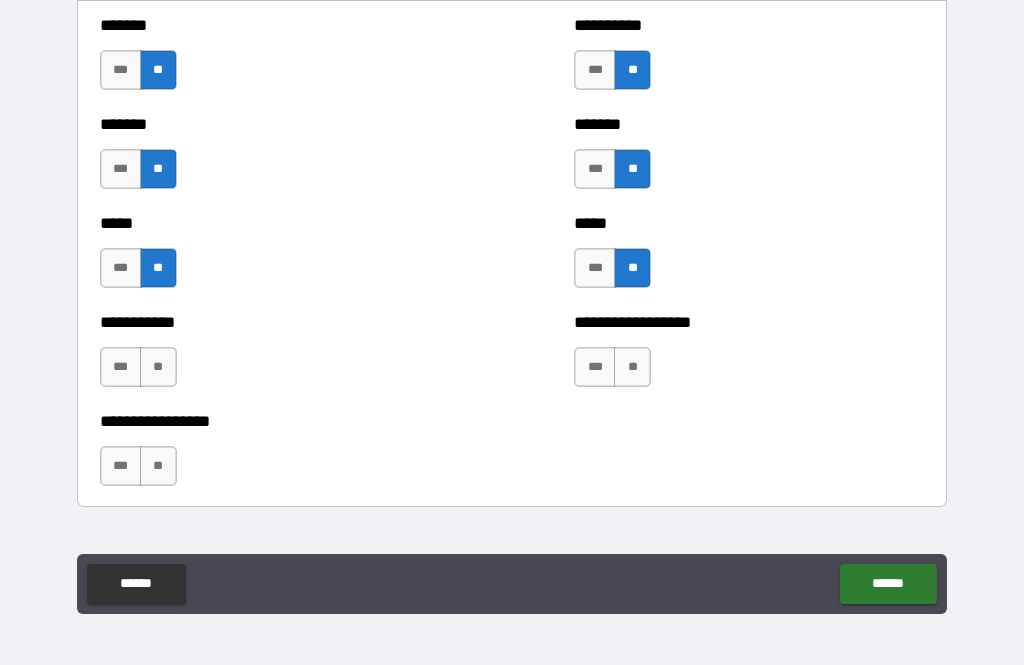 scroll, scrollTop: 2019, scrollLeft: 0, axis: vertical 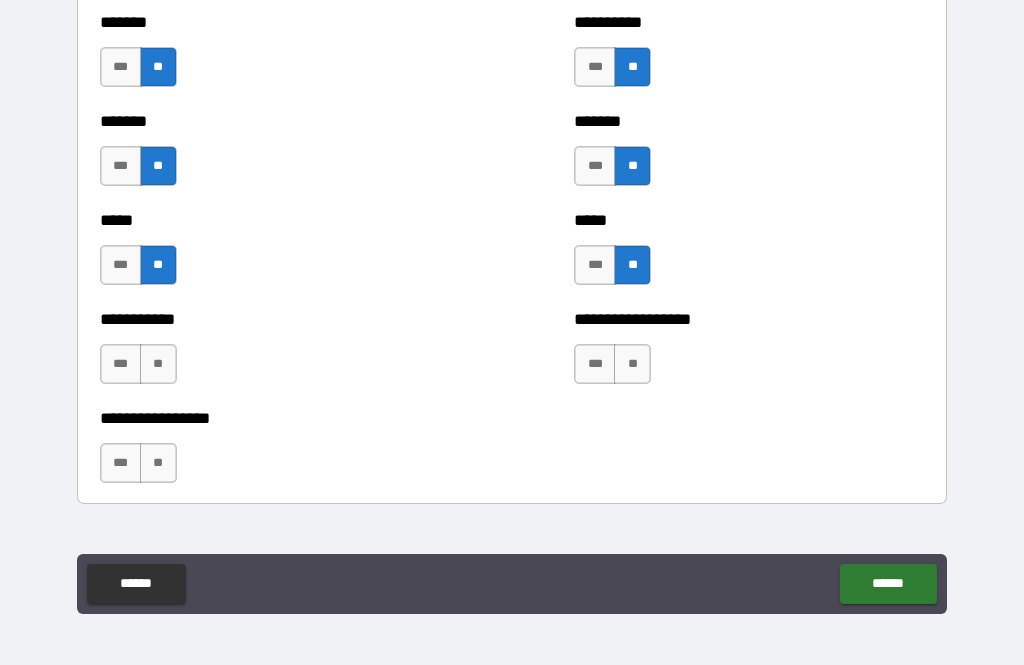 click on "**" at bounding box center (632, 364) 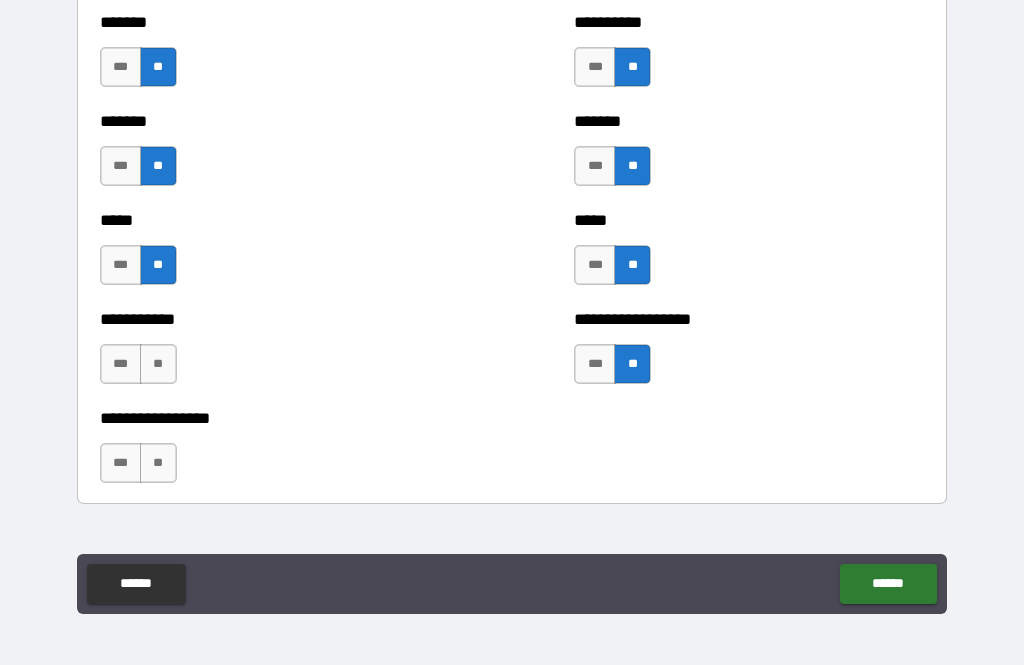 click on "**" at bounding box center (158, 364) 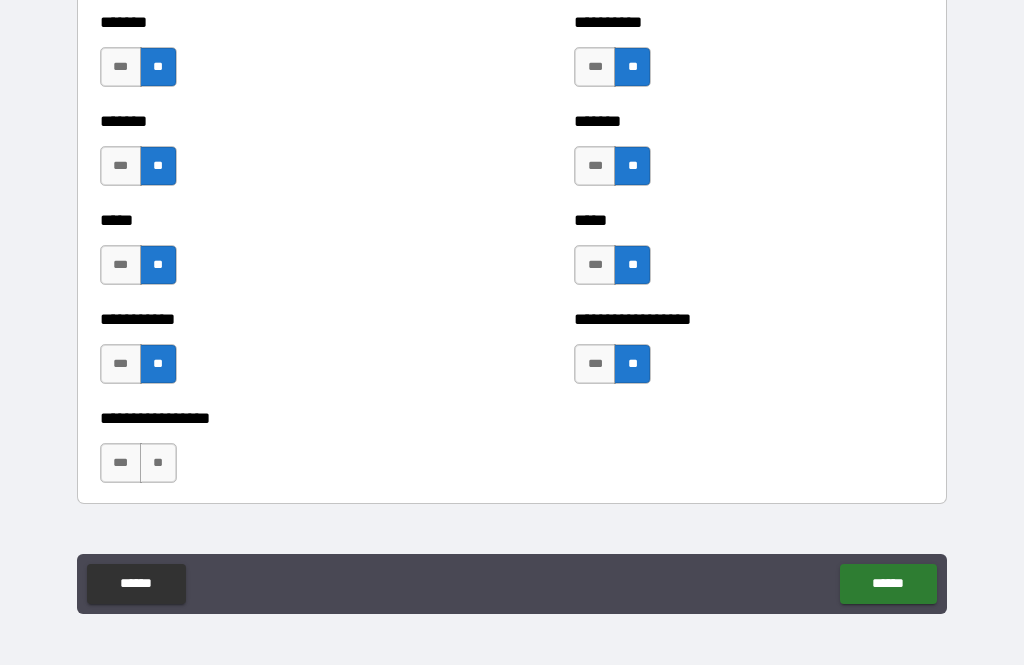 click on "**" at bounding box center [158, 463] 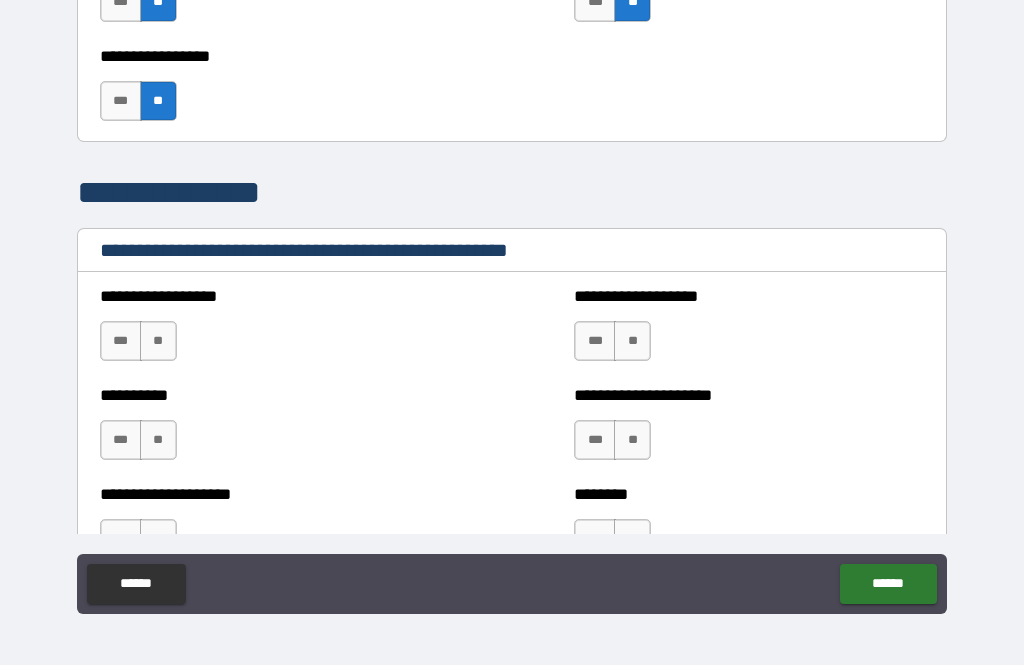 scroll, scrollTop: 2392, scrollLeft: 0, axis: vertical 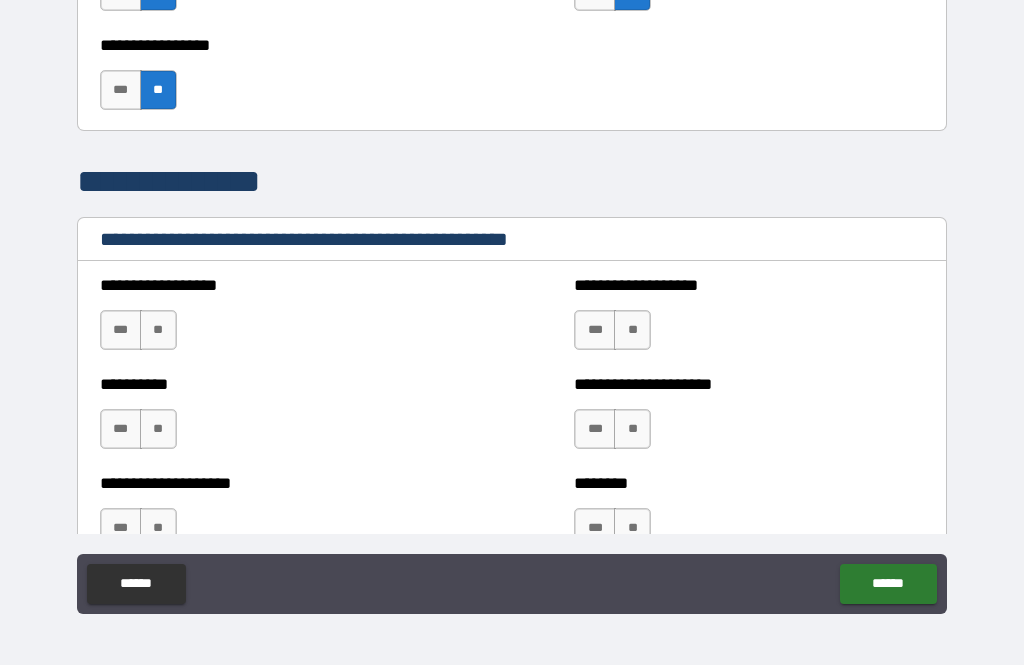 click on "**" at bounding box center (158, 330) 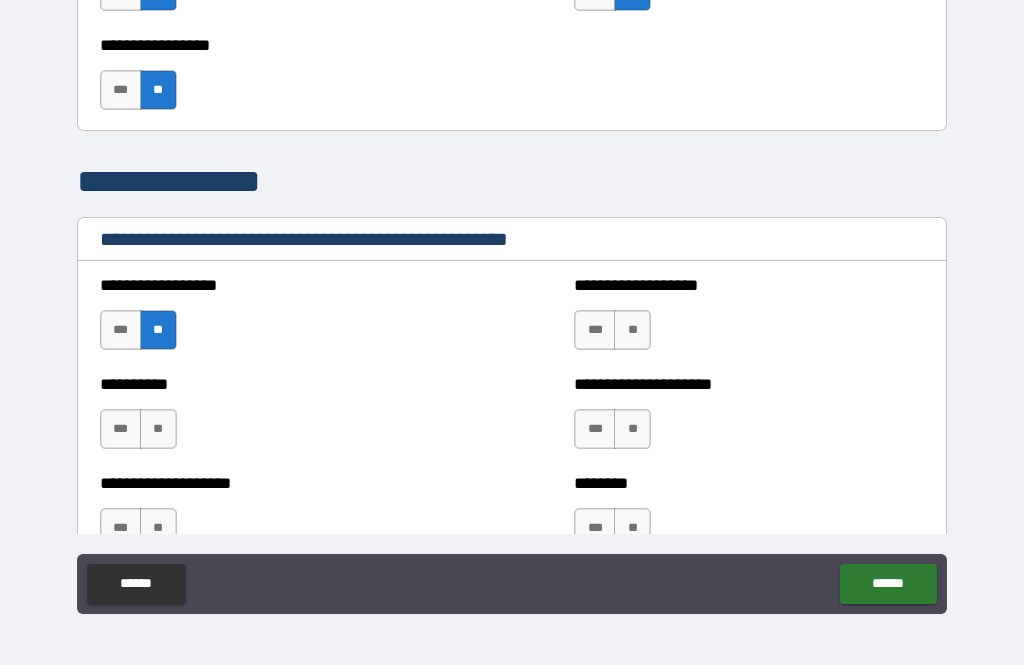 click on "**" at bounding box center (632, 330) 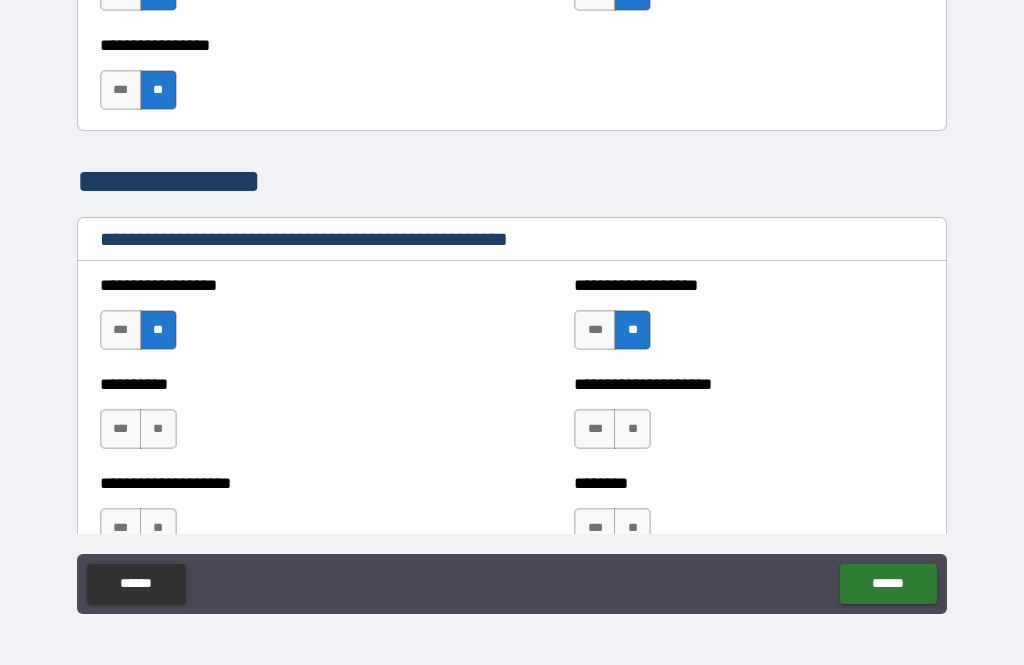 click on "**" at bounding box center [632, 429] 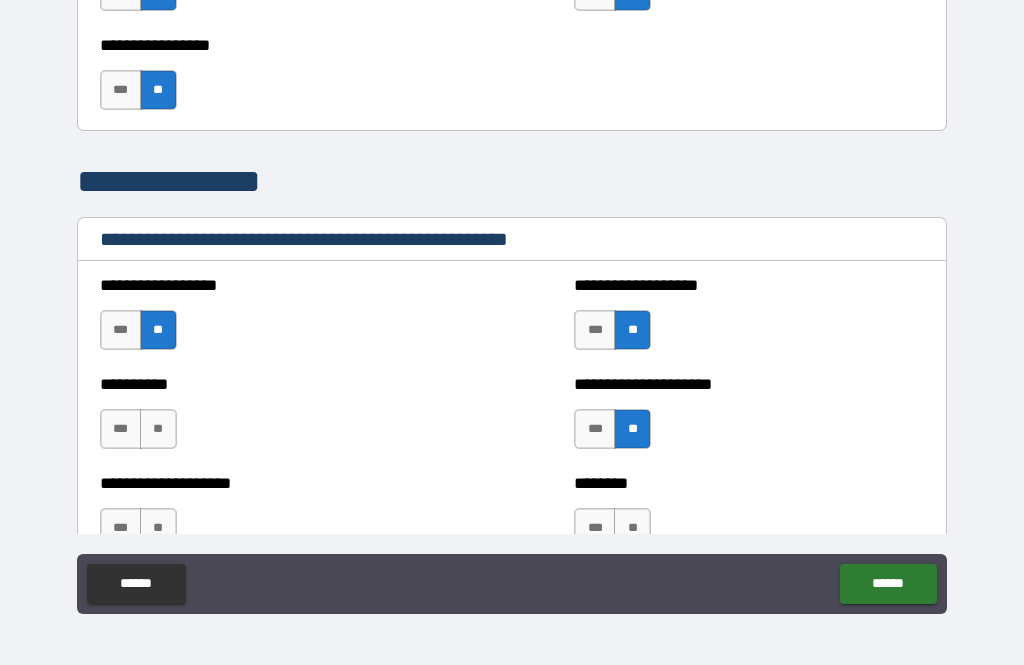 click on "**" at bounding box center (158, 429) 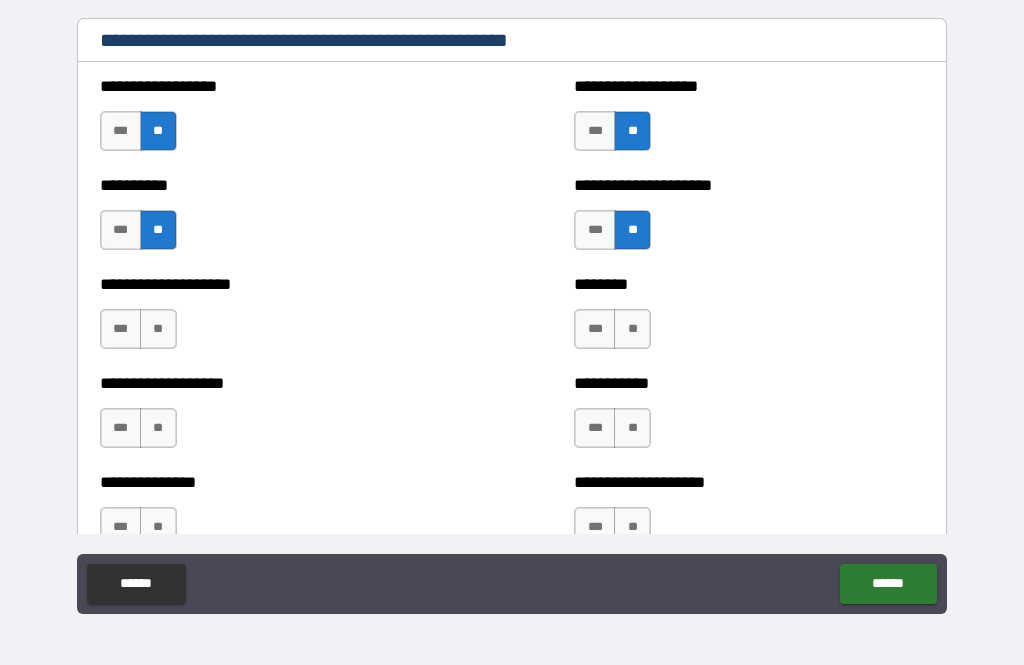scroll, scrollTop: 2599, scrollLeft: 0, axis: vertical 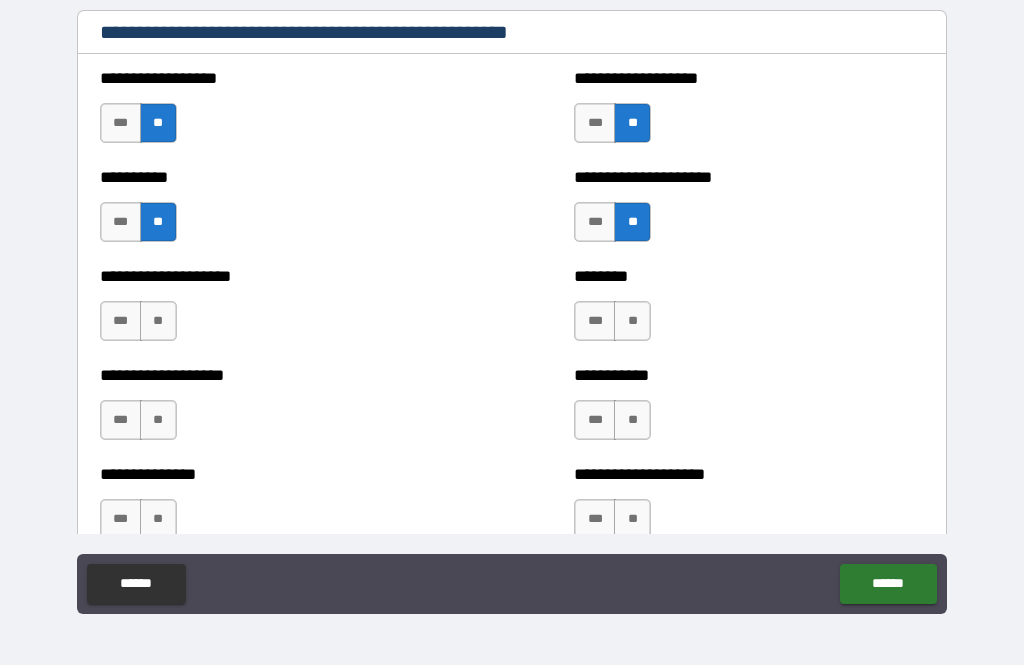 click on "**" at bounding box center [158, 321] 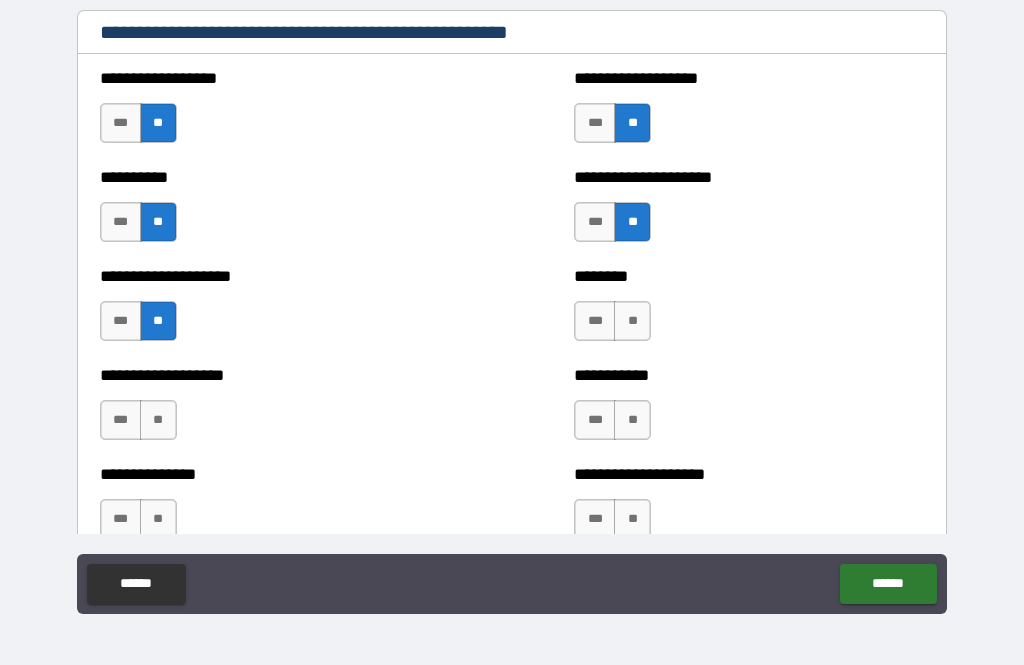 click on "**" at bounding box center [632, 321] 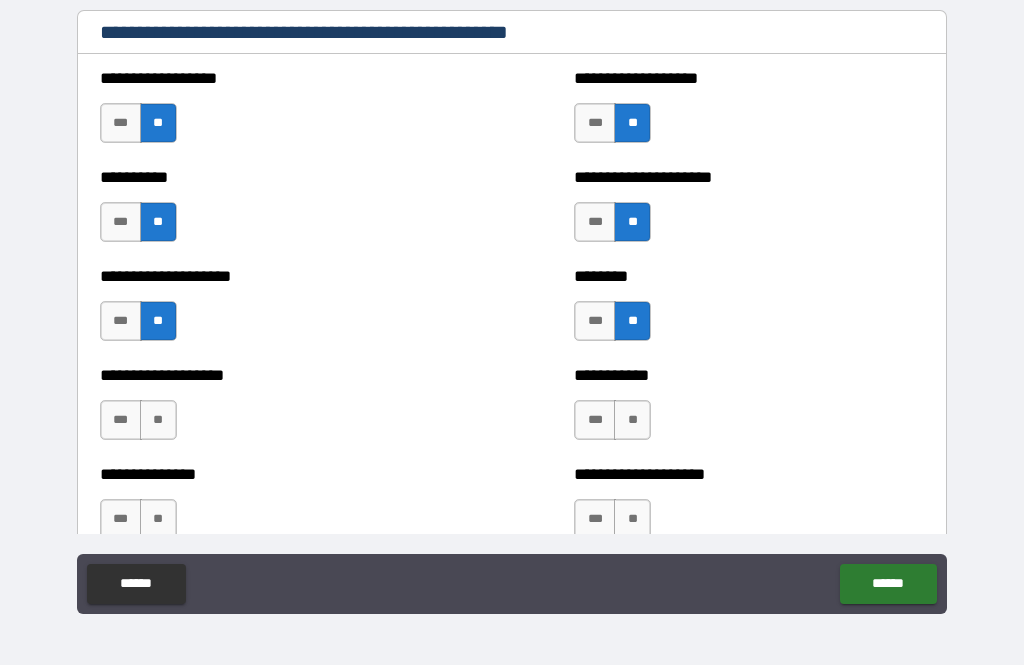 click on "**" at bounding box center [632, 420] 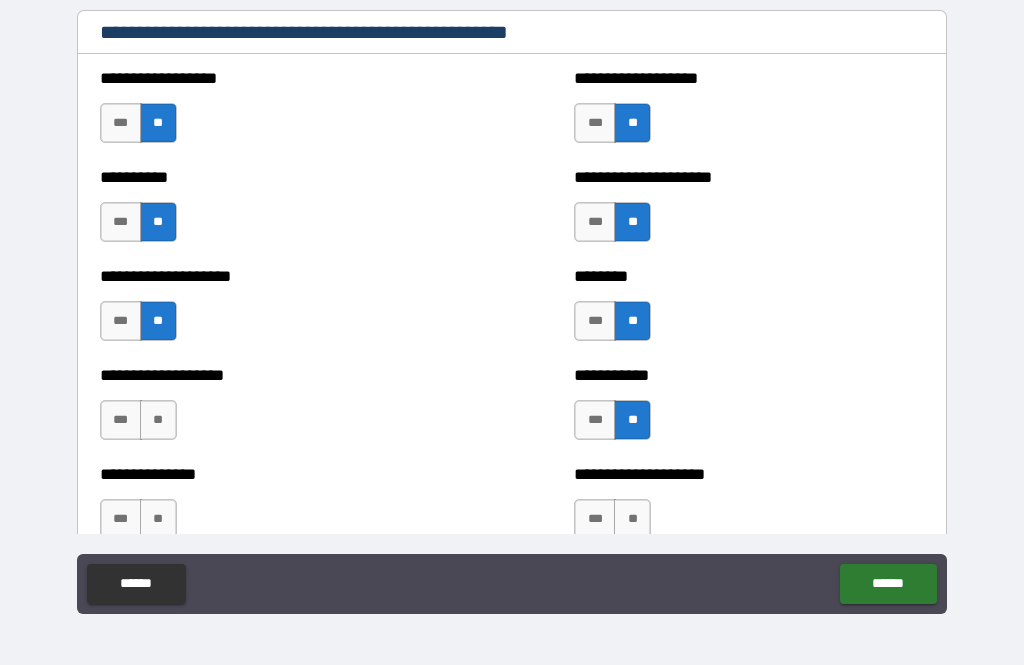 click on "**" at bounding box center (158, 420) 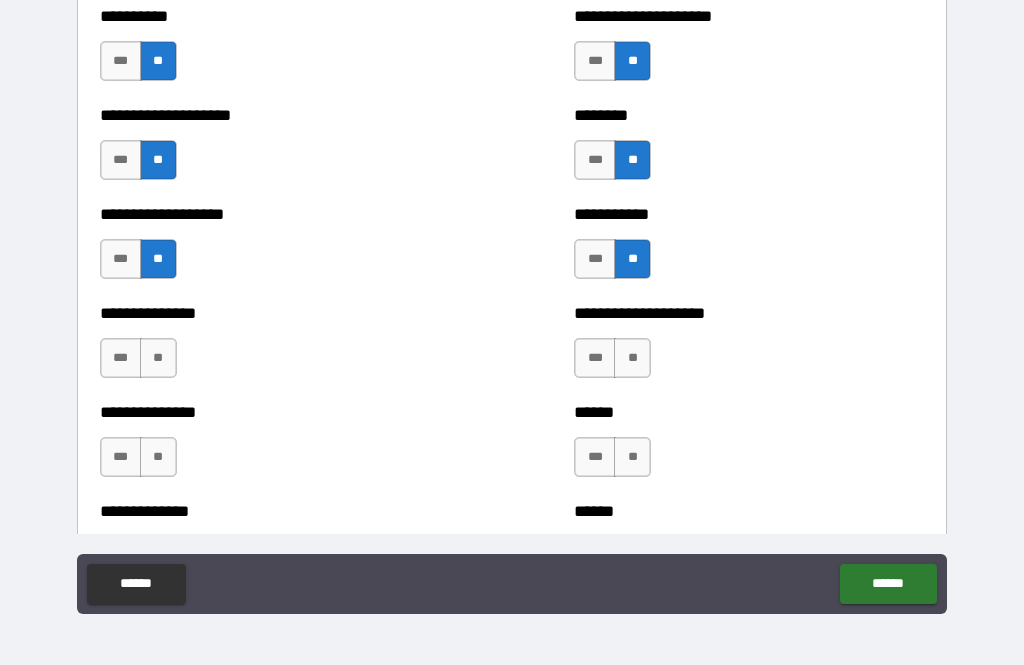 scroll, scrollTop: 2783, scrollLeft: 0, axis: vertical 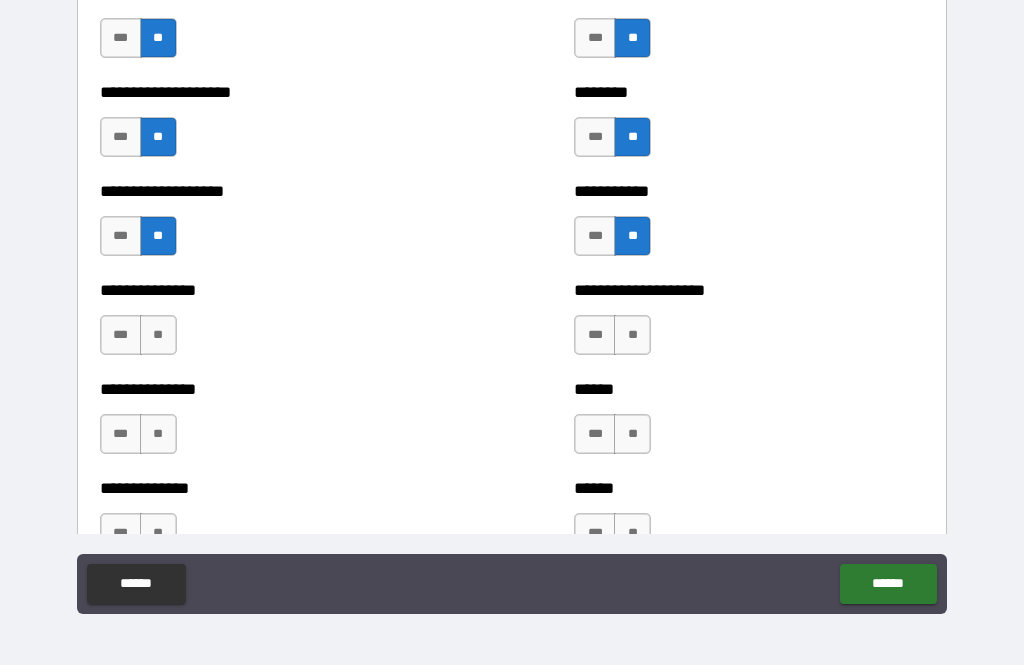 click on "**" at bounding box center [158, 335] 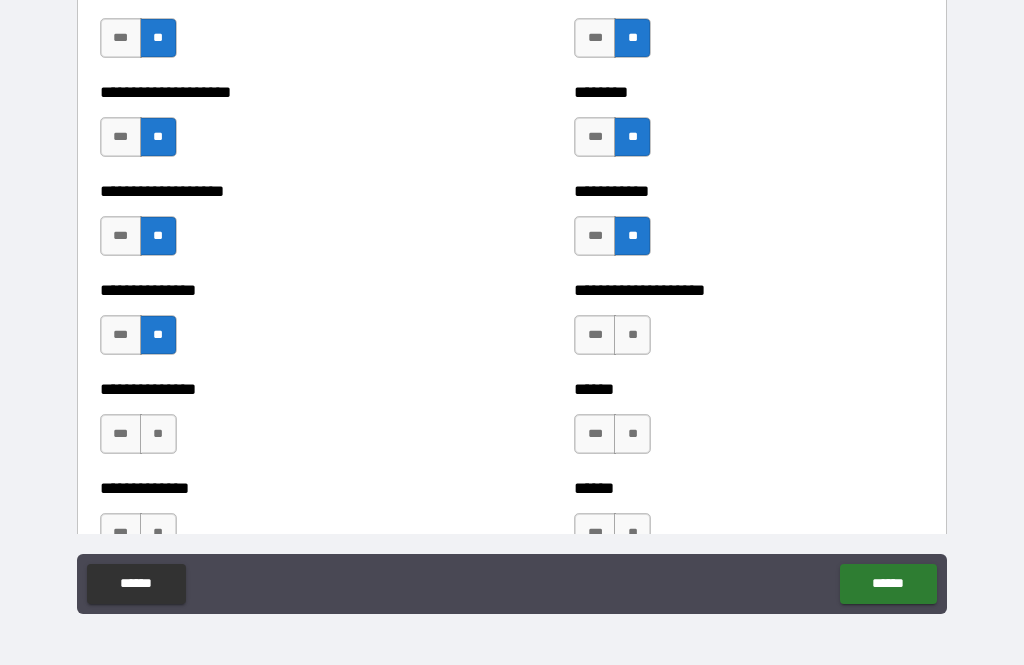 click on "**" at bounding box center (158, 434) 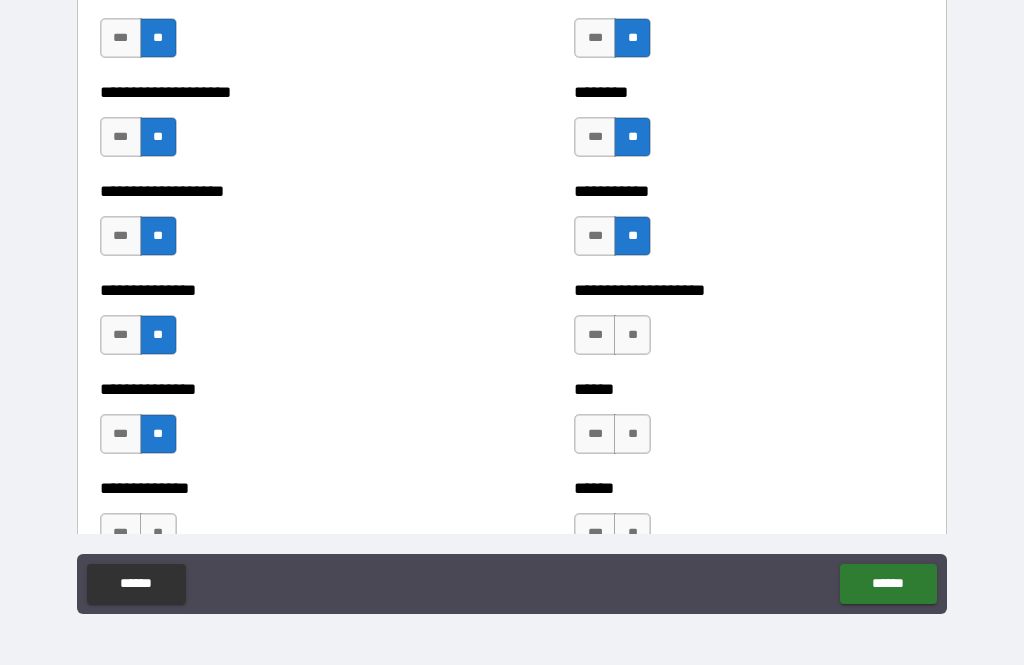 click on "**" at bounding box center (632, 335) 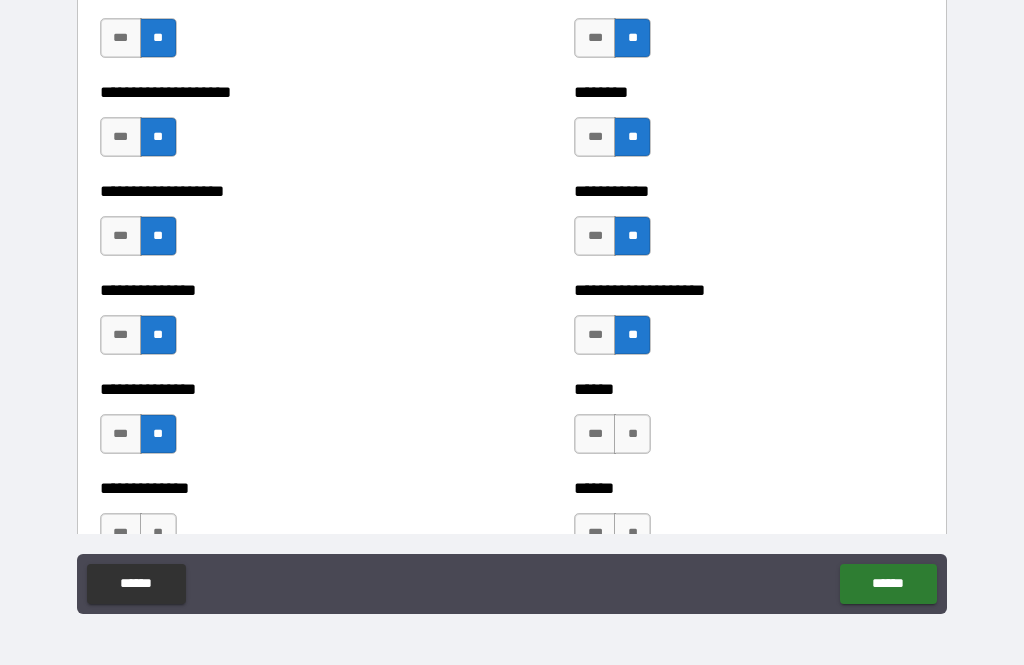 click on "**" at bounding box center (632, 434) 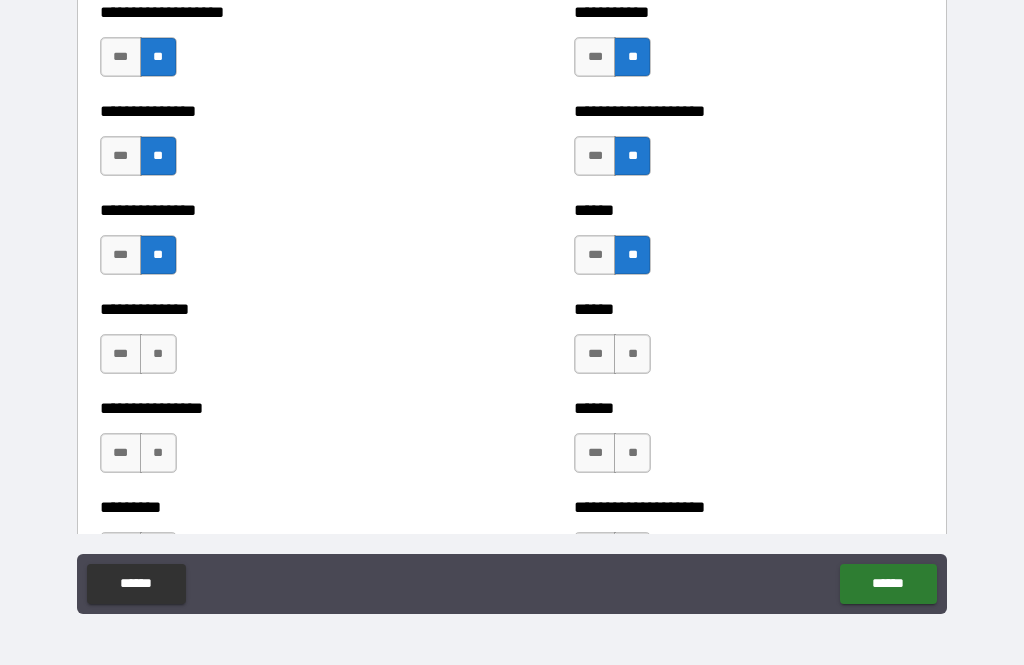 scroll, scrollTop: 2968, scrollLeft: 0, axis: vertical 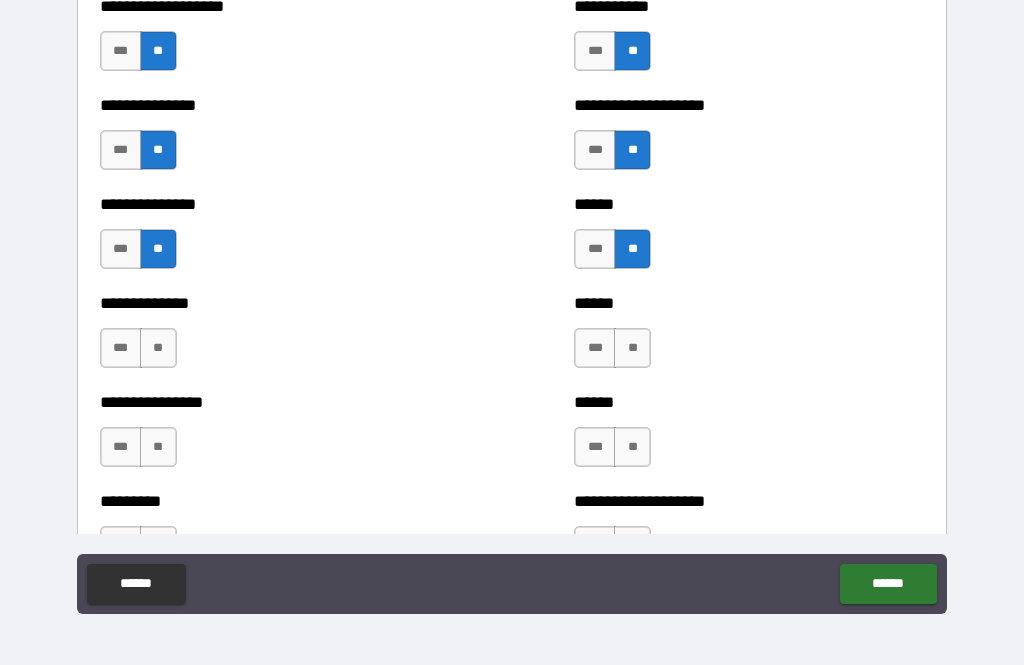click on "**" at bounding box center (632, 348) 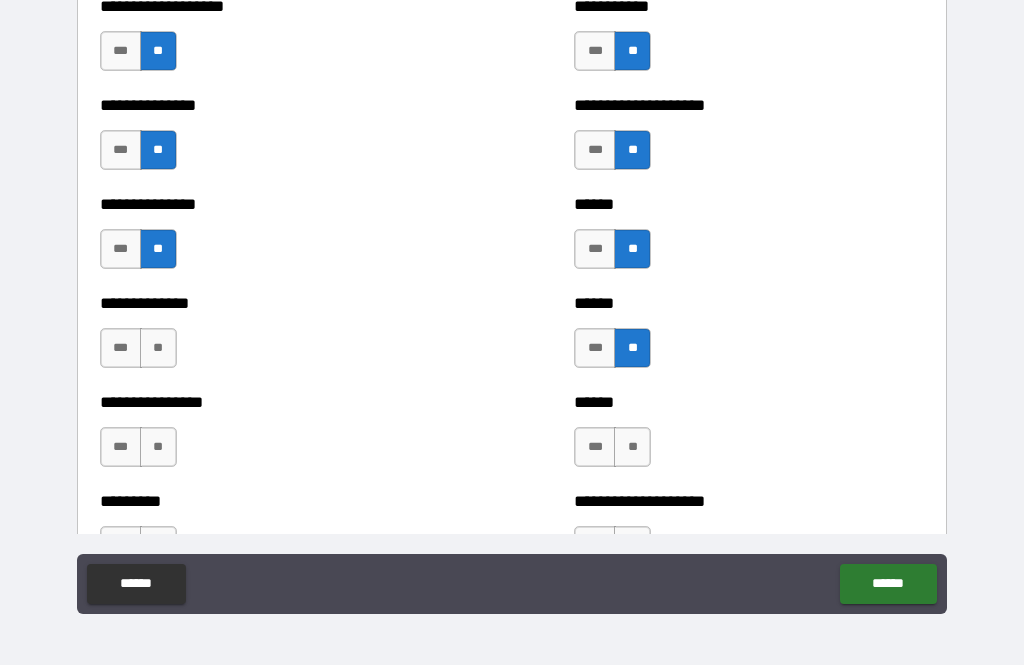 click on "**" at bounding box center (158, 348) 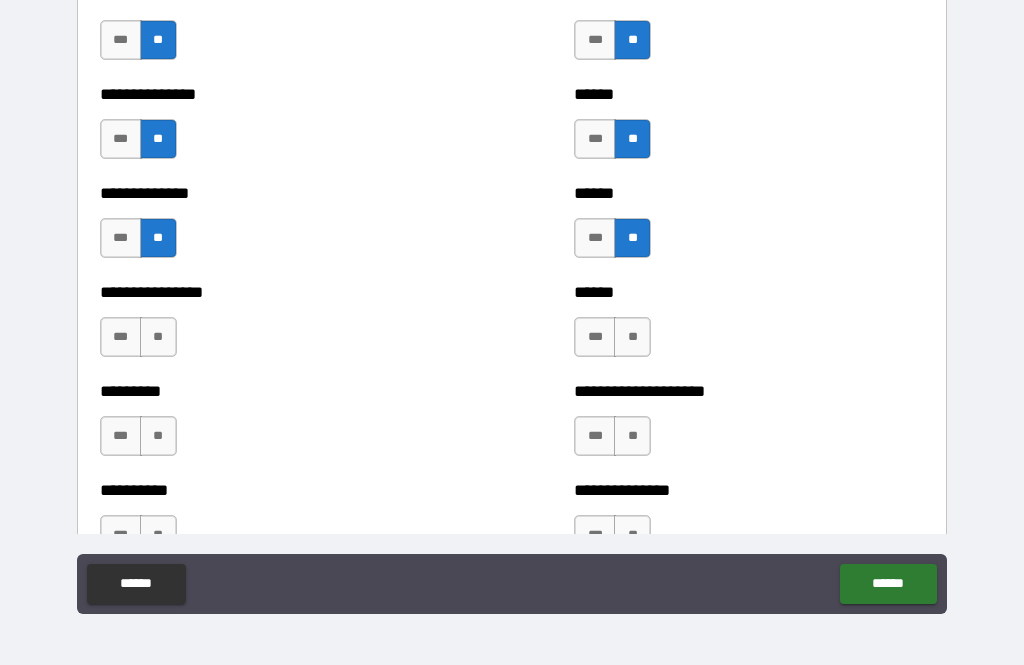 scroll, scrollTop: 3078, scrollLeft: 0, axis: vertical 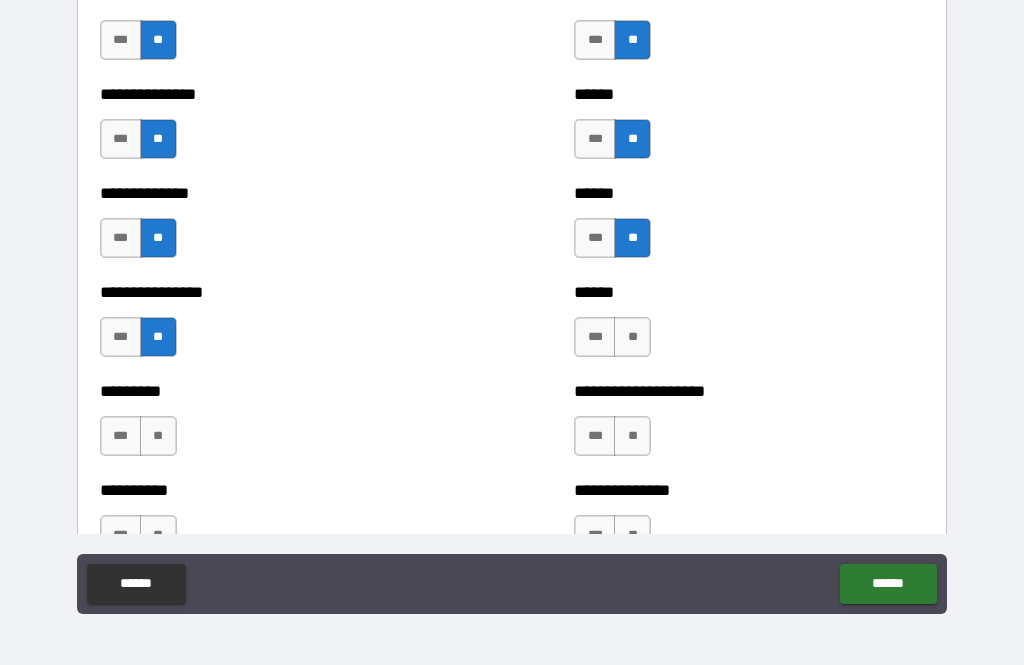 click on "**" at bounding box center (158, 436) 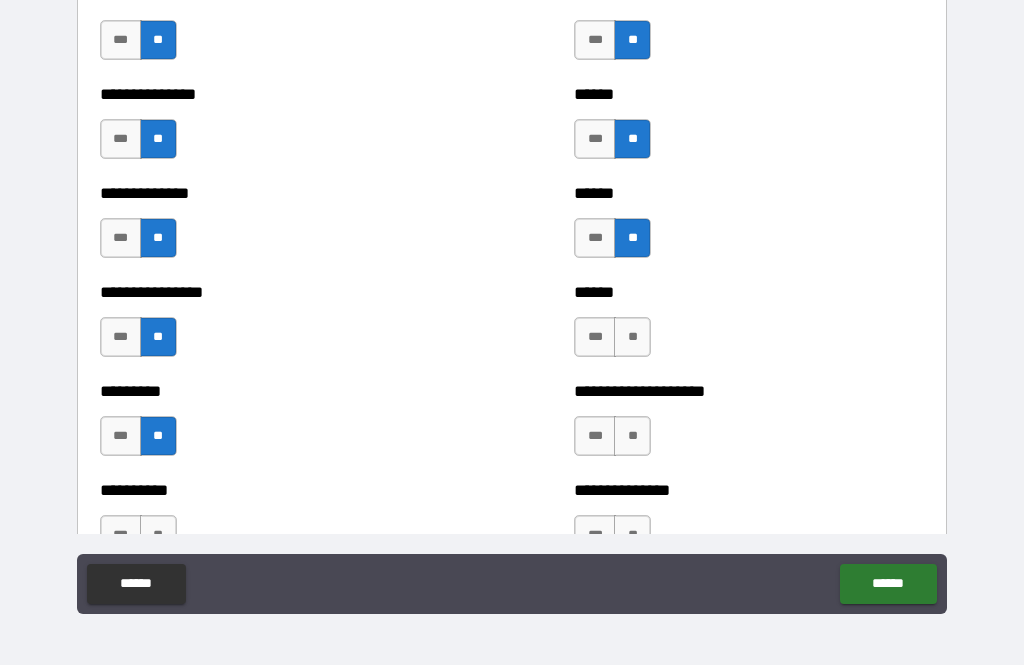 click on "**" at bounding box center [632, 337] 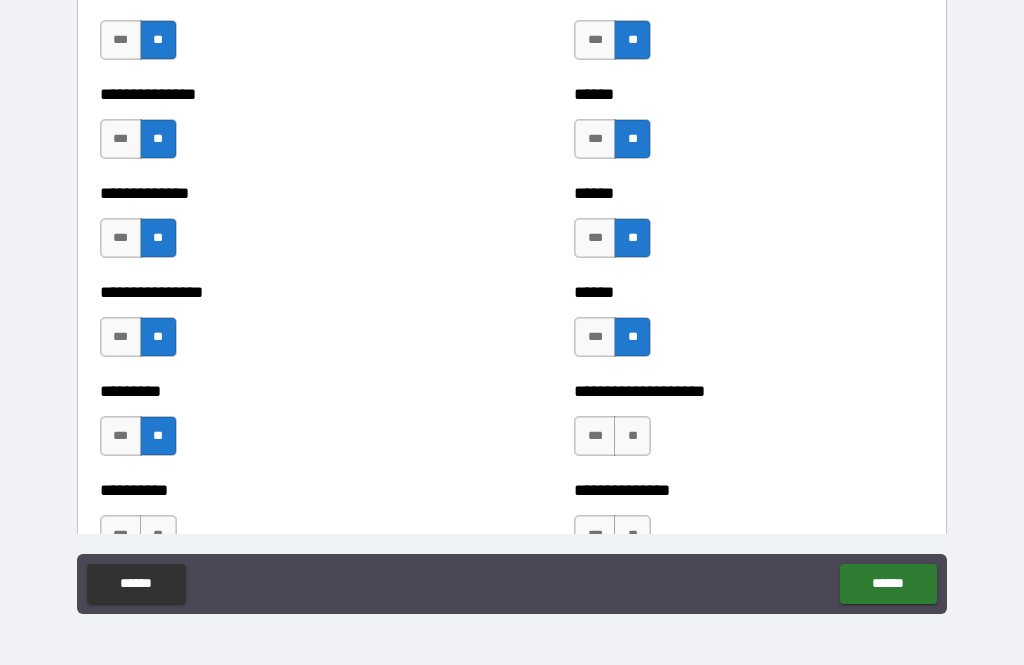 click on "**" at bounding box center (632, 436) 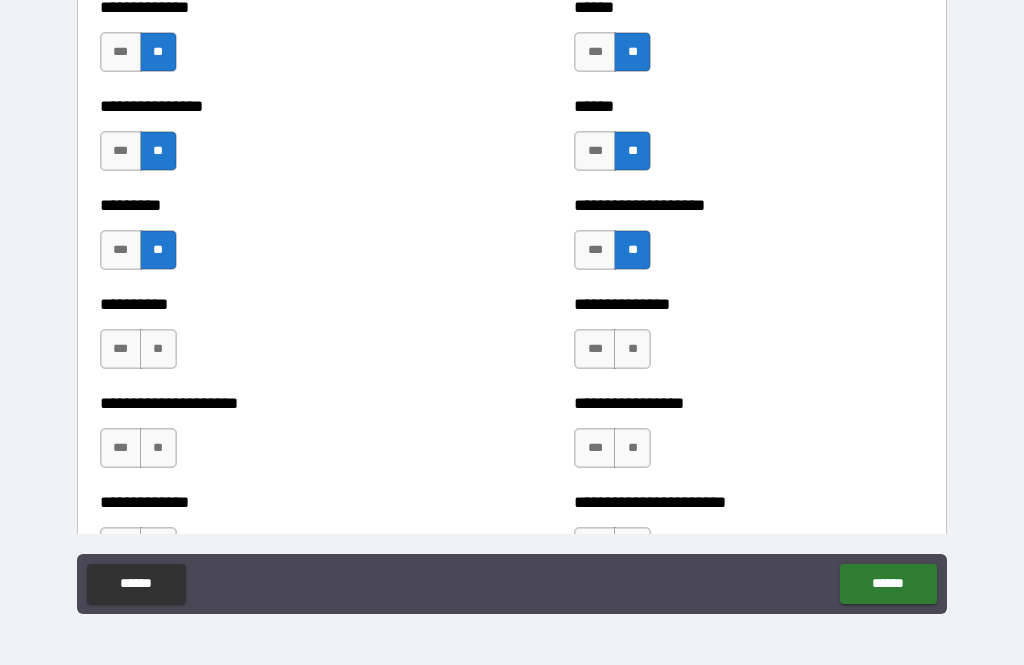 scroll, scrollTop: 3264, scrollLeft: 0, axis: vertical 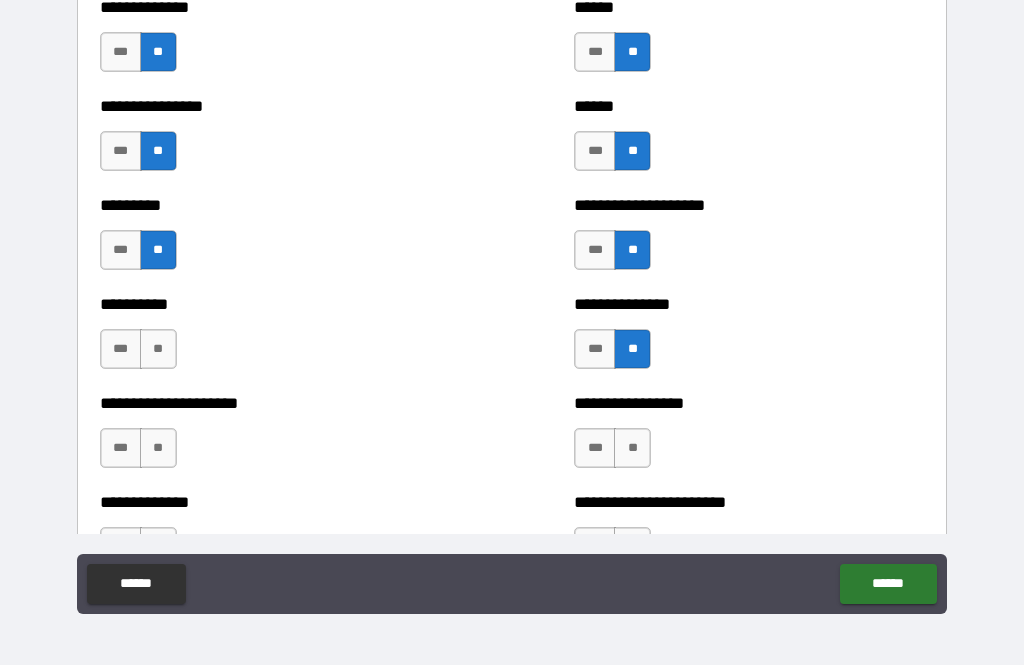click on "**" at bounding box center [158, 349] 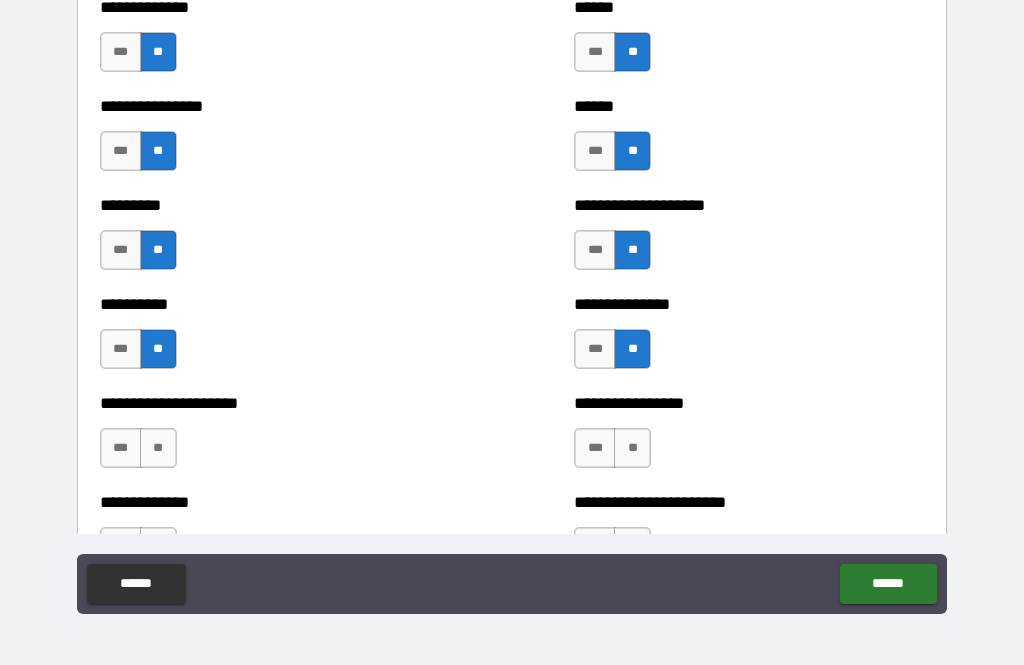 click on "**" at bounding box center (158, 448) 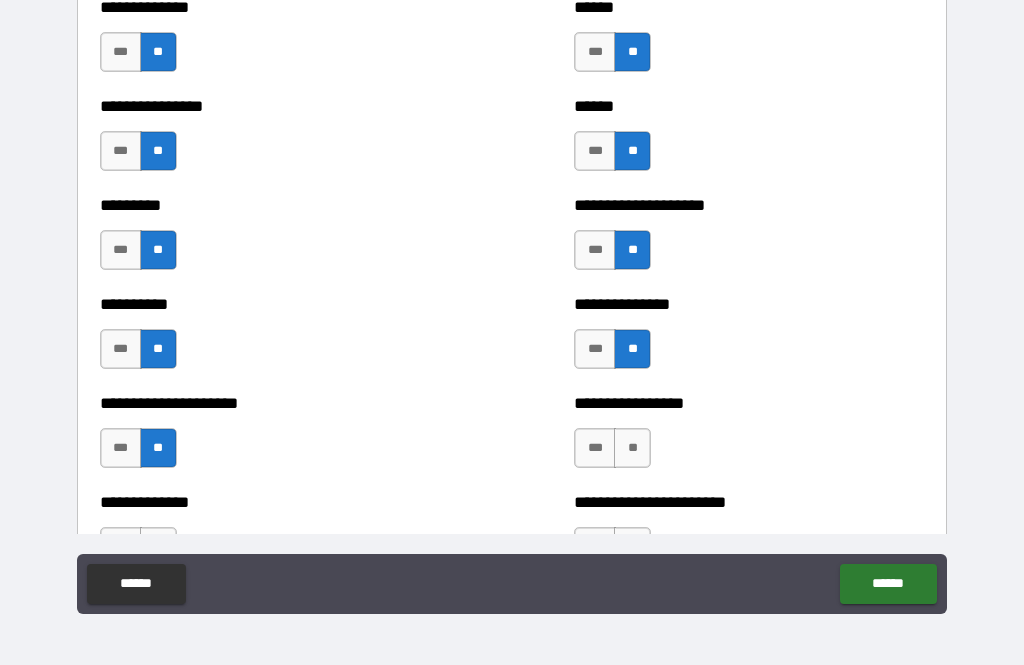 click on "**" at bounding box center (632, 448) 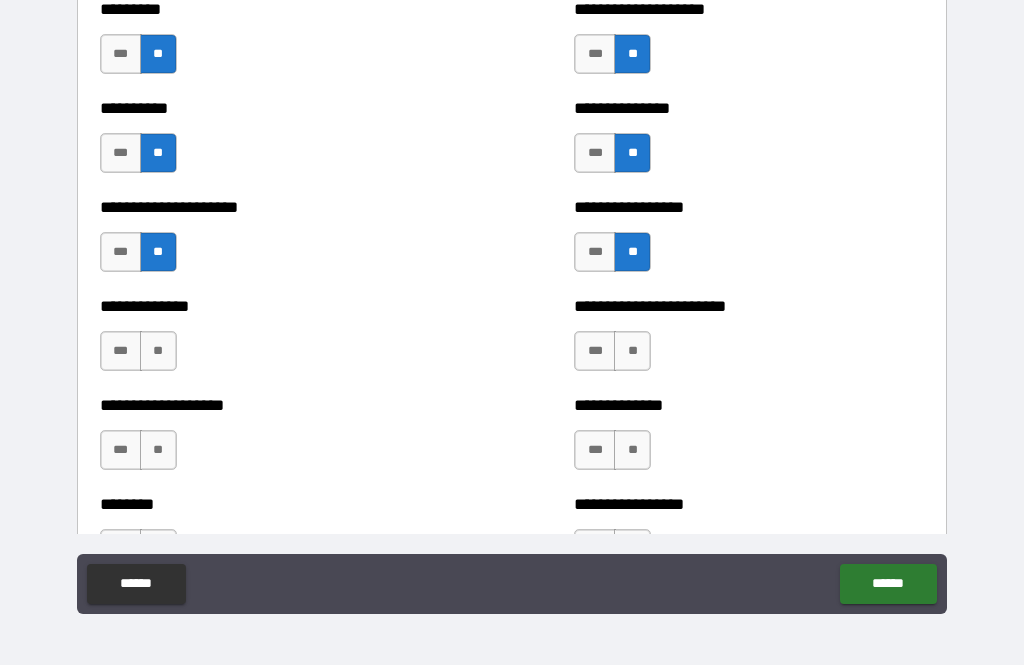 scroll, scrollTop: 3462, scrollLeft: 0, axis: vertical 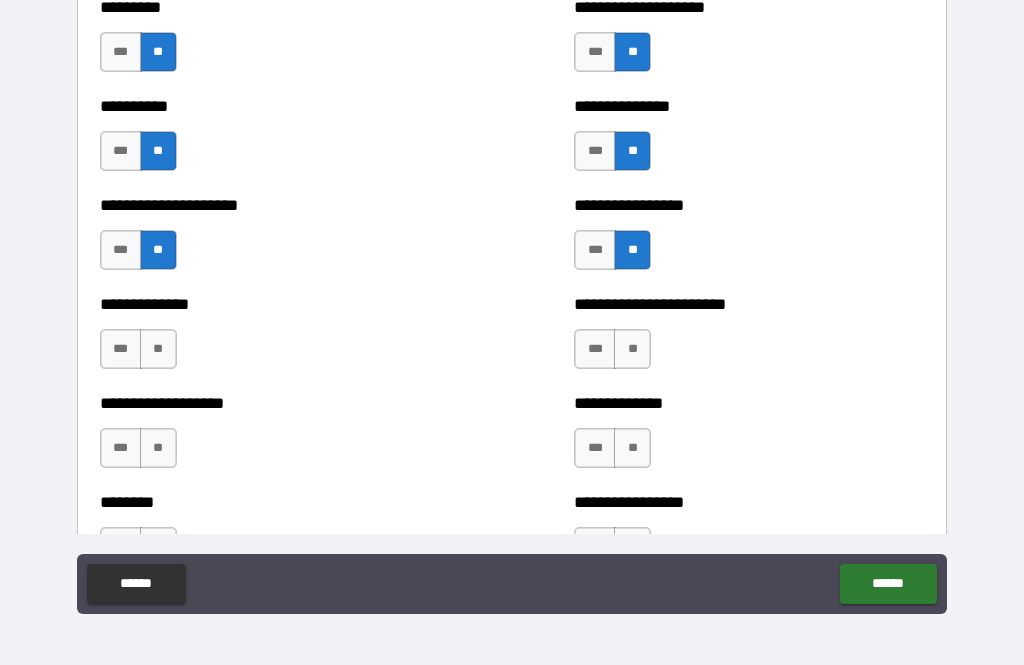 click on "**" at bounding box center [632, 349] 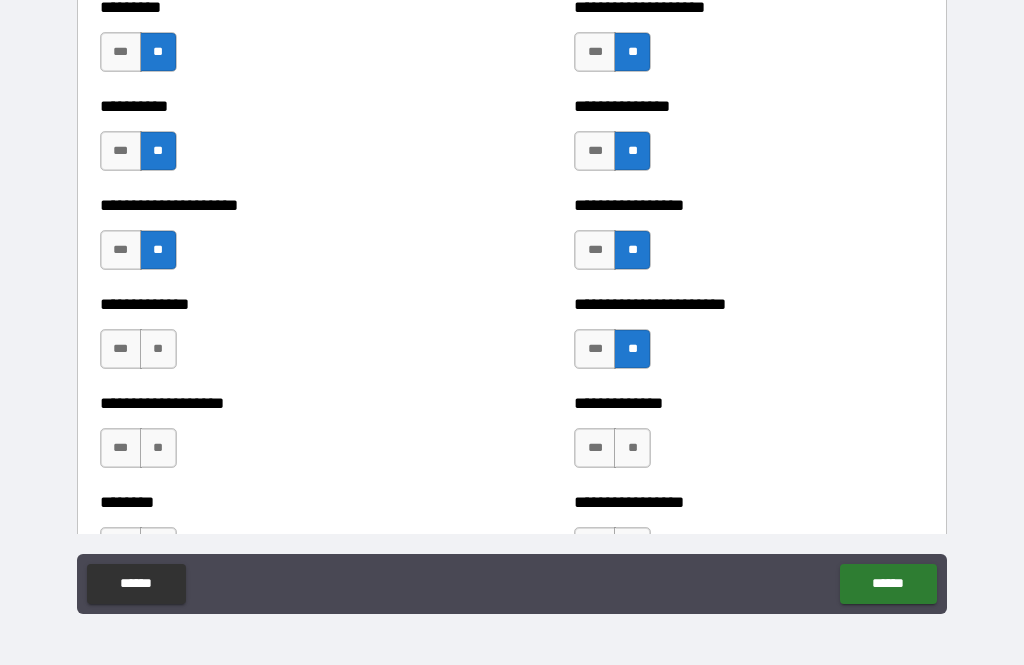 click on "**" at bounding box center (158, 349) 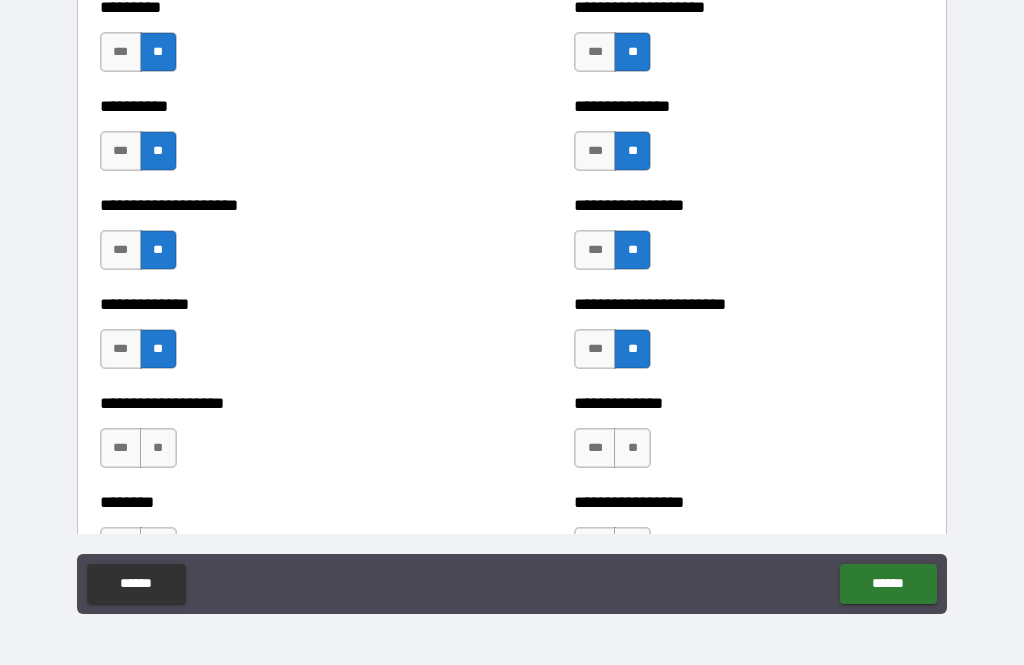click on "**" at bounding box center [158, 448] 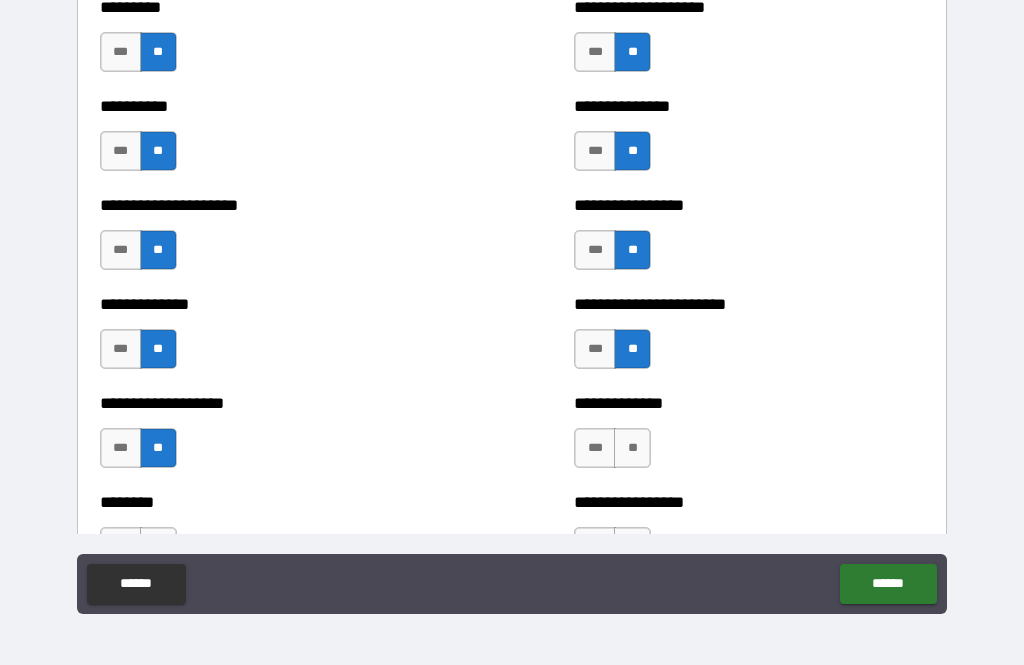 click on "**" at bounding box center [632, 448] 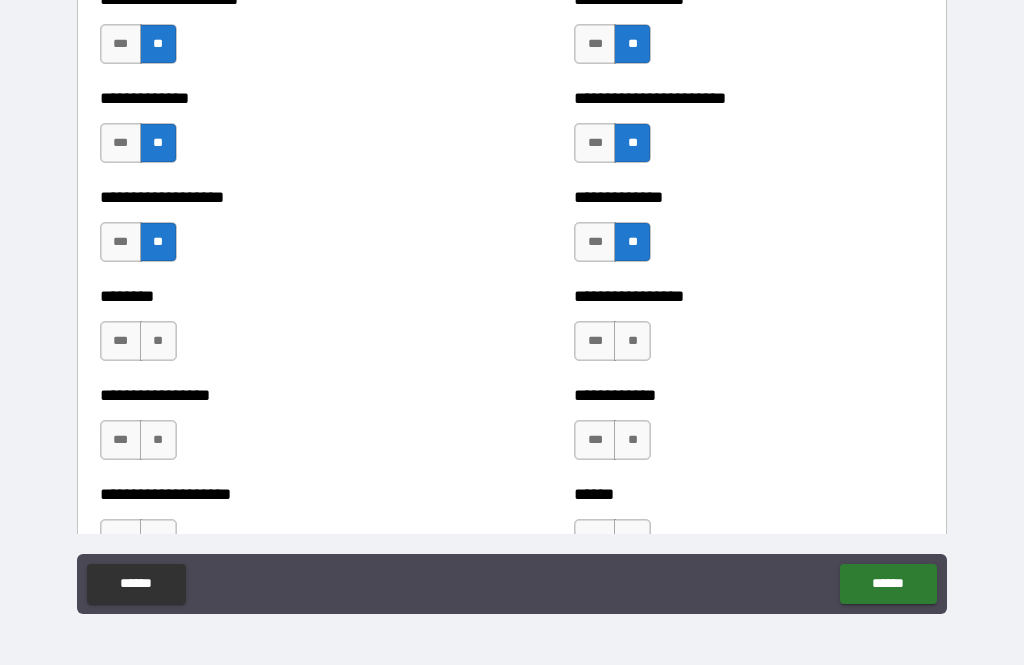 scroll, scrollTop: 3670, scrollLeft: 0, axis: vertical 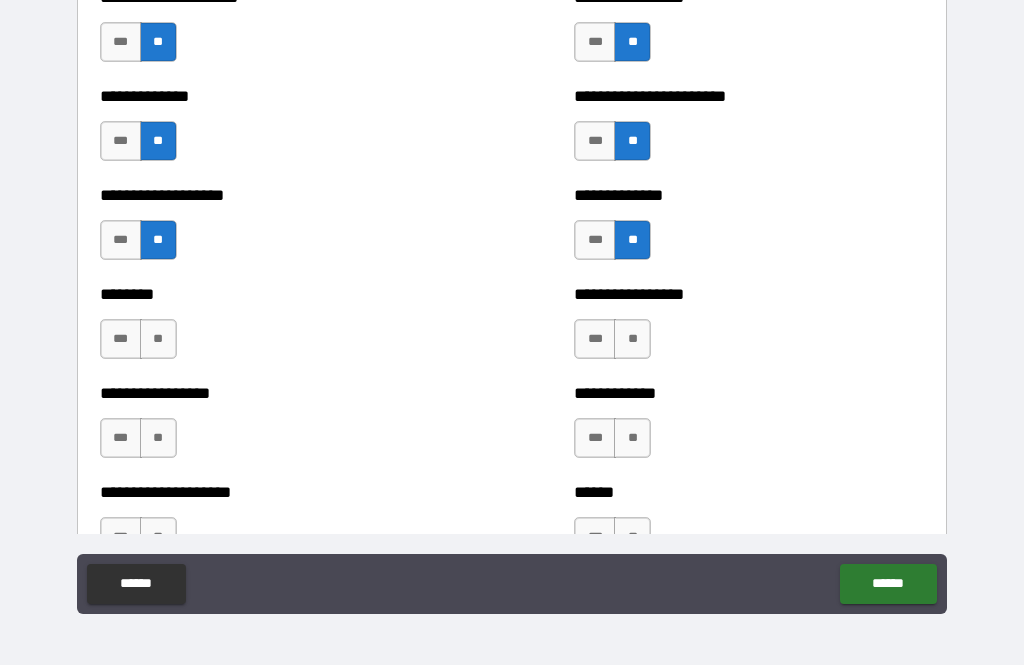 click on "**" at bounding box center [632, 339] 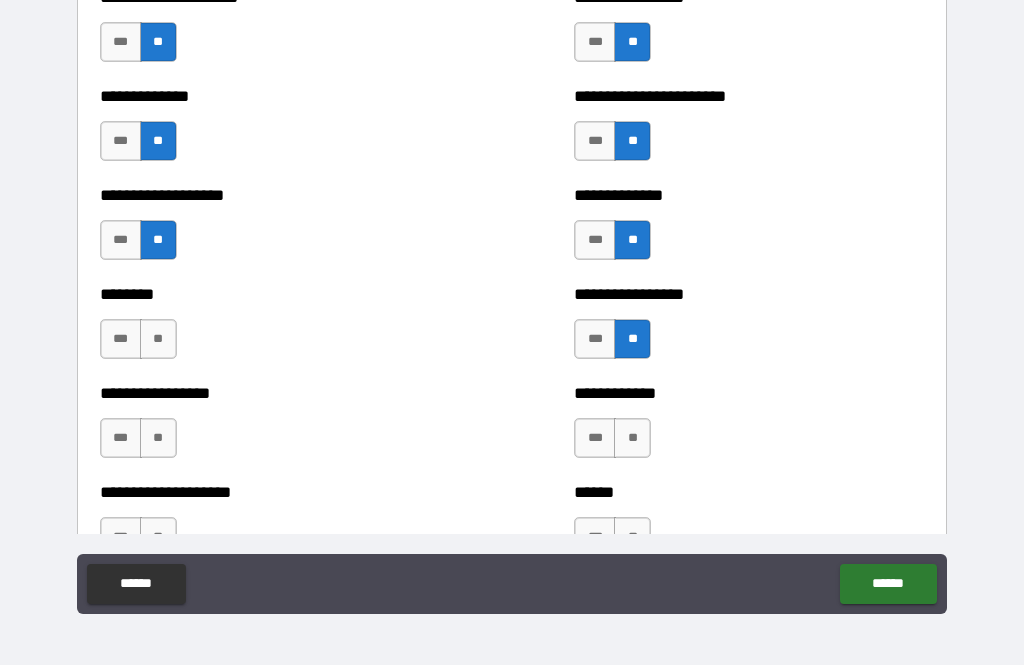 click on "**" at bounding box center [158, 339] 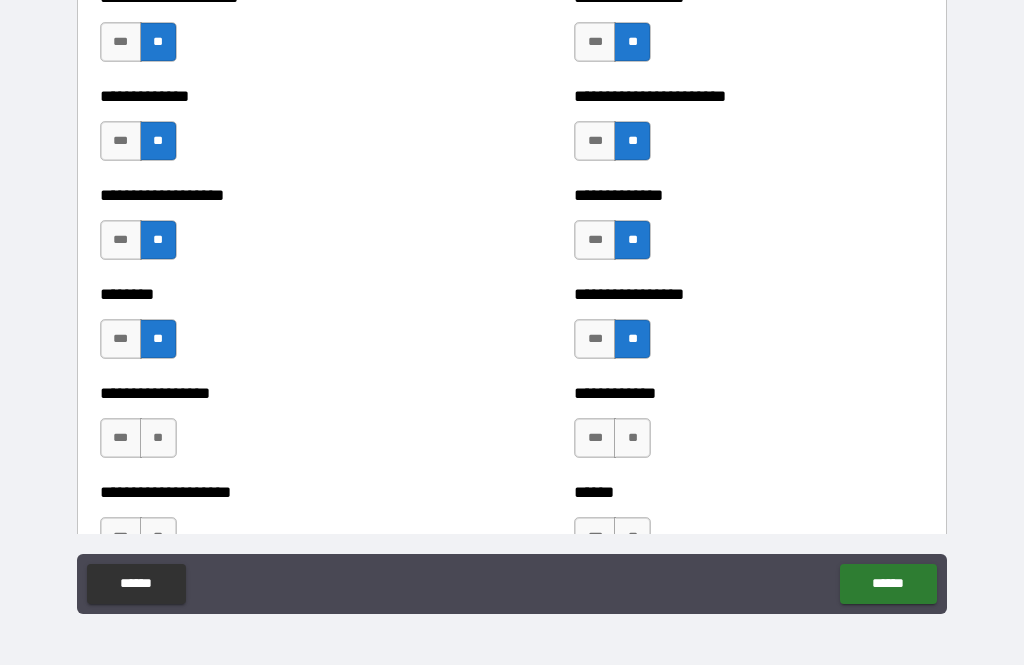 click on "**" at bounding box center [158, 438] 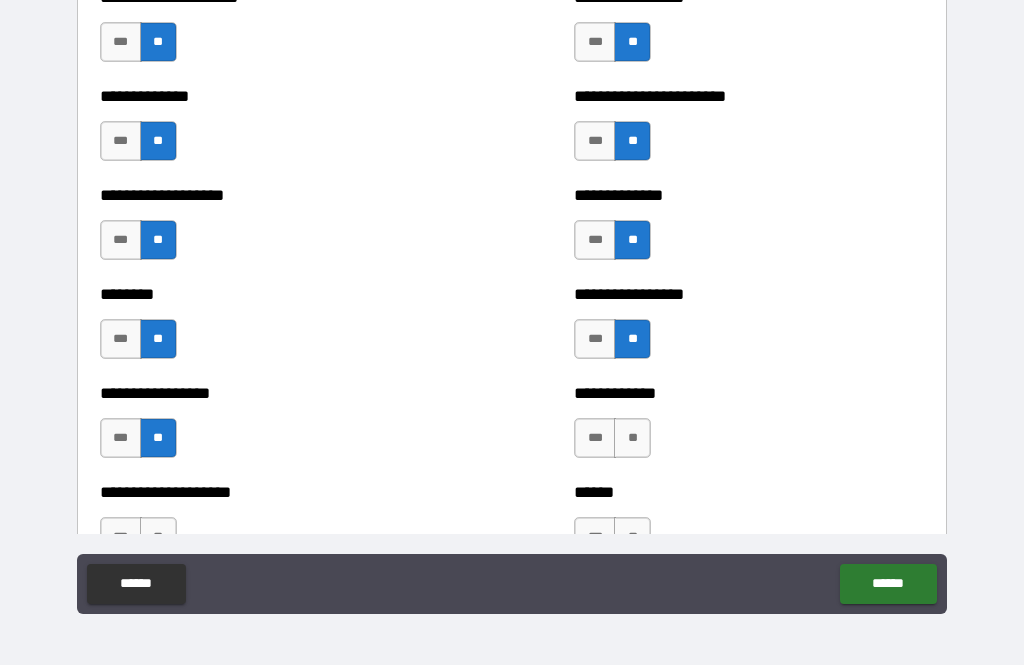click on "**" at bounding box center (632, 438) 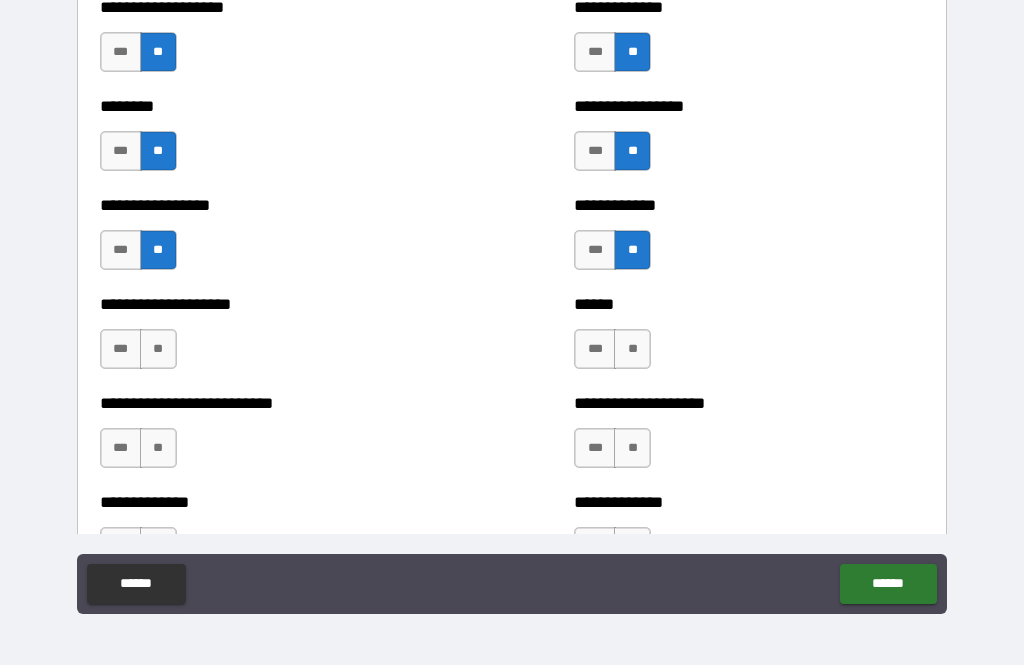 scroll, scrollTop: 3866, scrollLeft: 0, axis: vertical 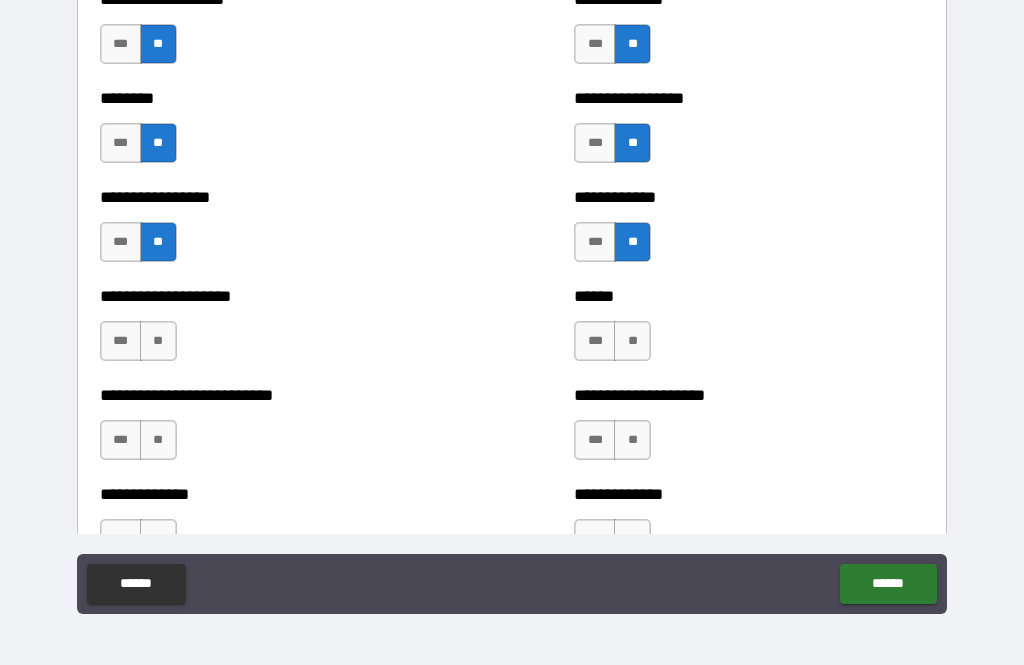 click on "**" at bounding box center [632, 341] 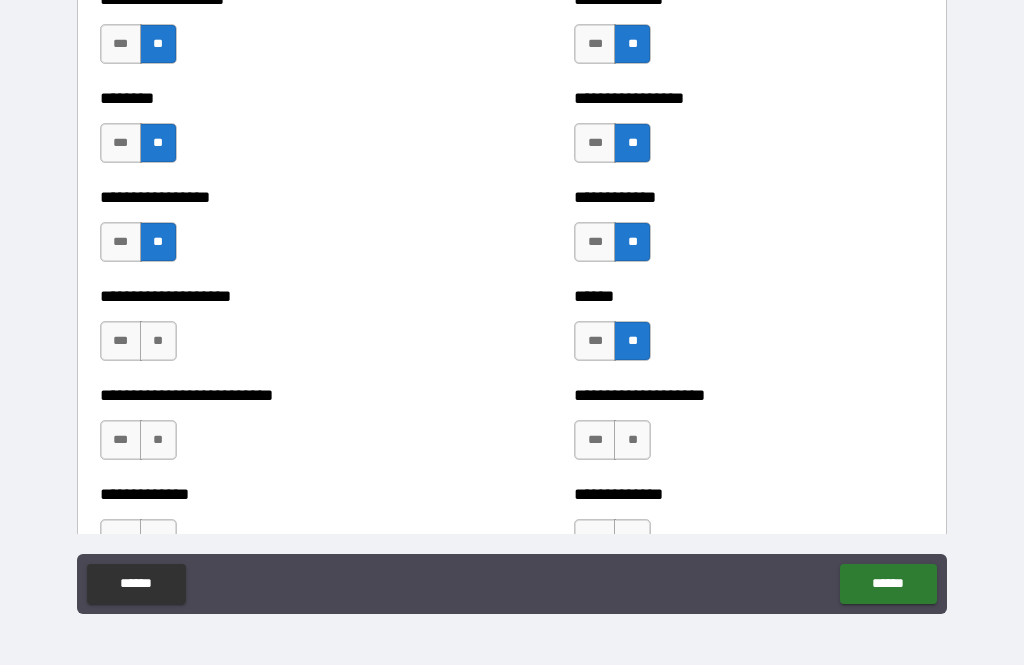 click on "**" at bounding box center (158, 341) 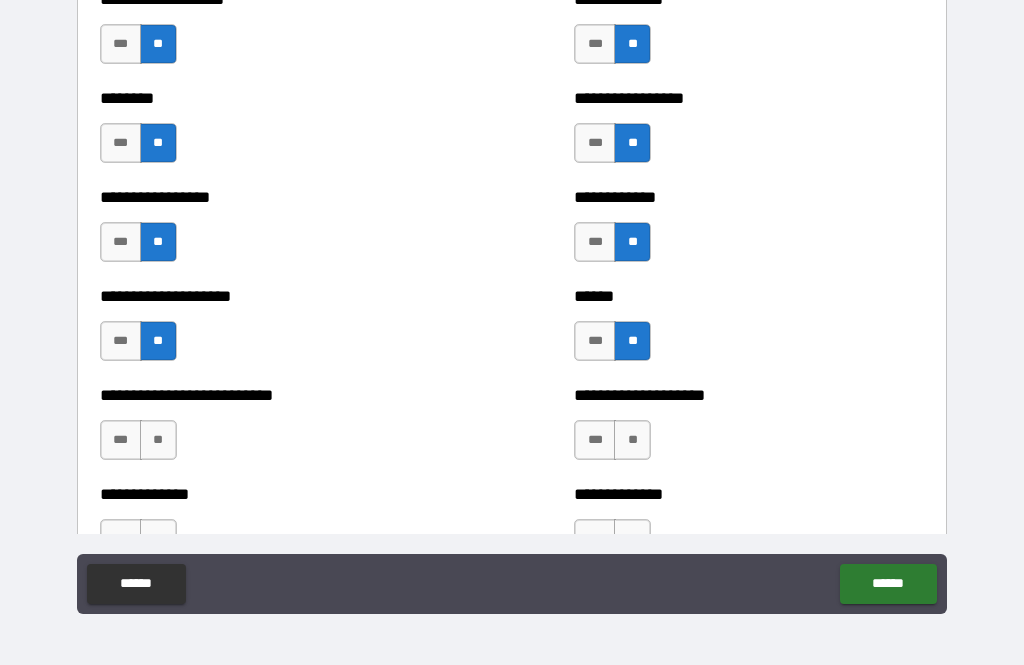 click on "**" at bounding box center (158, 440) 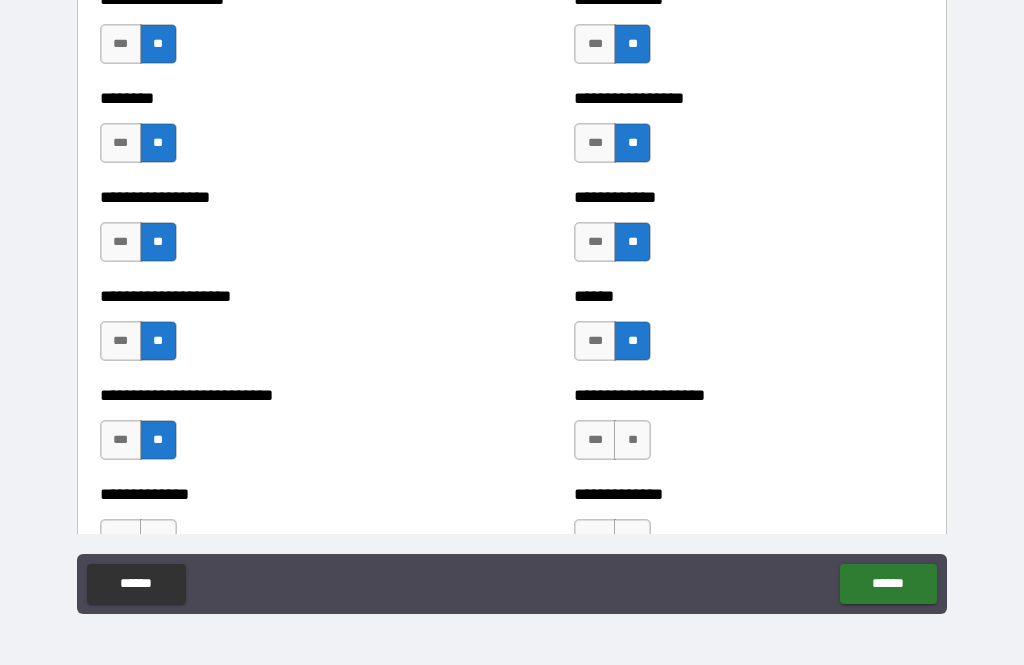 click on "**" at bounding box center (632, 440) 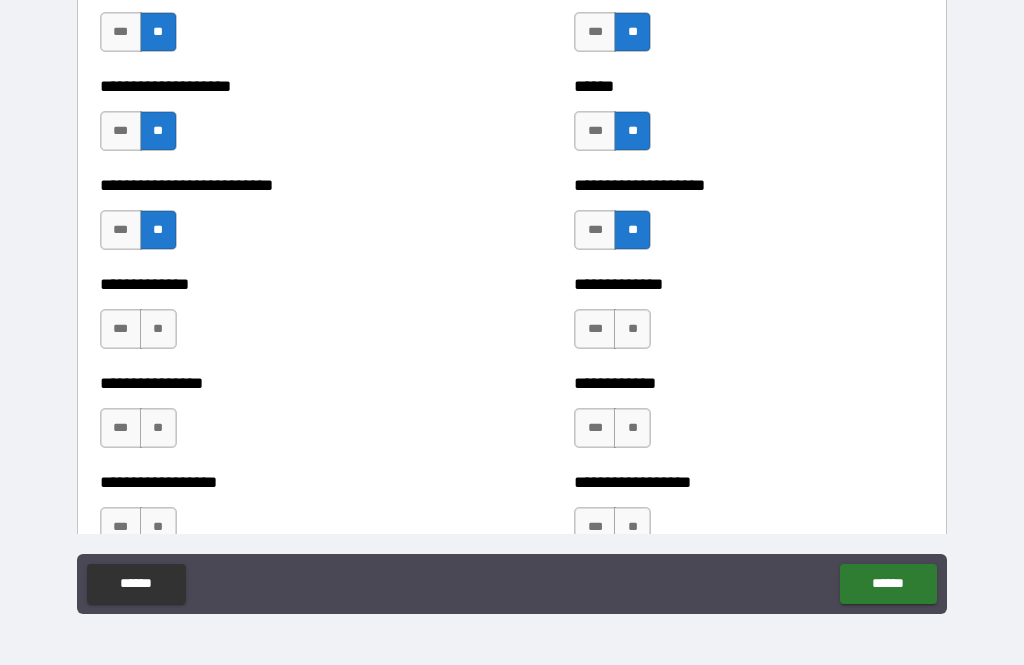 scroll, scrollTop: 4077, scrollLeft: 0, axis: vertical 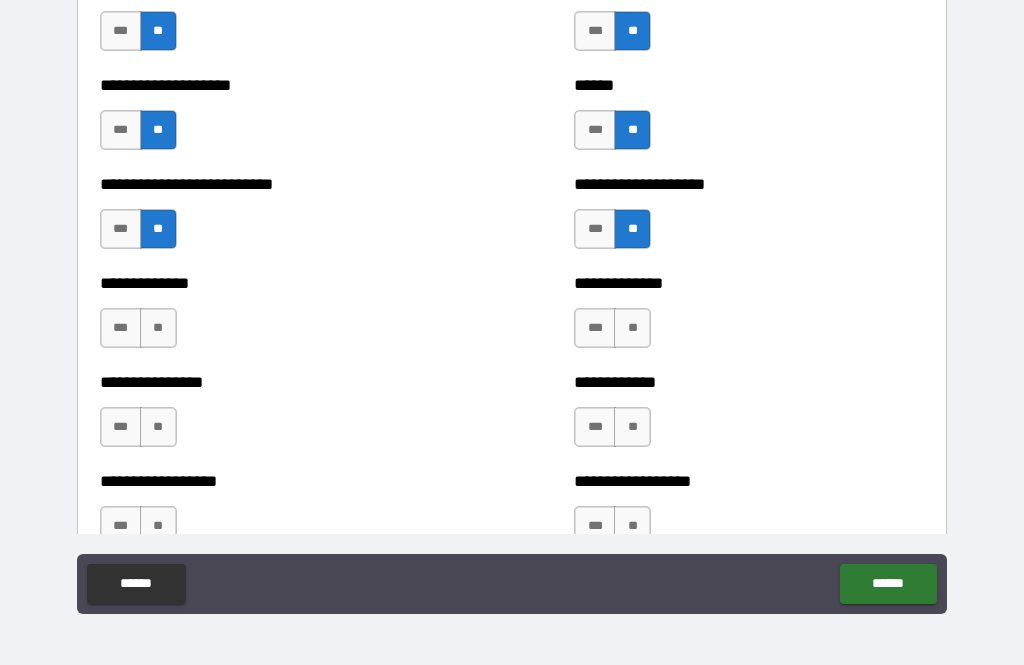 click on "**" at bounding box center [632, 328] 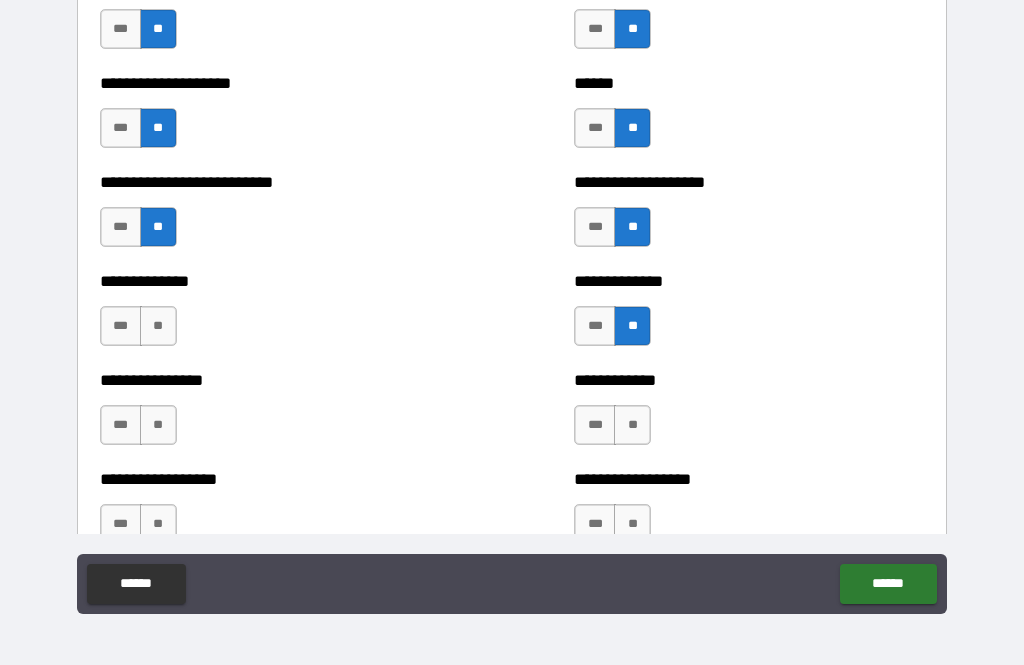 scroll, scrollTop: 4083, scrollLeft: 0, axis: vertical 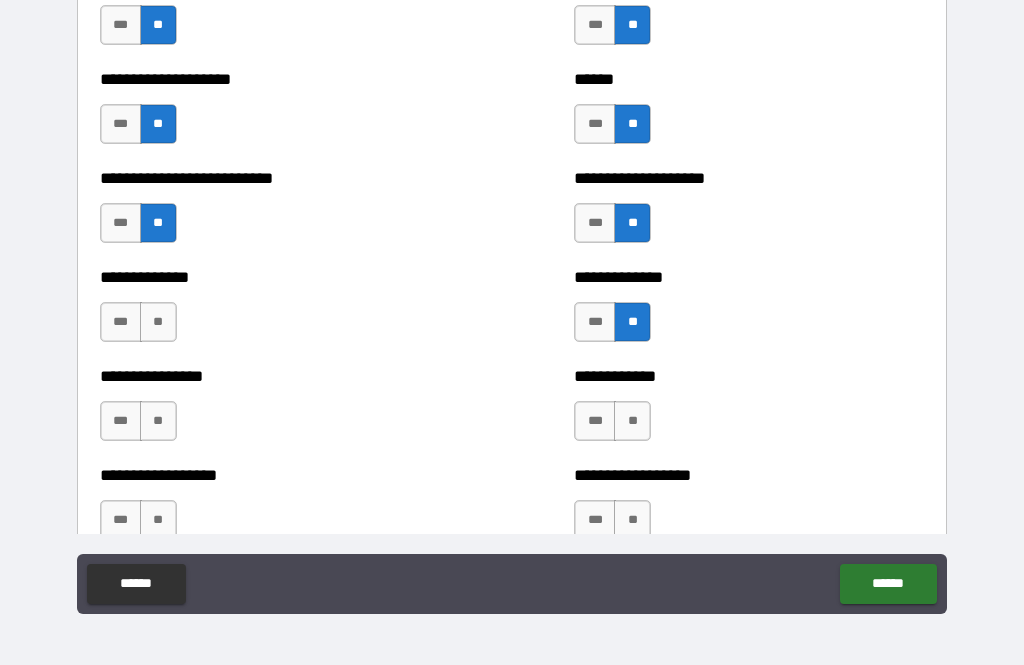 click on "**" at bounding box center (158, 322) 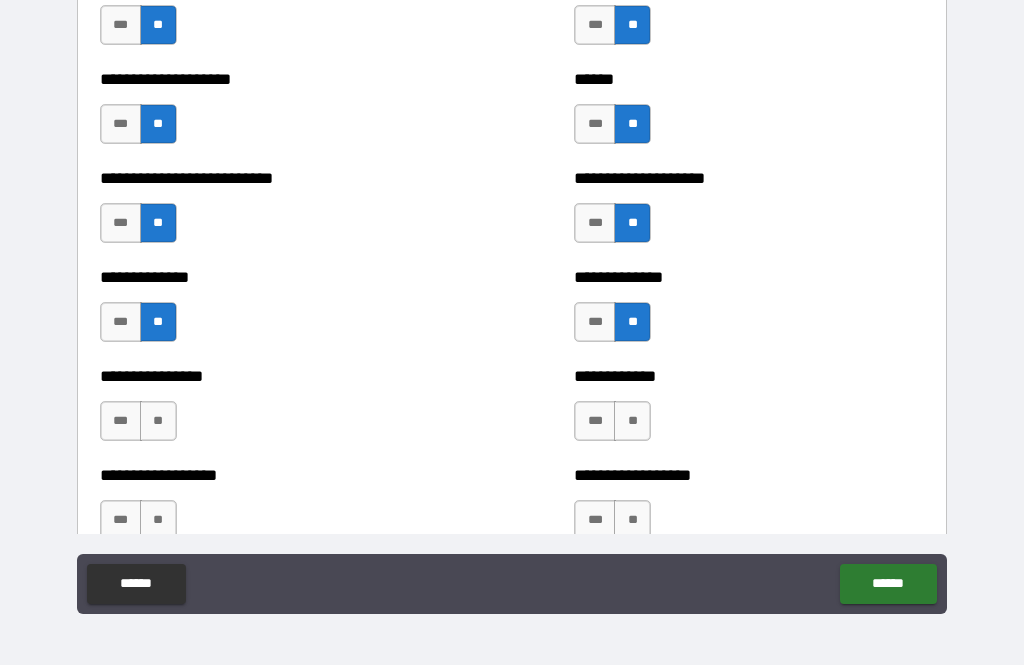 click on "**" at bounding box center [158, 421] 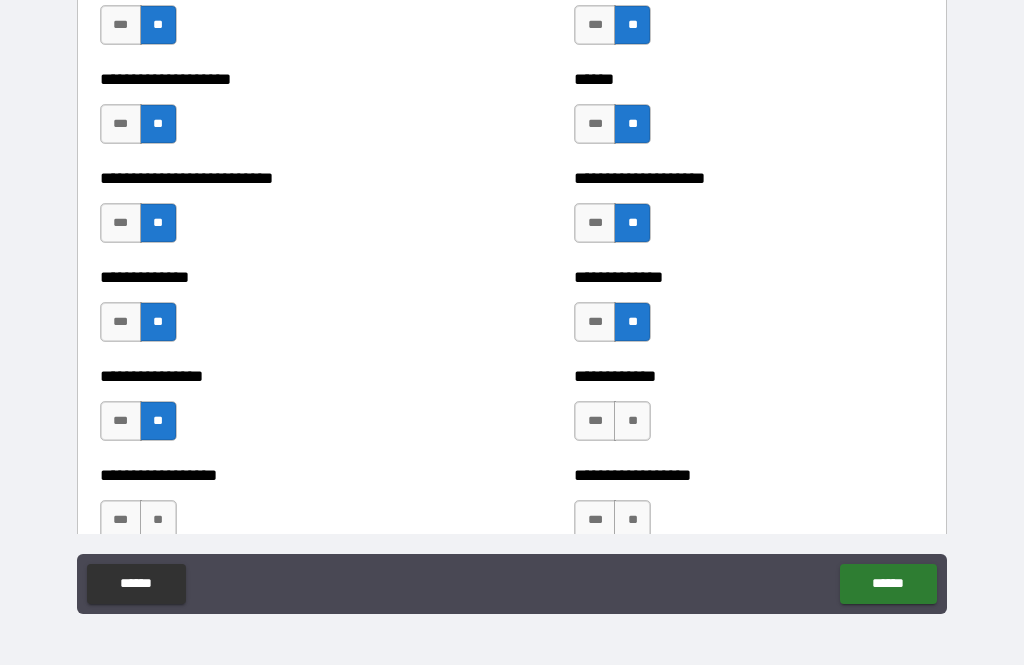 click on "**" at bounding box center (632, 421) 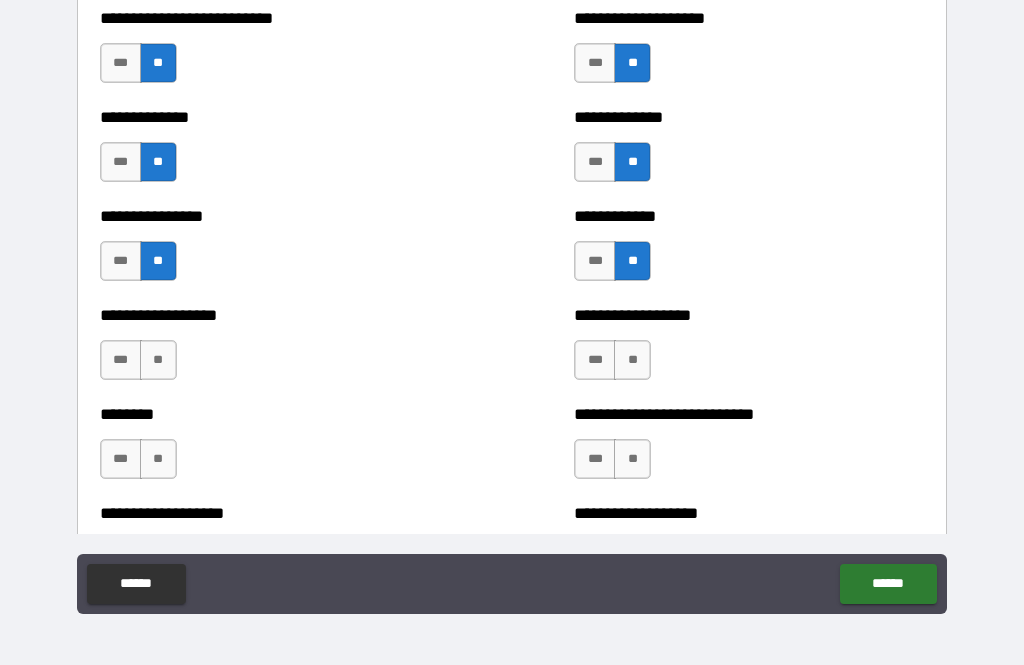 scroll, scrollTop: 4249, scrollLeft: 0, axis: vertical 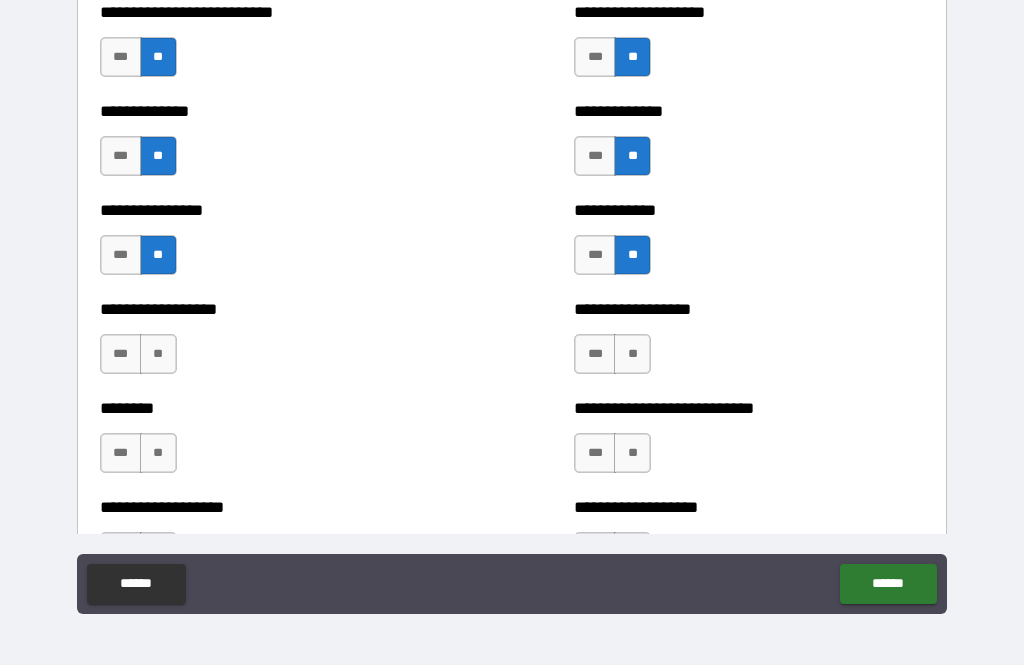 click on "**" at bounding box center (632, 354) 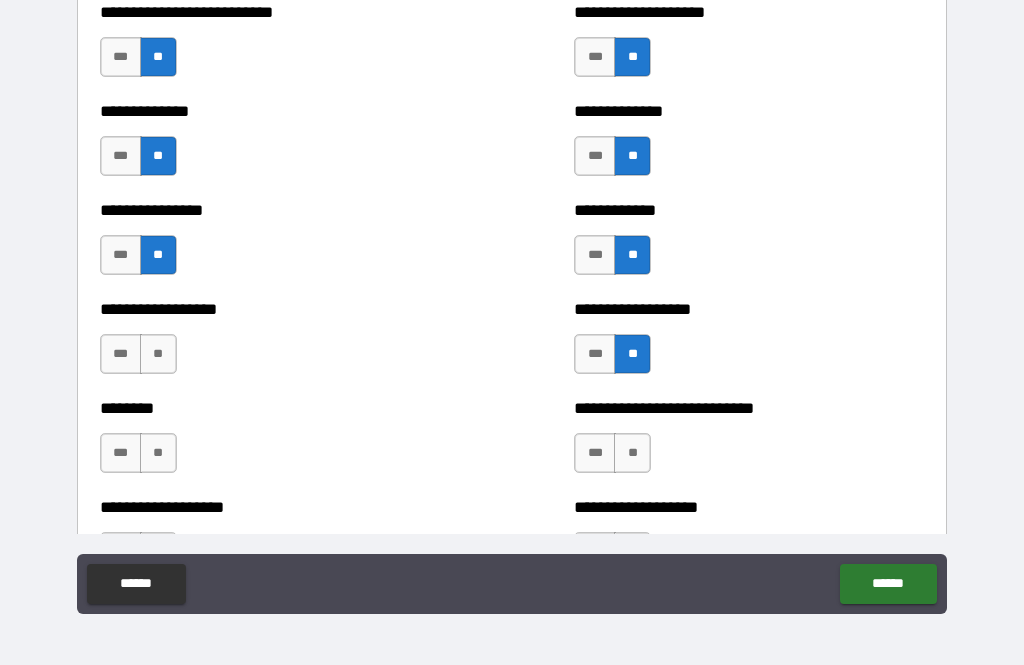 click on "**" at bounding box center [158, 354] 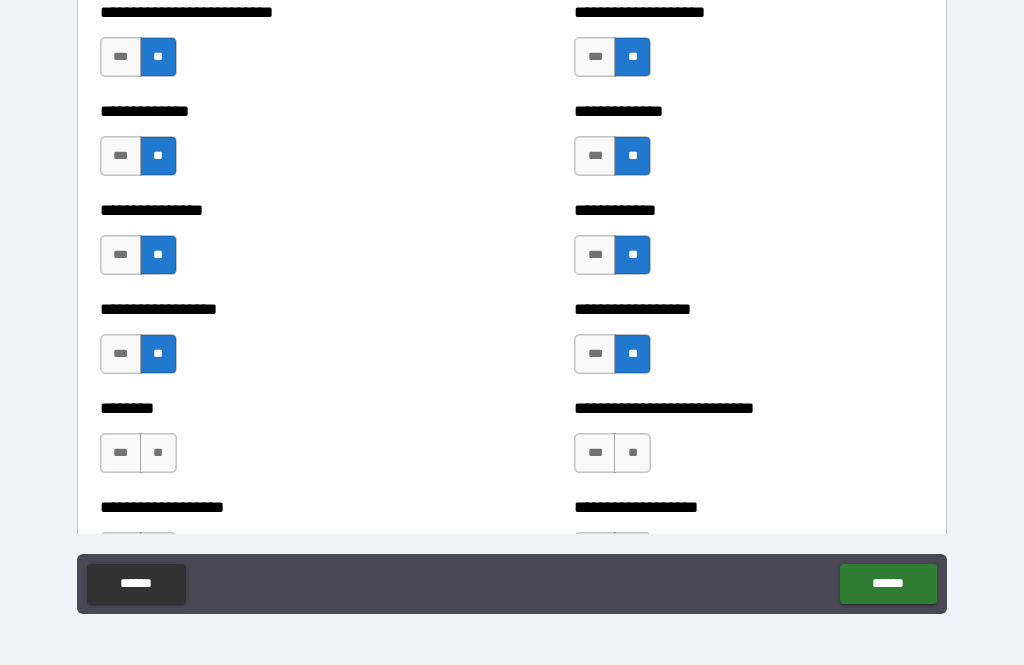 click on "**" at bounding box center [158, 453] 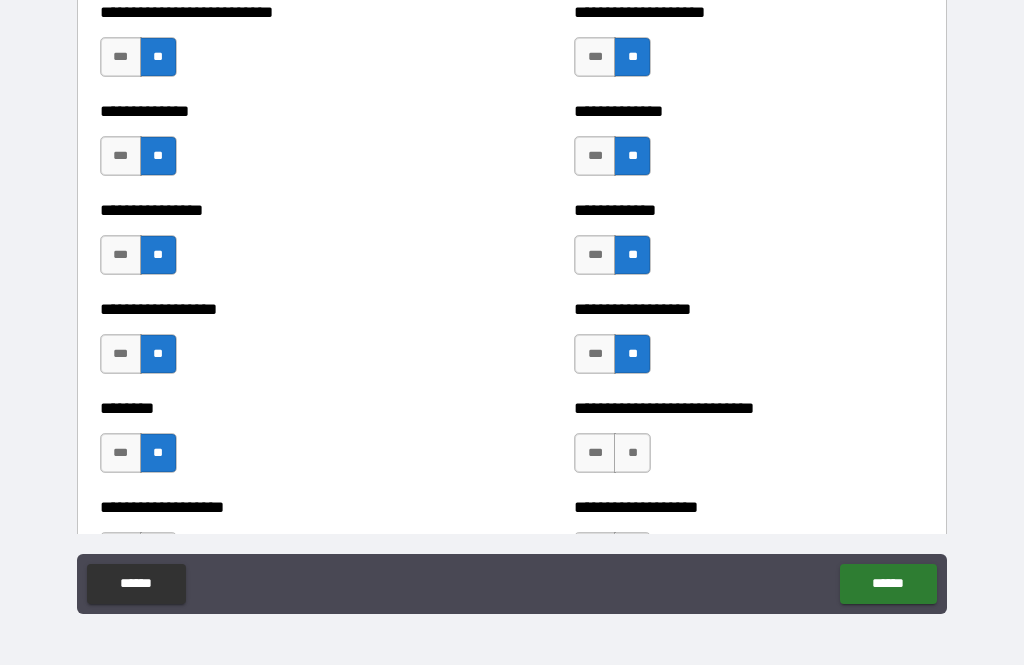click on "**" at bounding box center (632, 453) 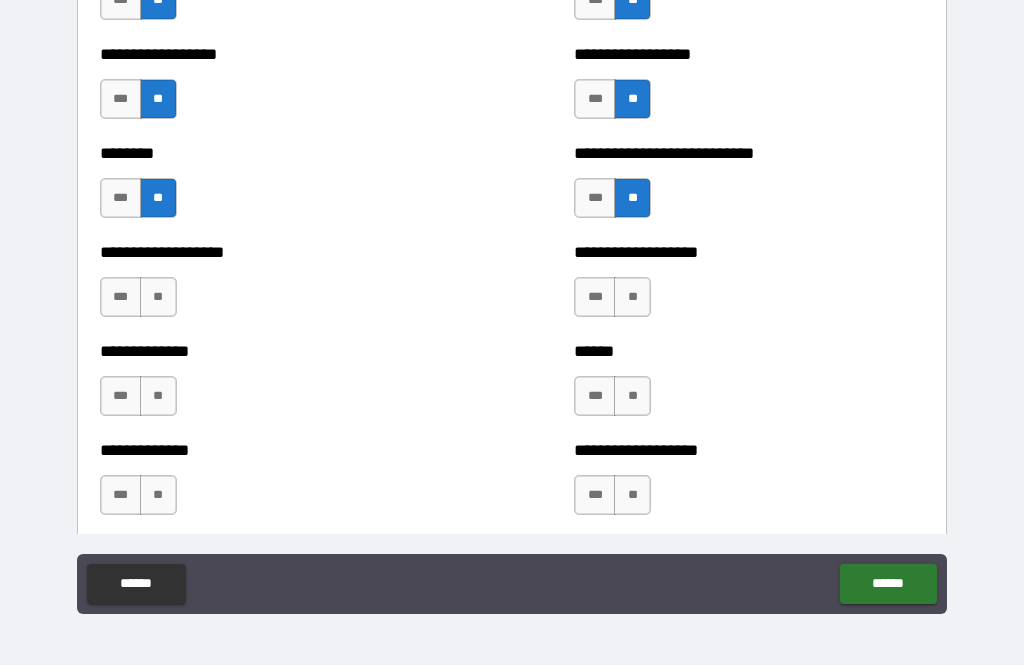 scroll, scrollTop: 4508, scrollLeft: 0, axis: vertical 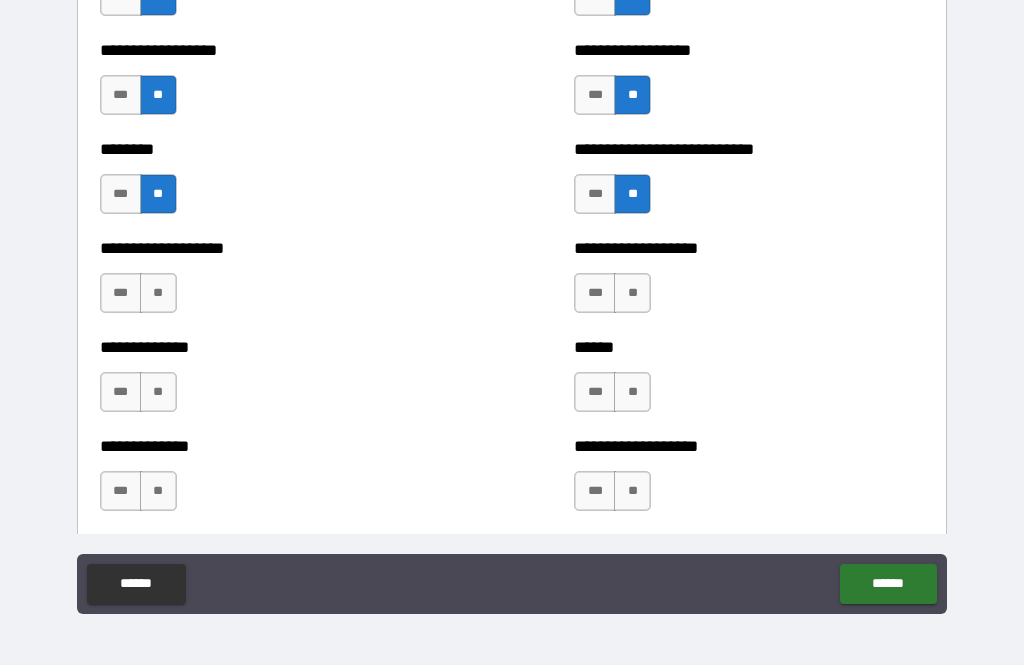 click on "**" at bounding box center [632, 293] 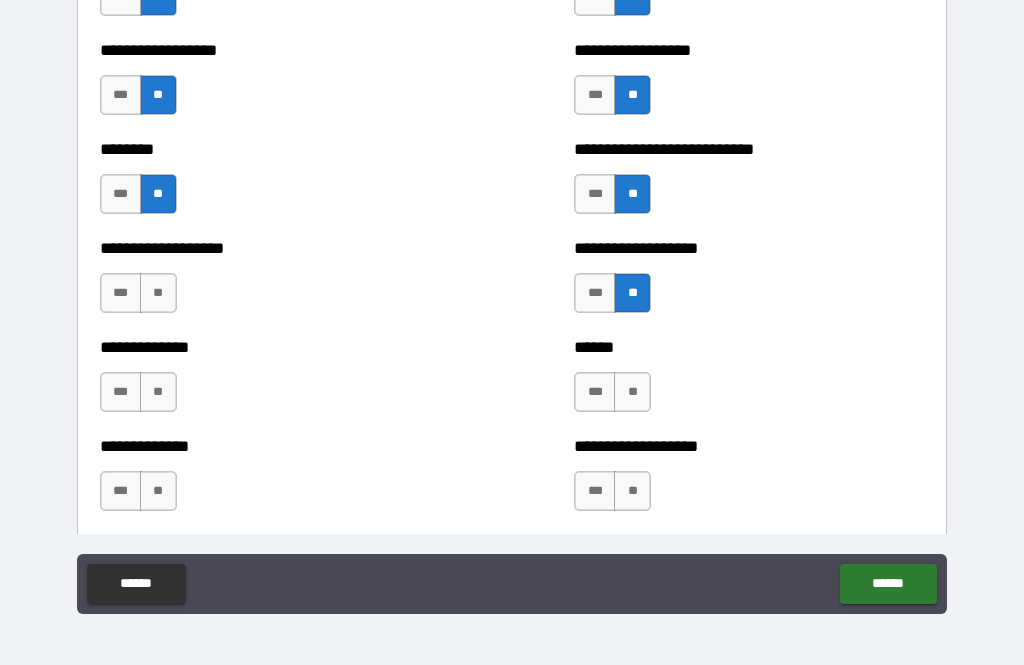 click on "**" at bounding box center (158, 293) 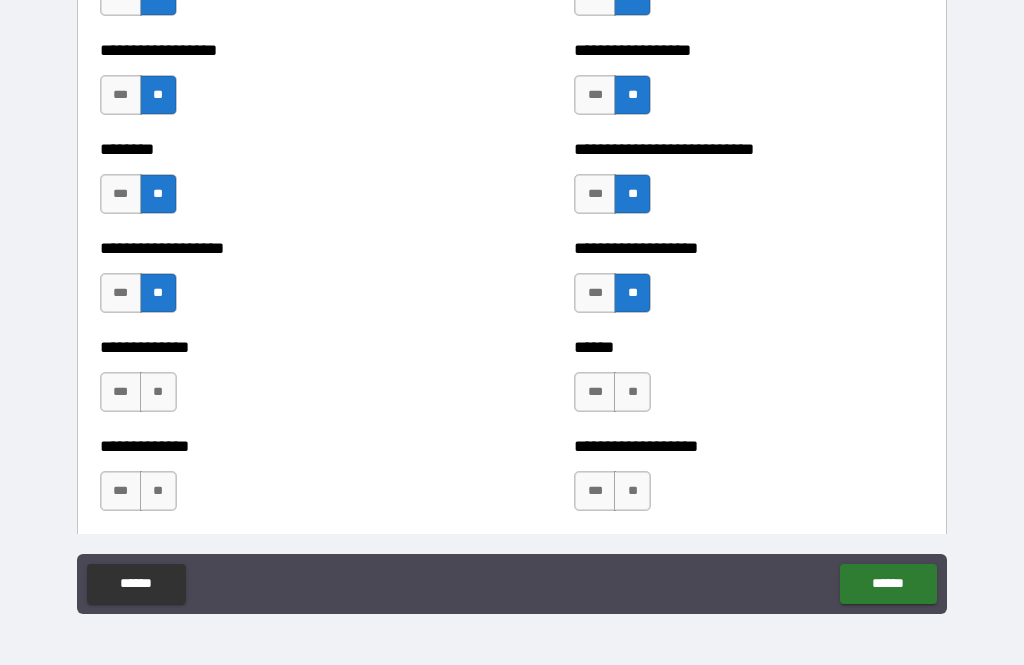 click on "**" at bounding box center [158, 392] 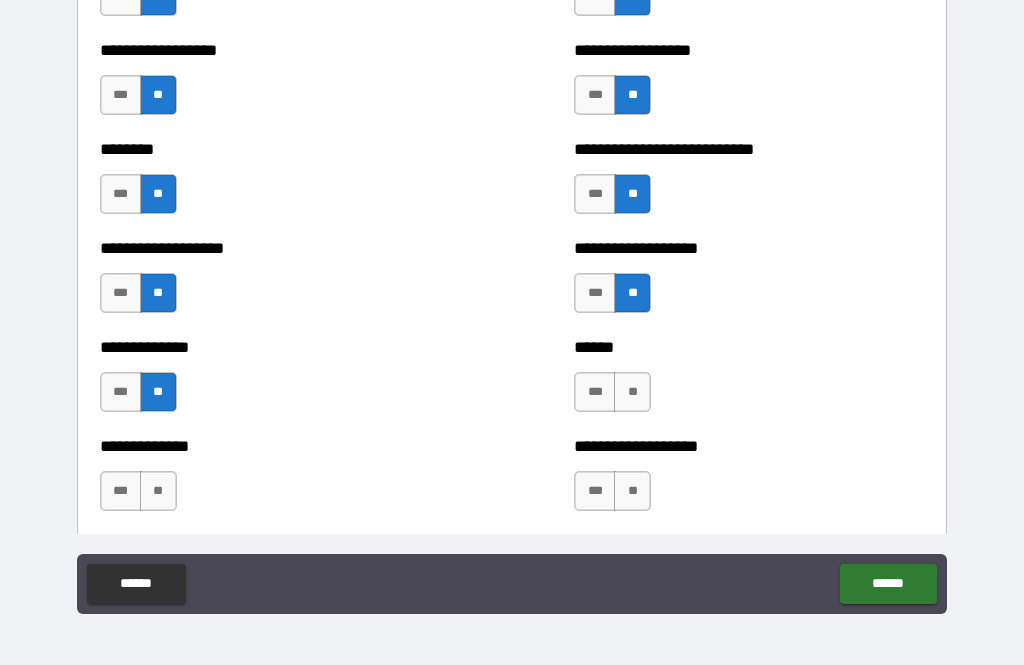 click on "**" at bounding box center [632, 392] 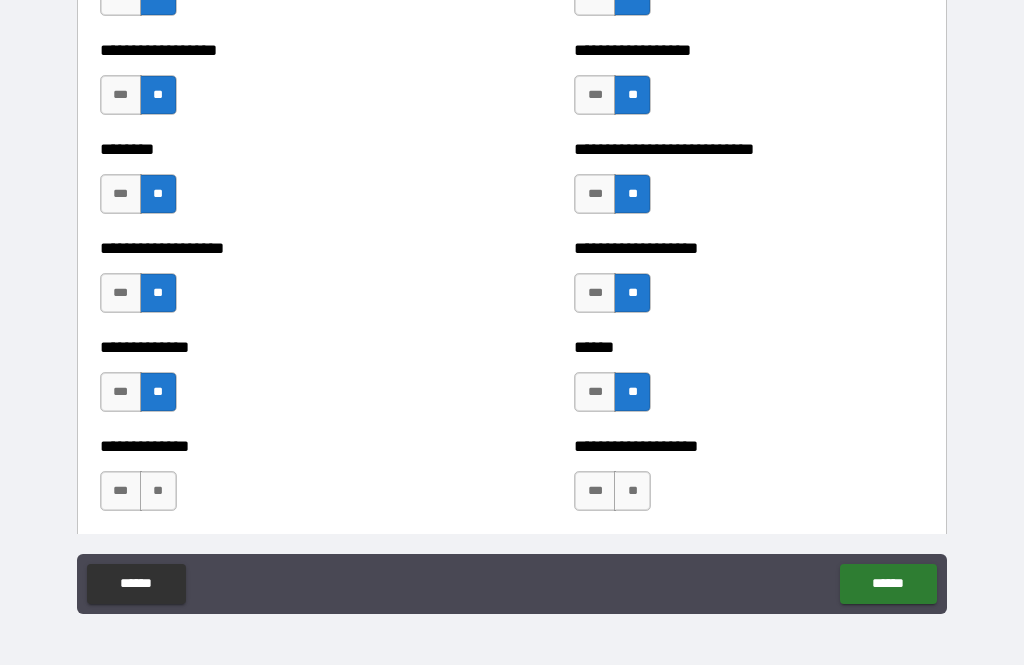 click on "**" at bounding box center (632, 491) 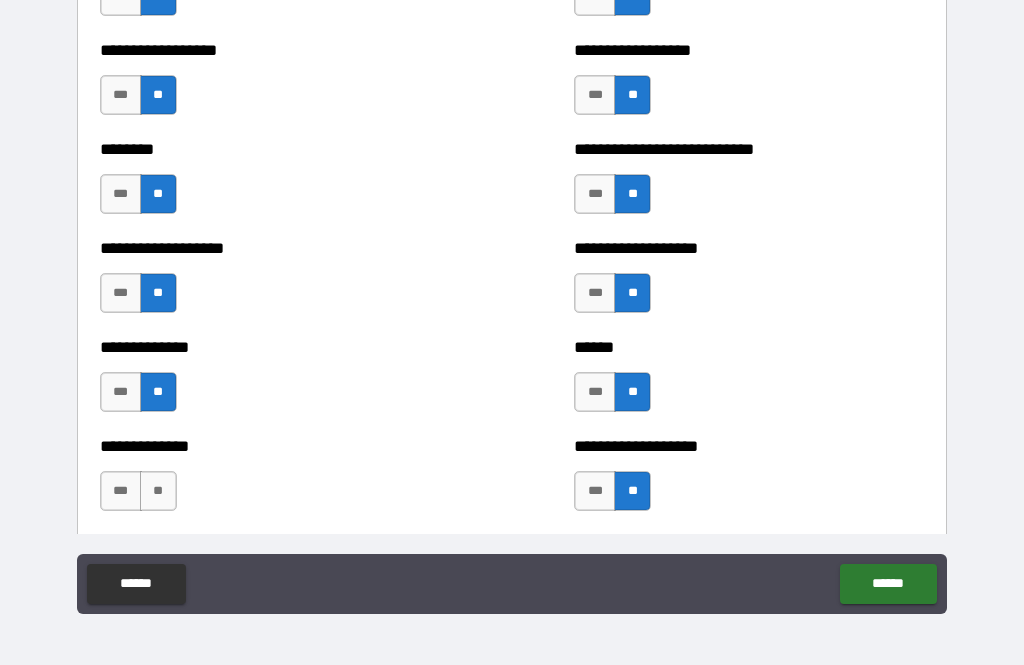 click on "**" at bounding box center (158, 491) 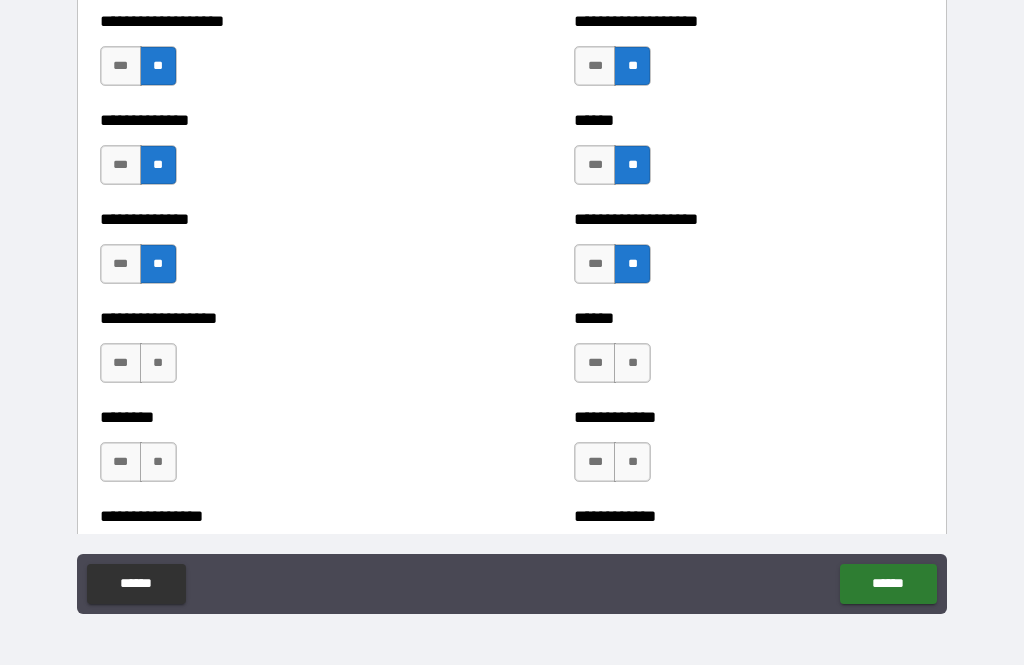 scroll, scrollTop: 4797, scrollLeft: 0, axis: vertical 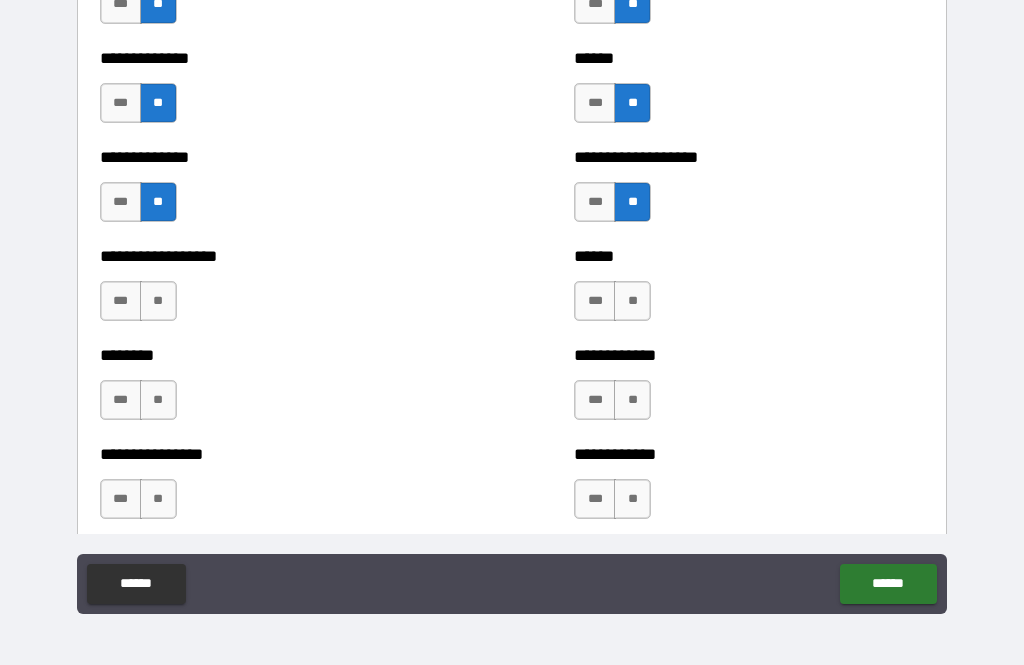 click on "**" at bounding box center [158, 301] 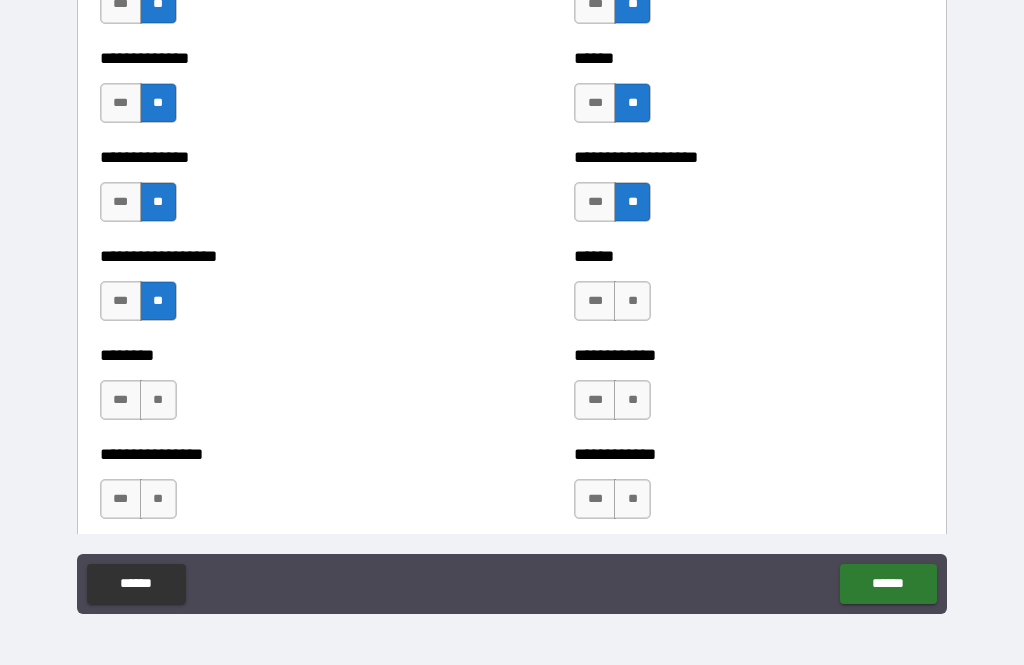 click on "**" at bounding box center [632, 301] 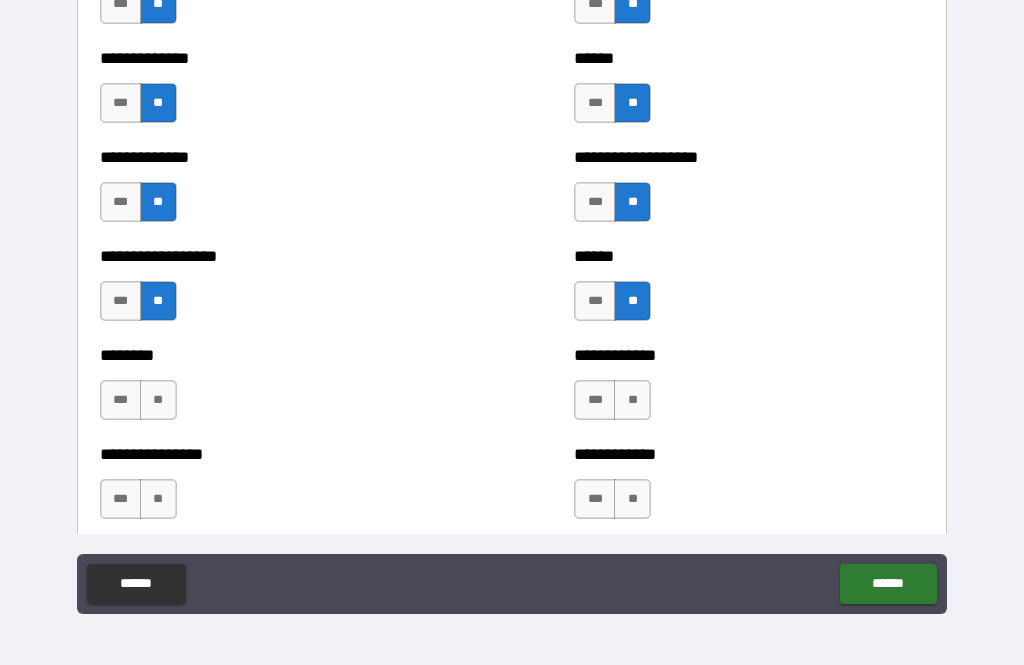 click on "**" at bounding box center [632, 400] 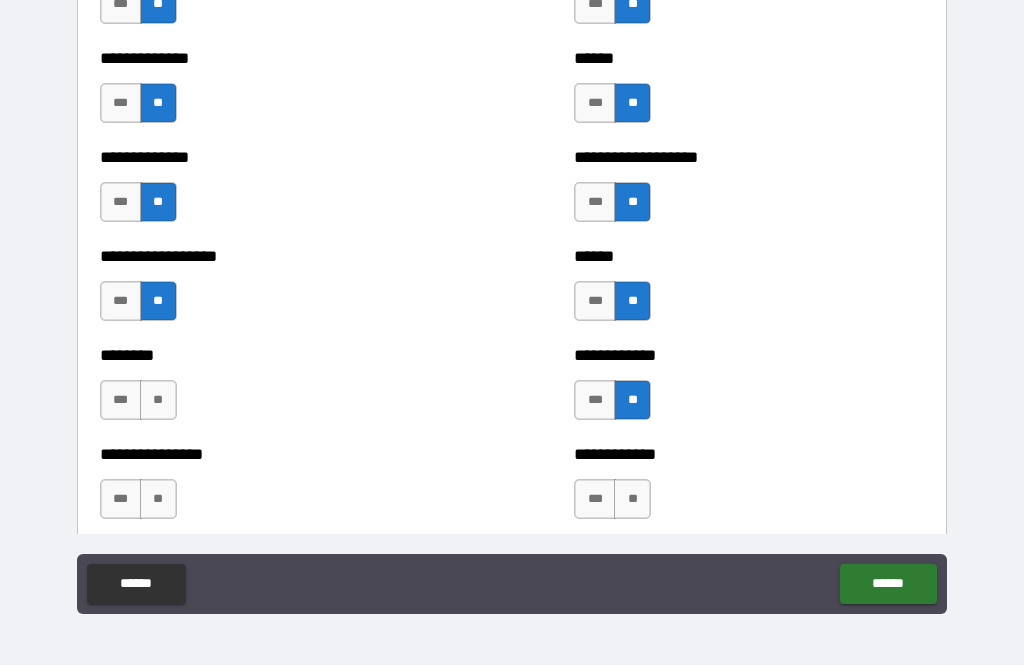 click on "**" at bounding box center (158, 400) 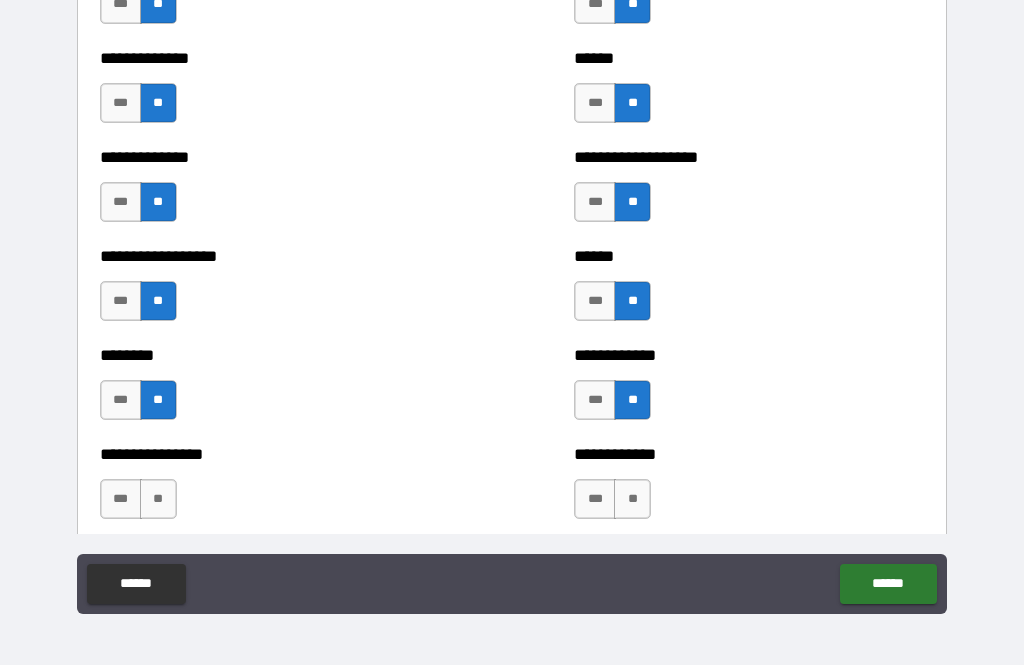 click on "**" at bounding box center [158, 499] 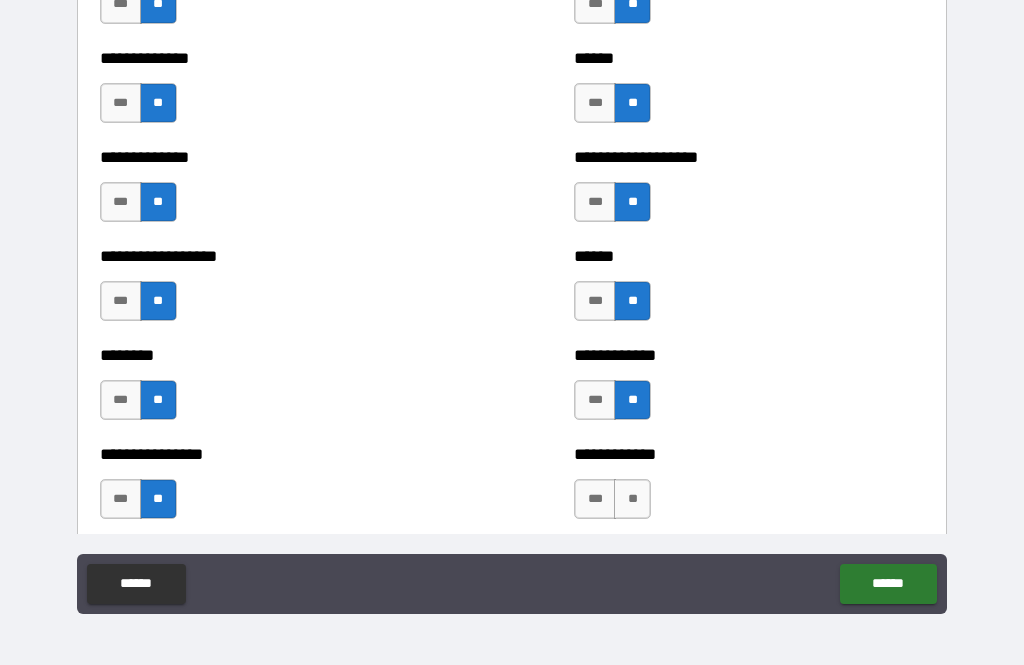 click on "**" at bounding box center (632, 499) 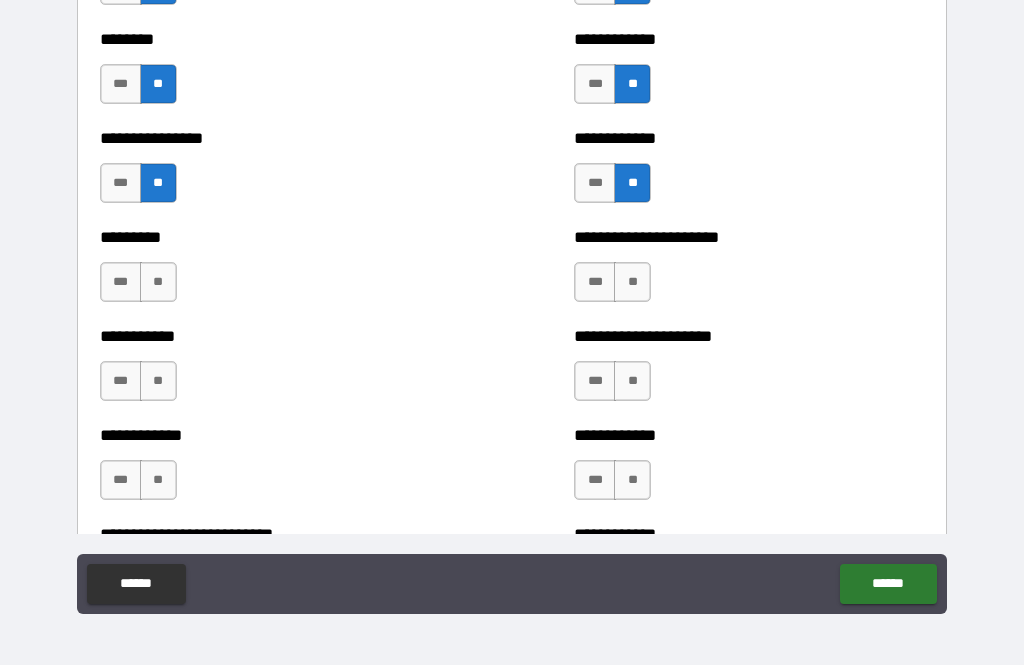 scroll, scrollTop: 5117, scrollLeft: 0, axis: vertical 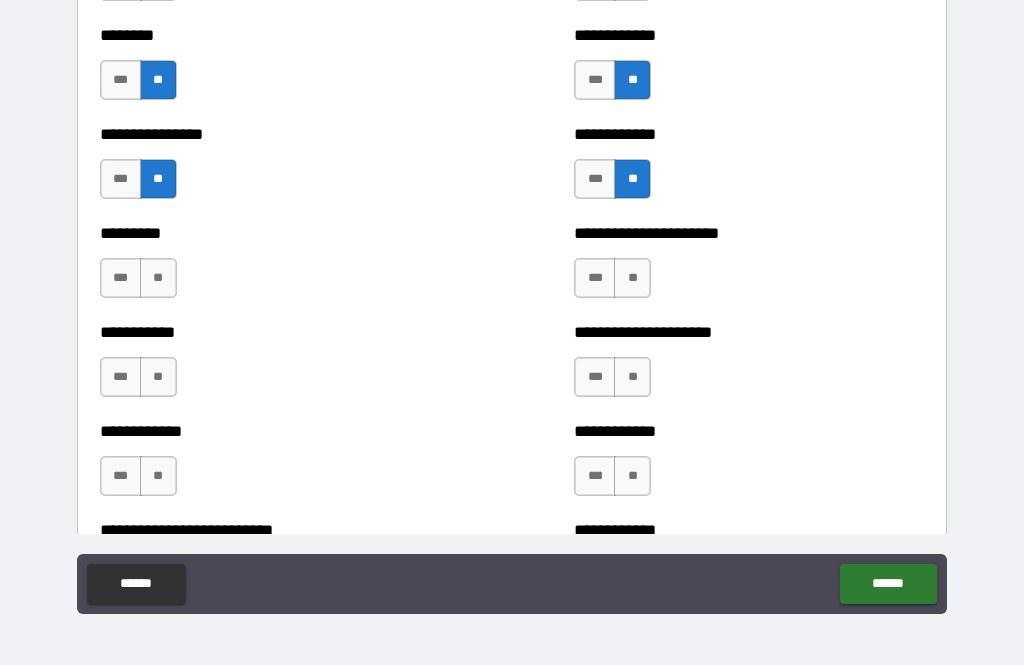click on "**" at bounding box center (158, 278) 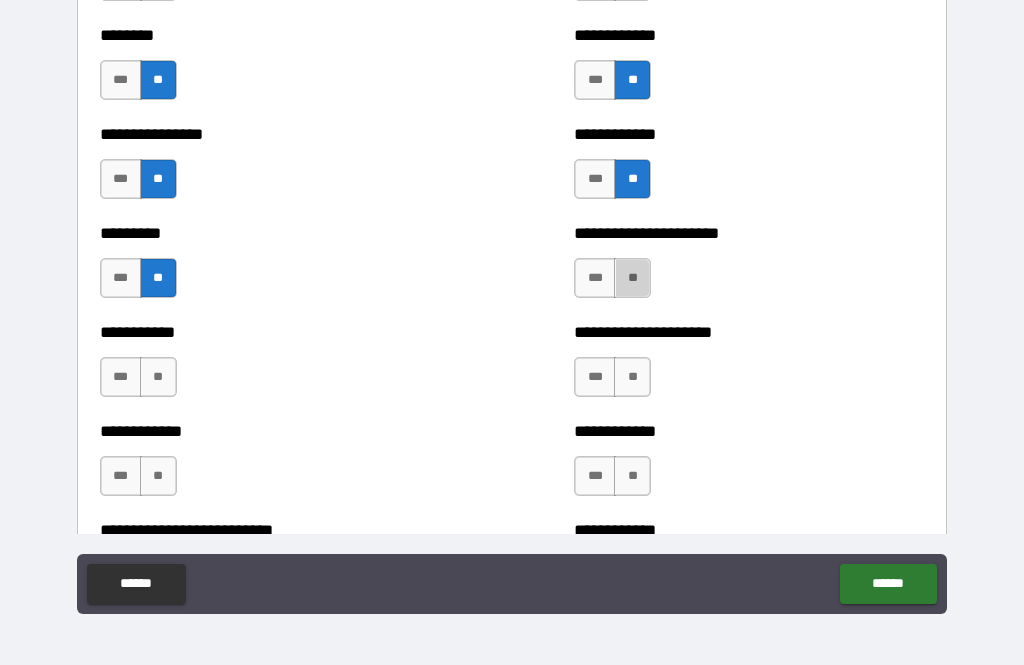click on "**" at bounding box center (632, 278) 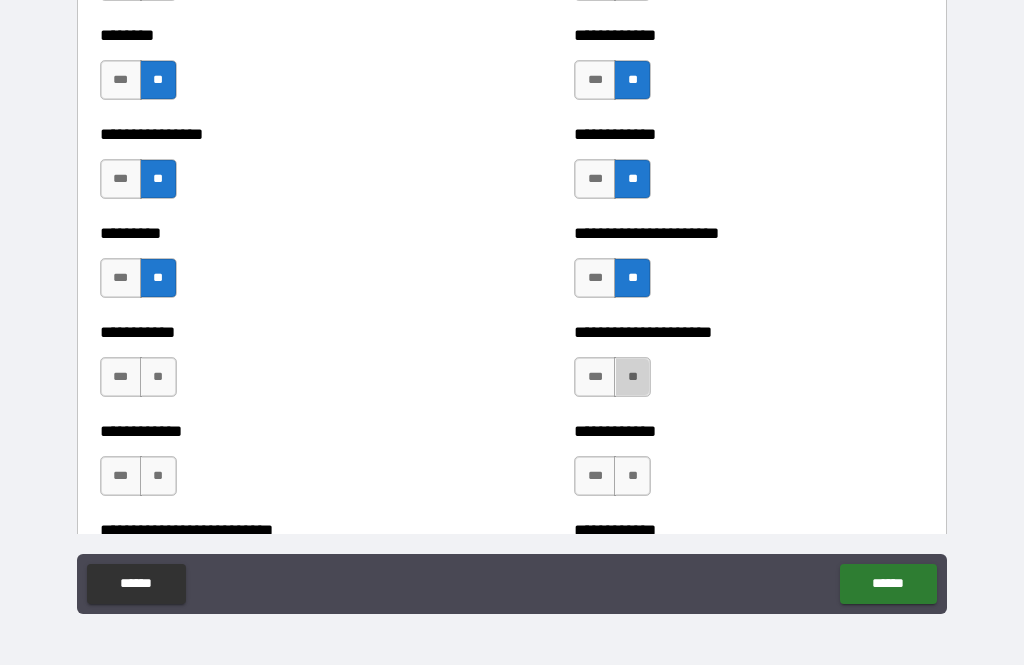 click on "**" at bounding box center (632, 377) 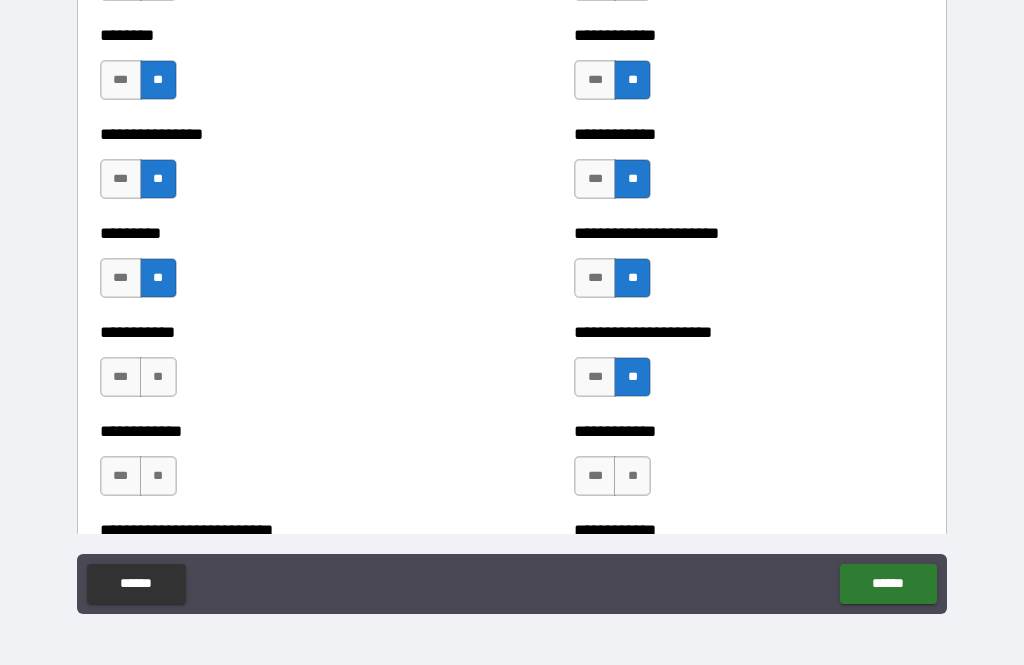 click on "**" at bounding box center (158, 377) 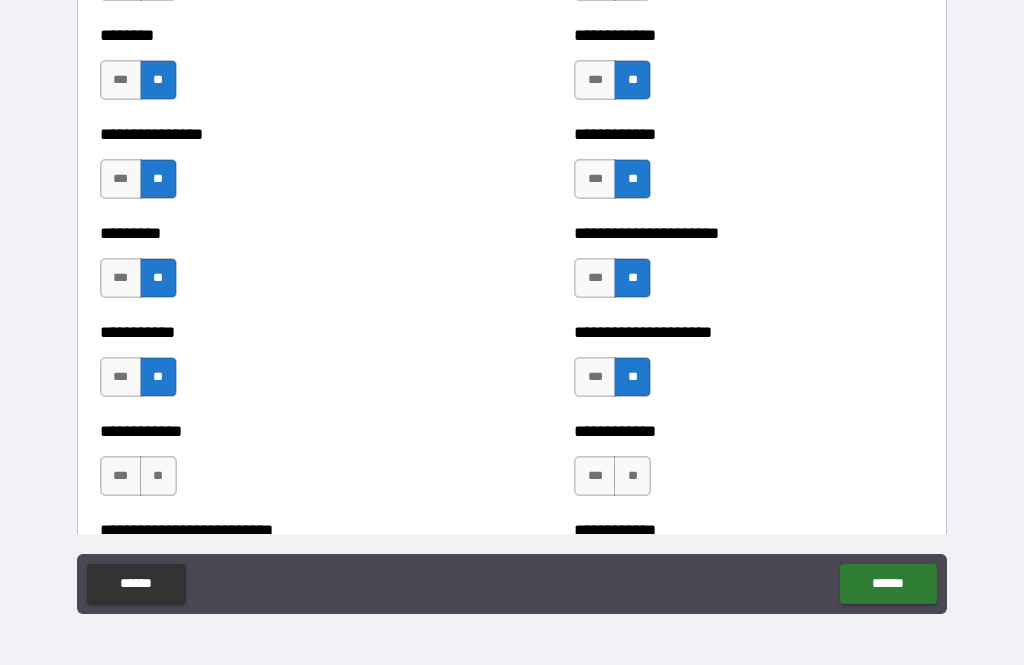 click on "**" at bounding box center (158, 476) 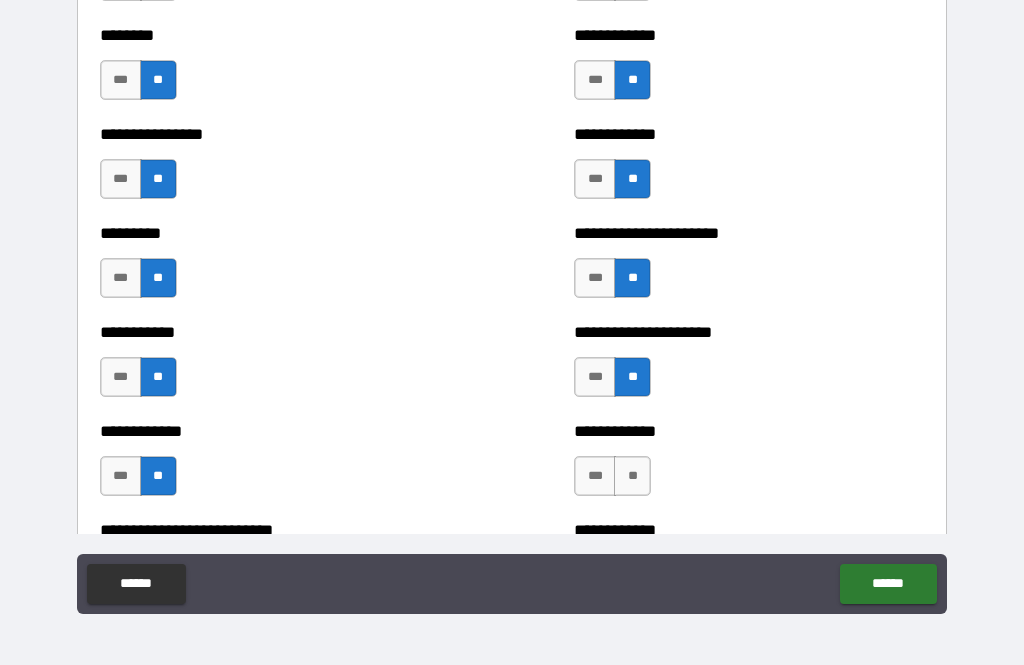 click on "**" at bounding box center (632, 476) 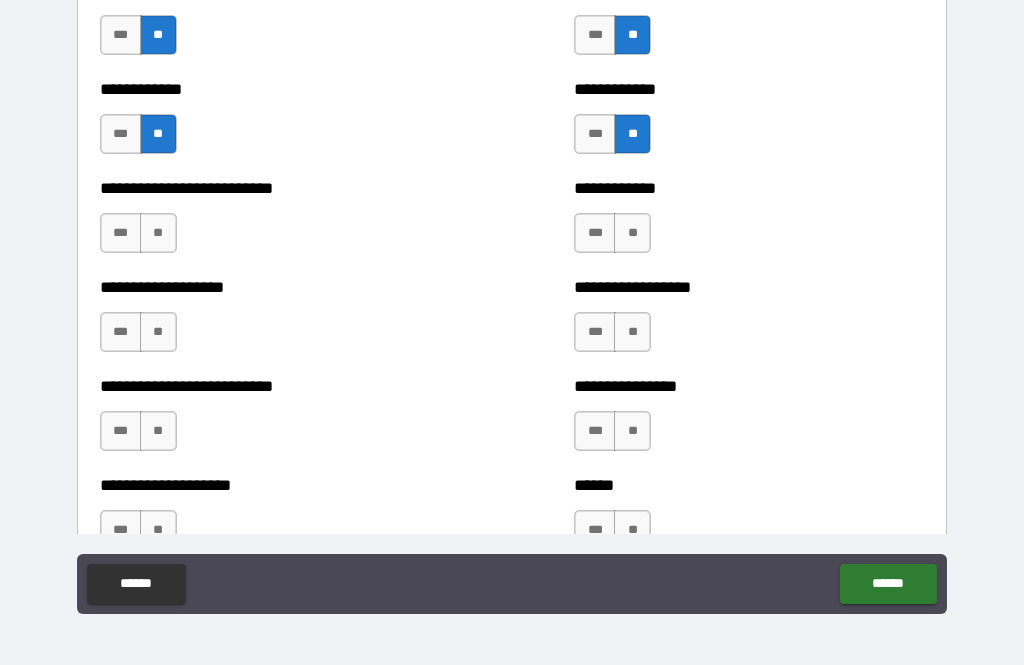 scroll, scrollTop: 5459, scrollLeft: 0, axis: vertical 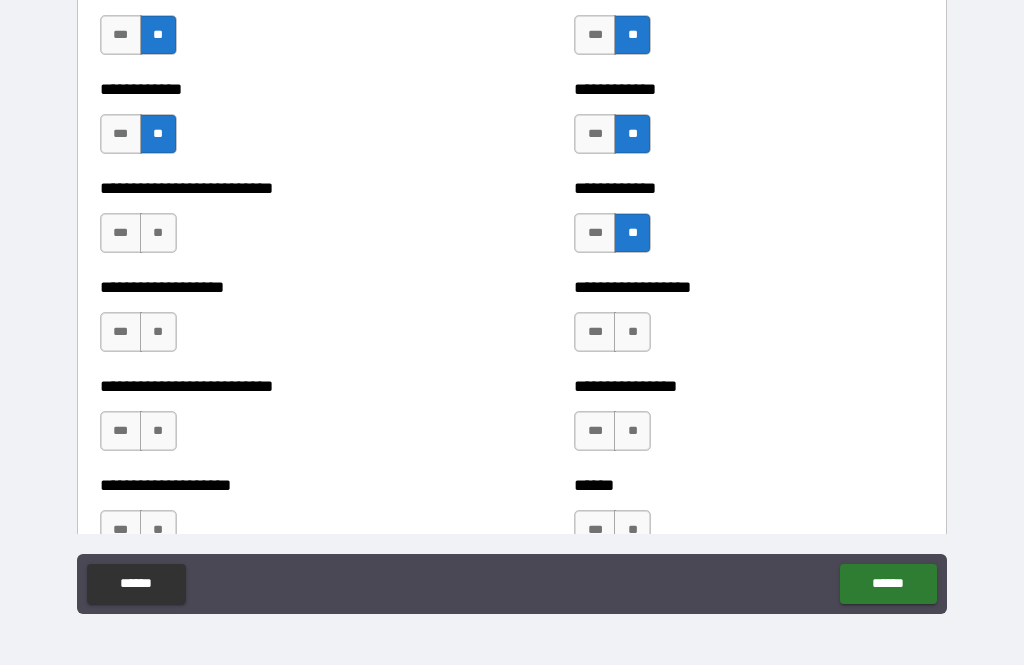 click on "**" at bounding box center (632, 332) 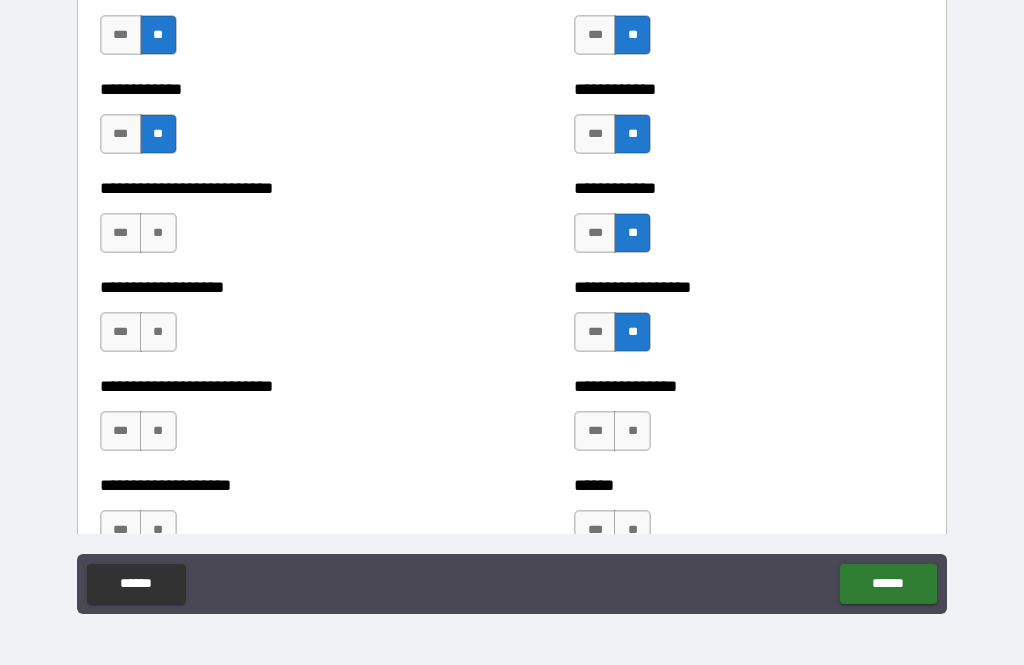 click on "**" at bounding box center [158, 233] 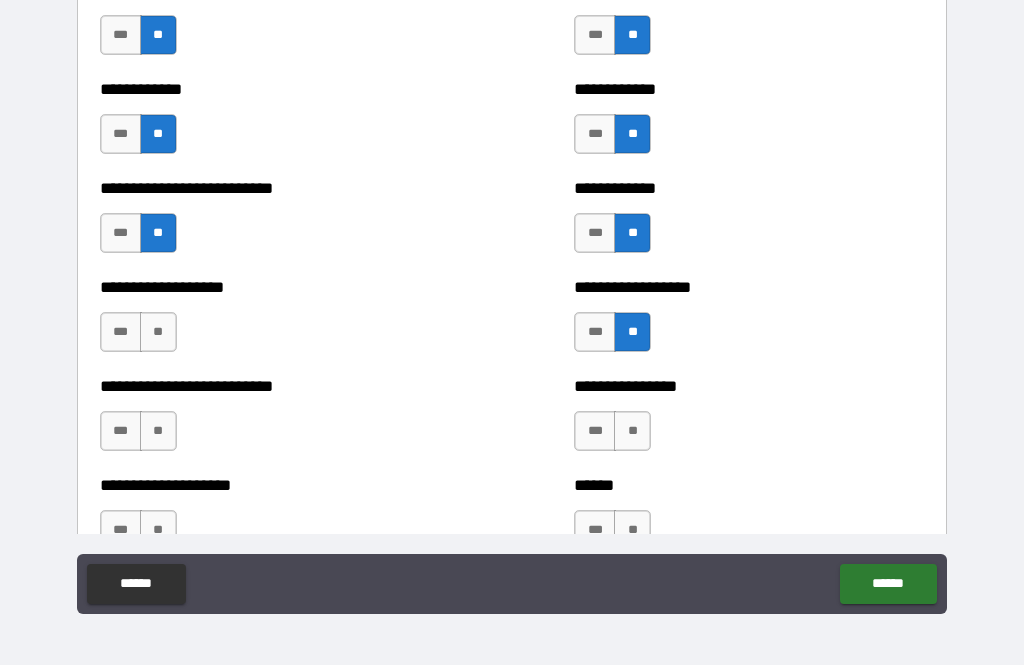 click on "**" at bounding box center (158, 332) 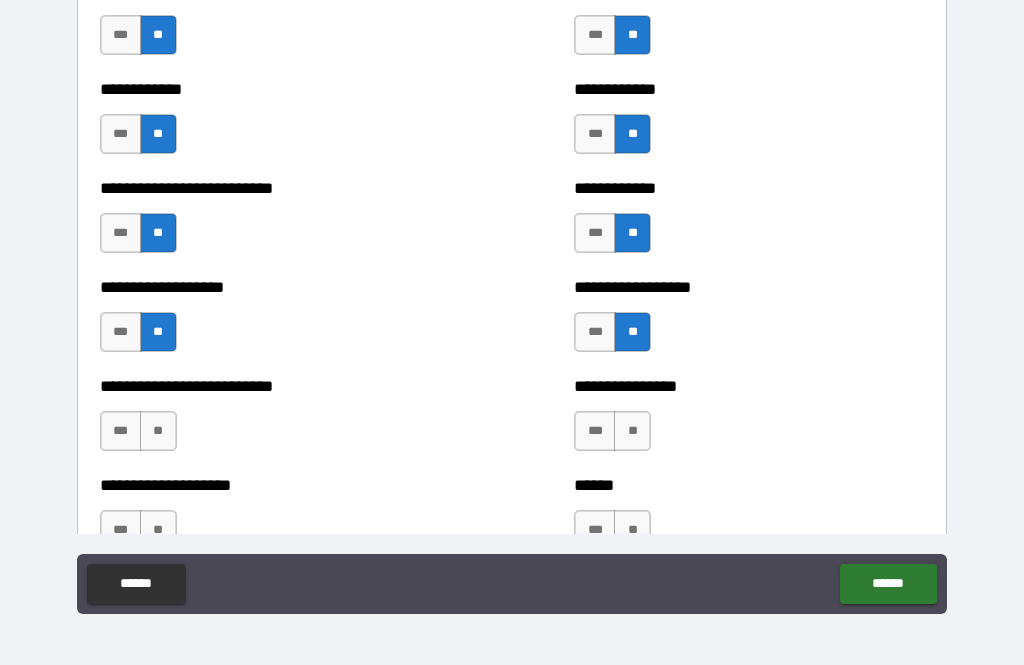 click on "**" at bounding box center [158, 431] 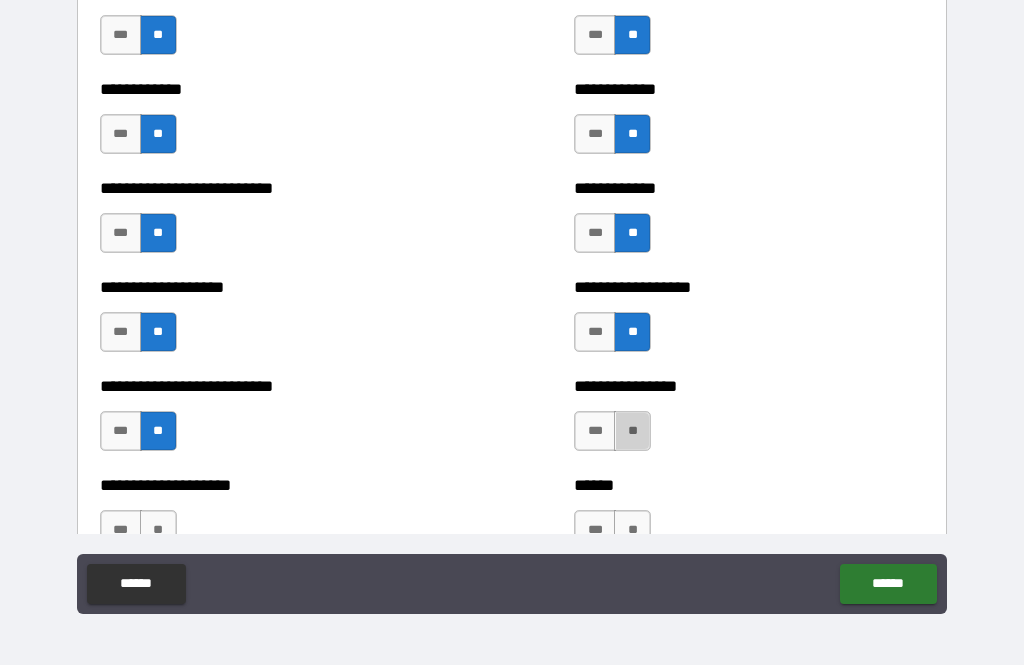 click on "**" at bounding box center [632, 431] 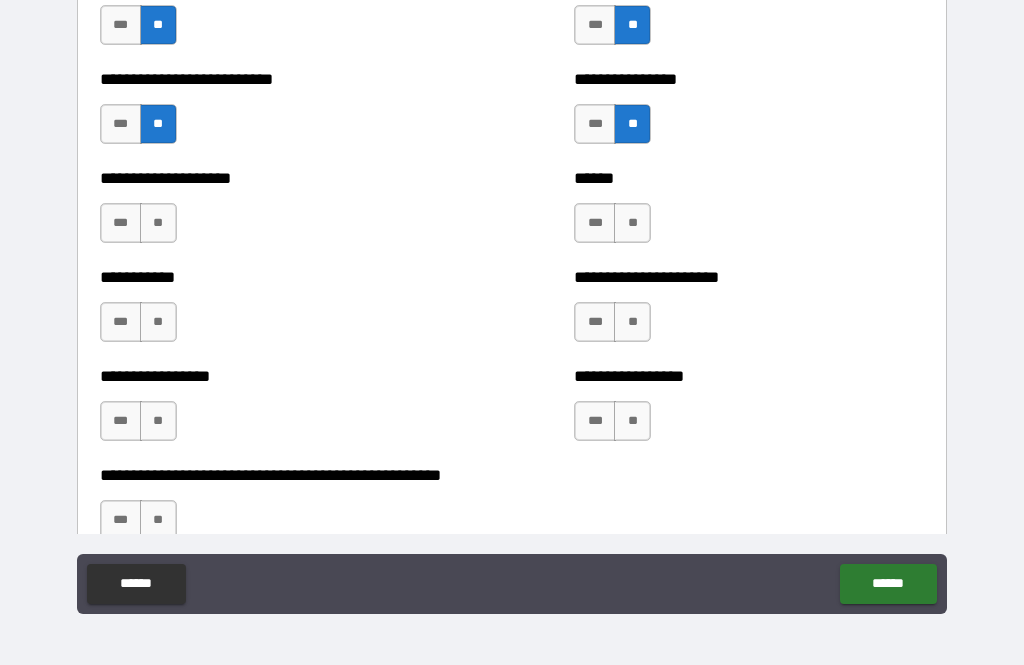 scroll, scrollTop: 5767, scrollLeft: 0, axis: vertical 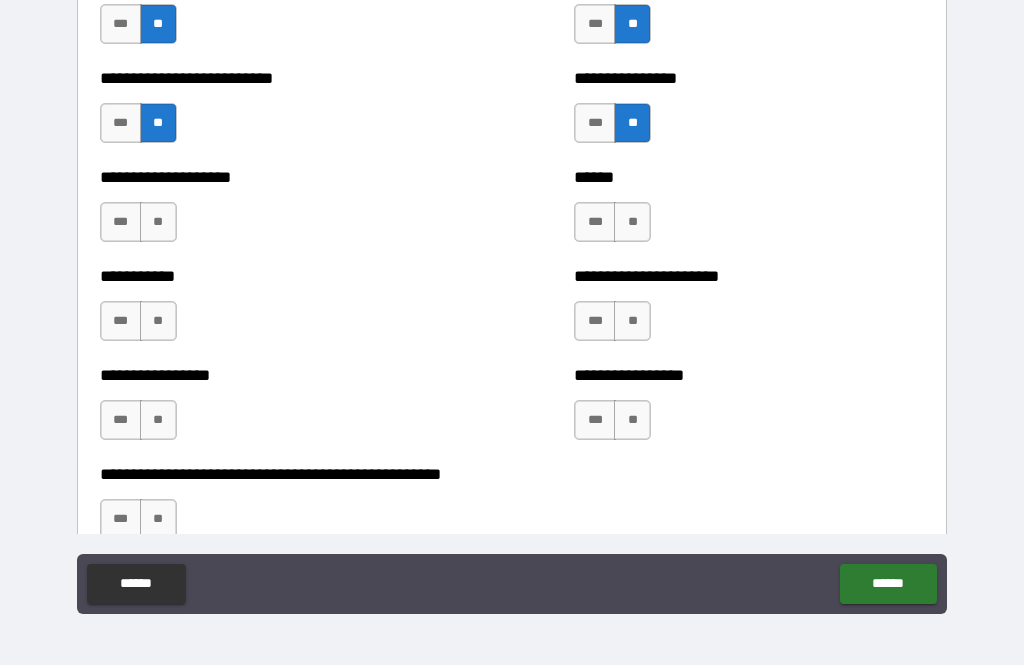 click on "**" at bounding box center [632, 222] 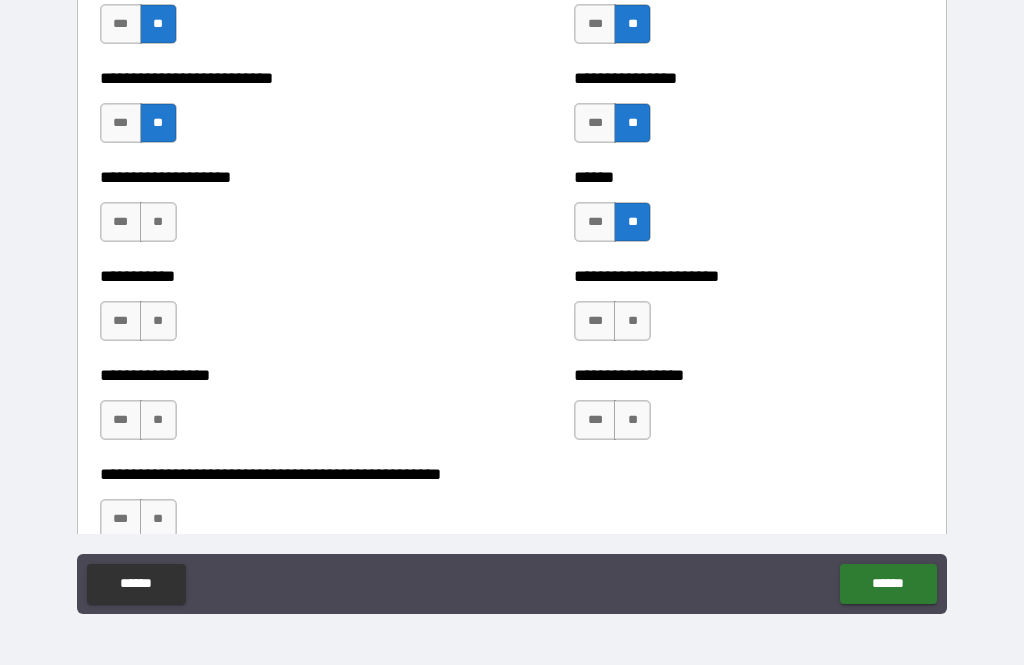 click on "**" at bounding box center [632, 321] 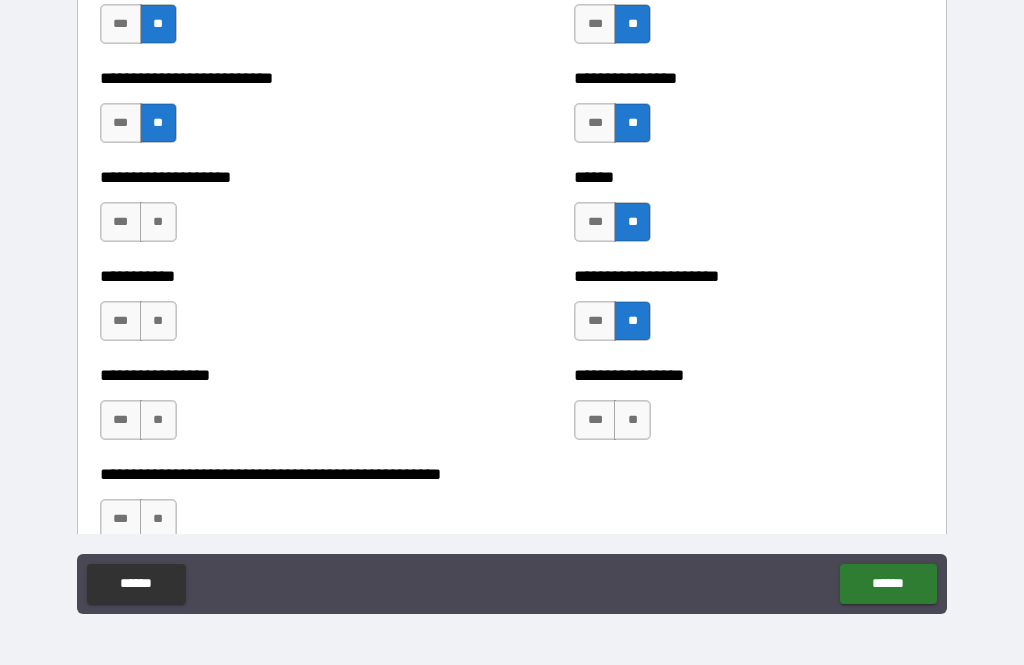 click on "**" at bounding box center (632, 420) 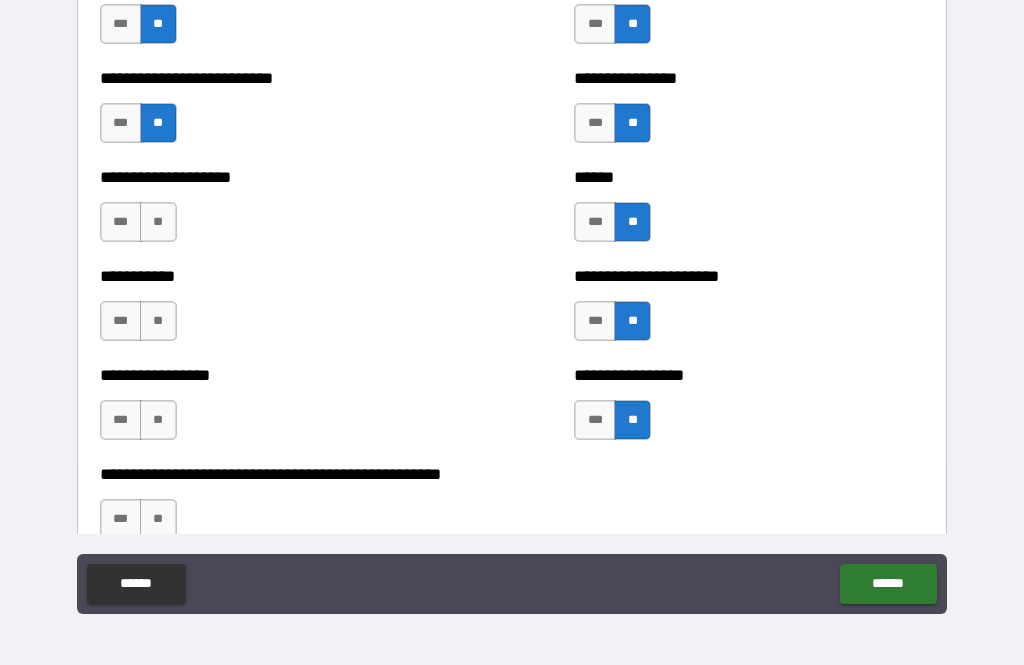 click on "**" at bounding box center [158, 420] 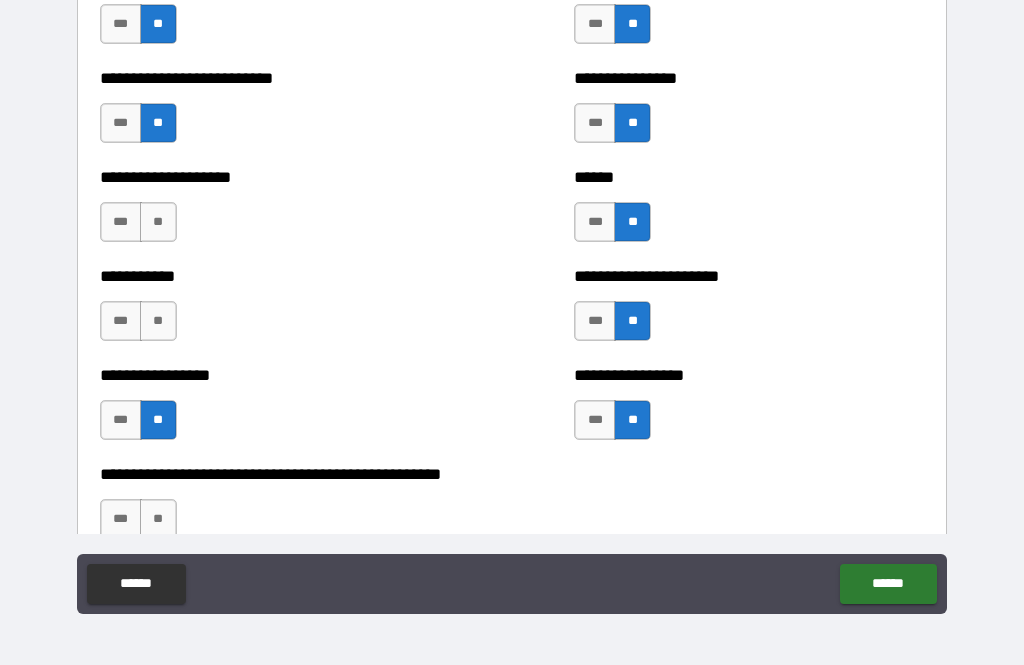 click on "**" at bounding box center [158, 321] 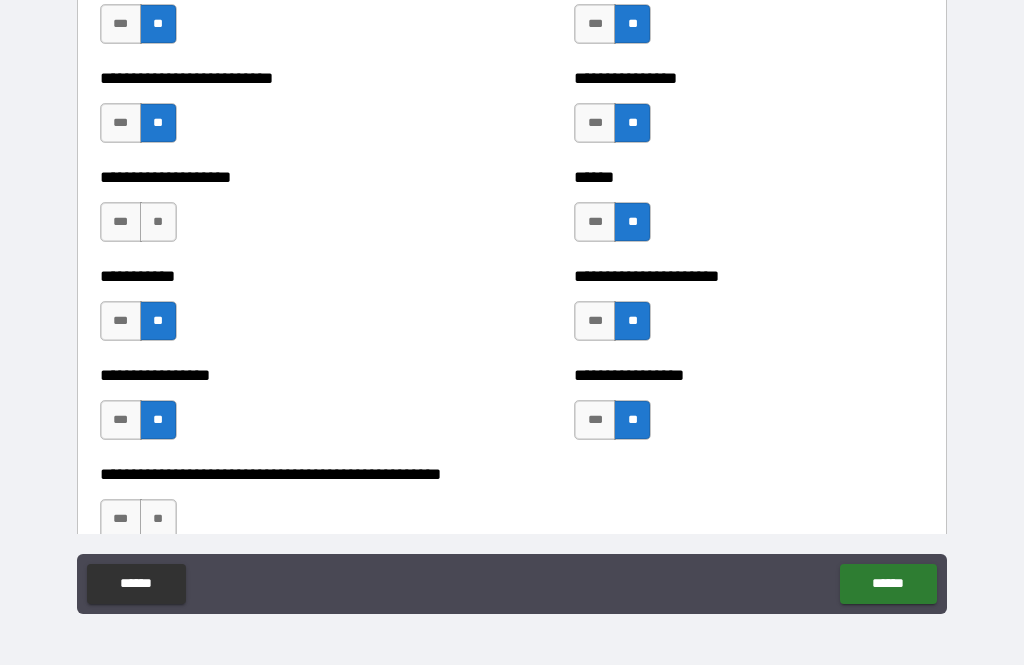 click on "**" at bounding box center (158, 222) 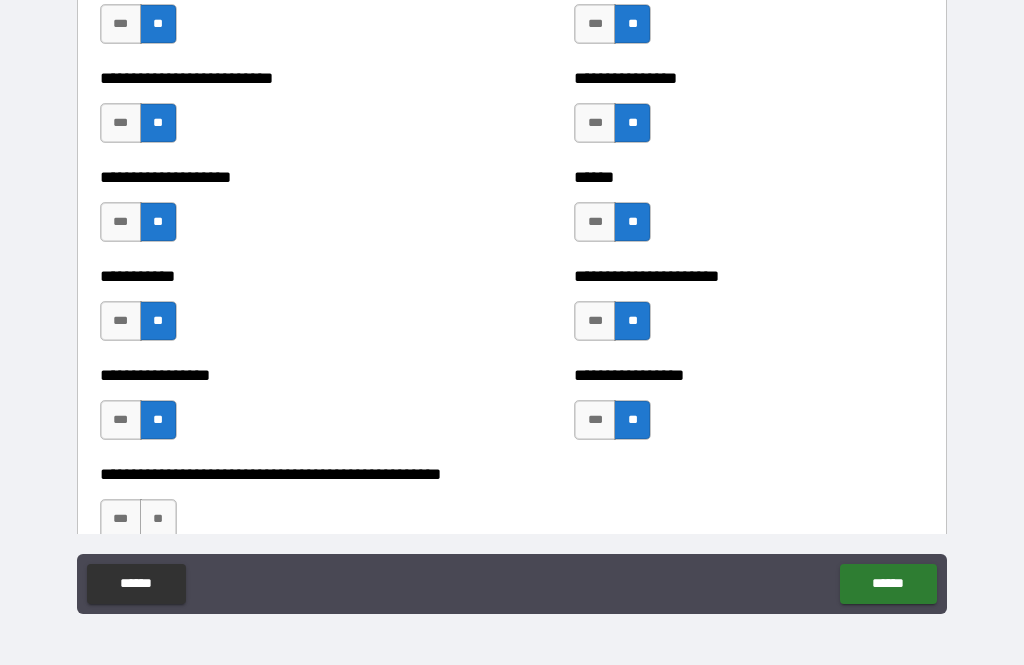 scroll, scrollTop: 5994, scrollLeft: 0, axis: vertical 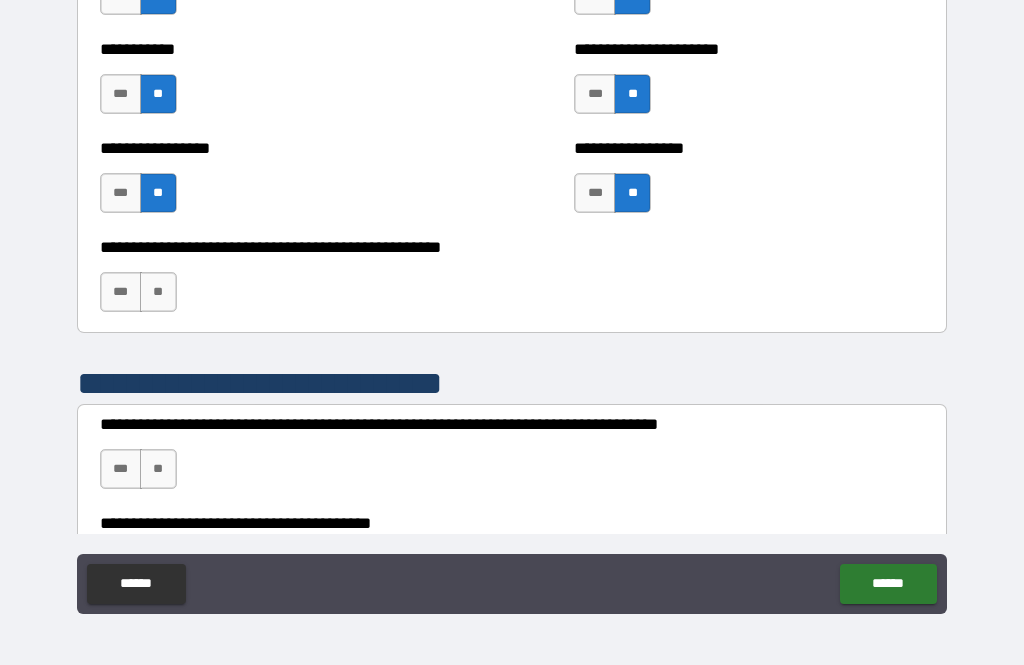 click on "**" at bounding box center [158, 292] 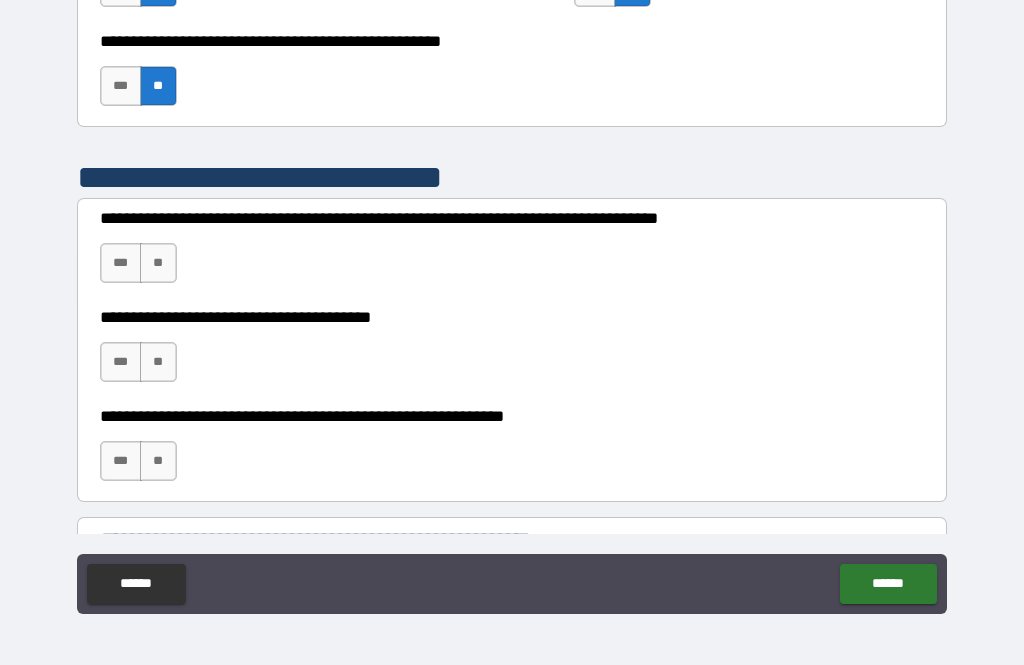 scroll, scrollTop: 6202, scrollLeft: 0, axis: vertical 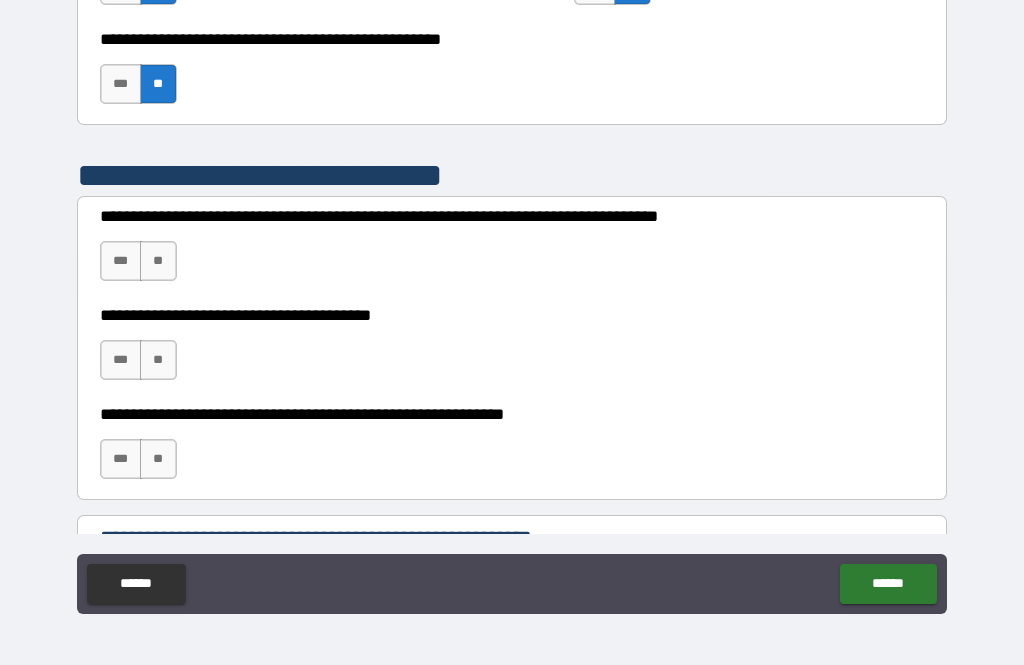 click on "**" at bounding box center [158, 261] 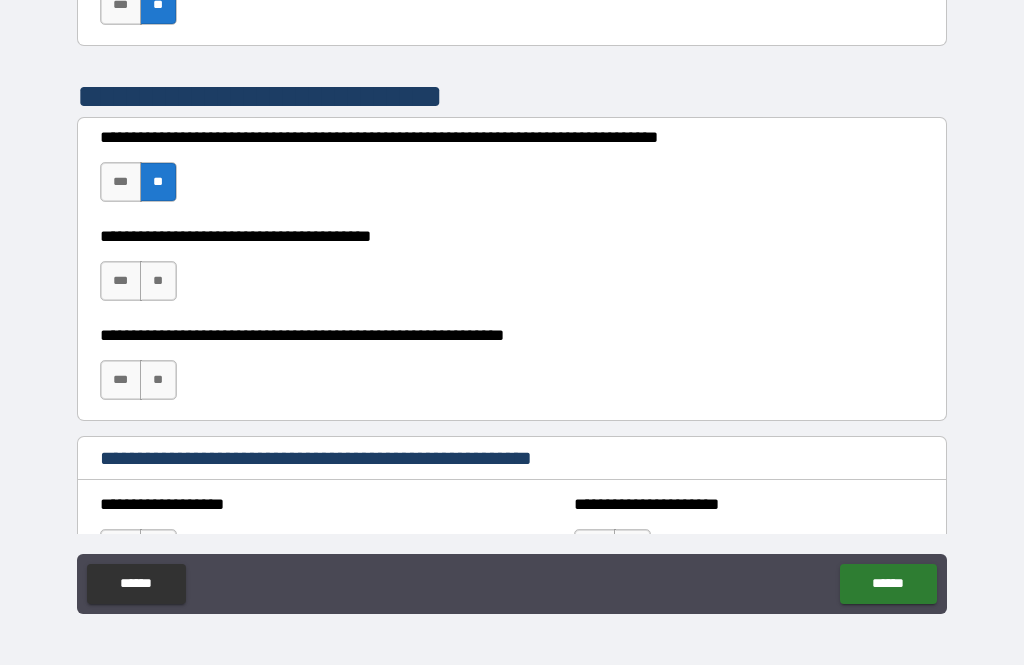 scroll, scrollTop: 6283, scrollLeft: 0, axis: vertical 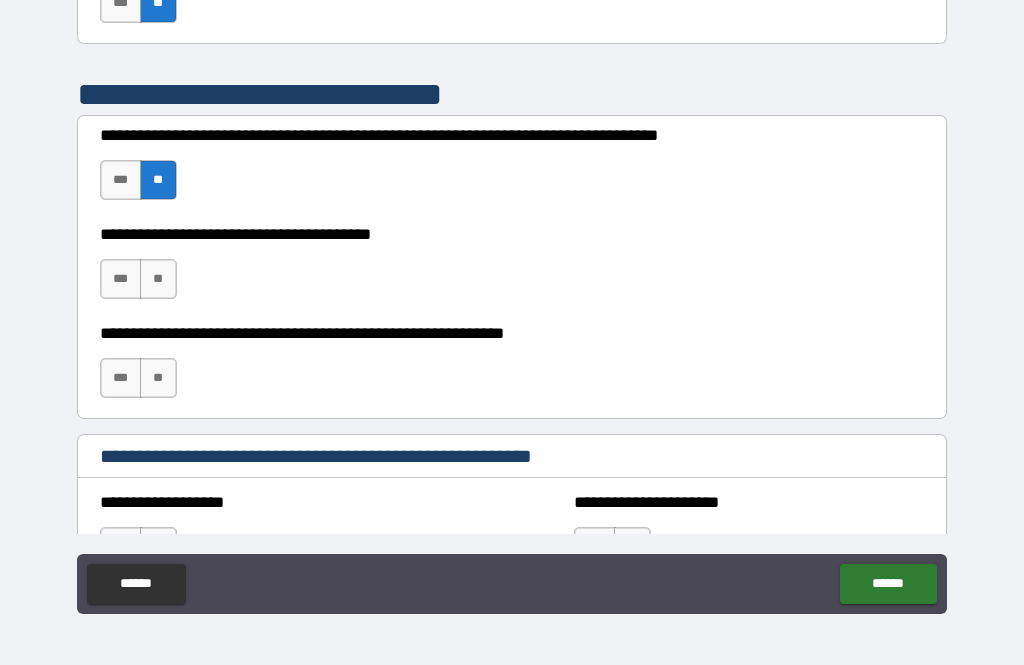 click on "**" at bounding box center (158, 279) 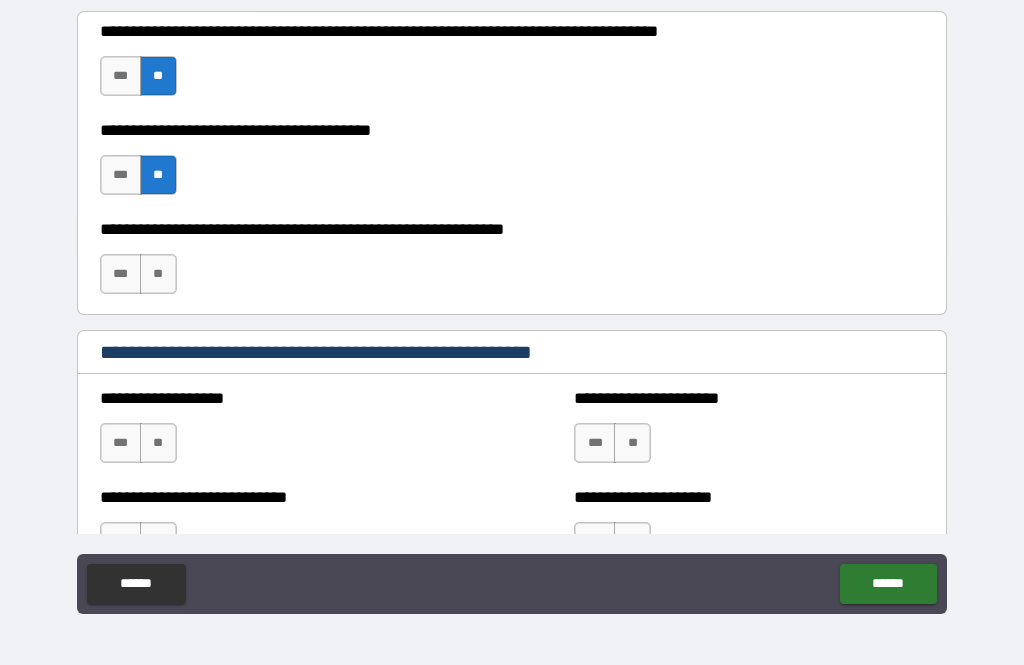 scroll, scrollTop: 6390, scrollLeft: 0, axis: vertical 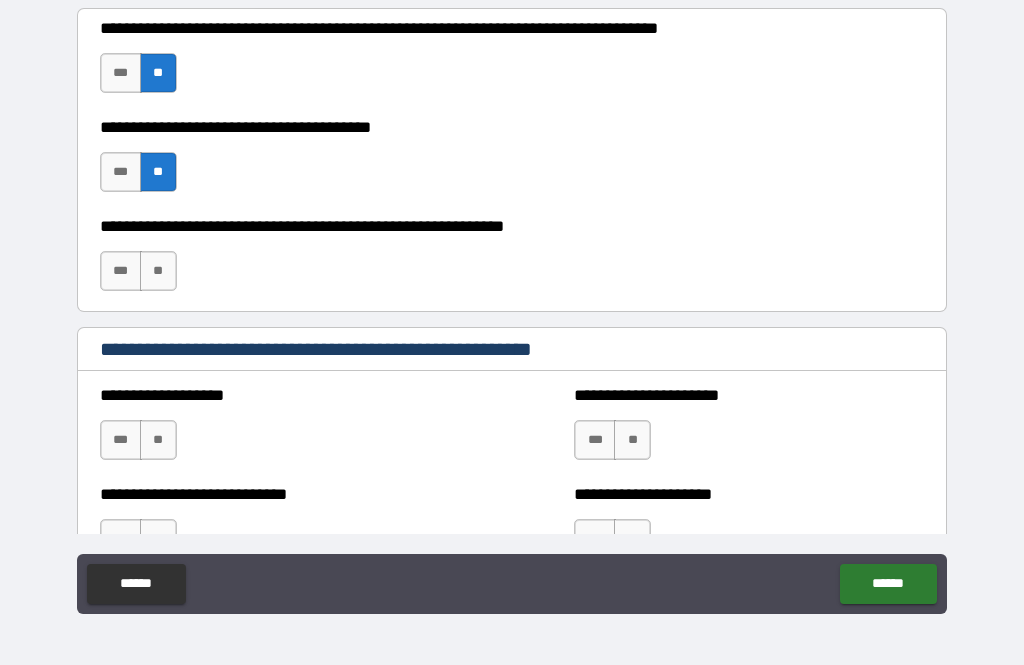 click on "***" at bounding box center [121, 271] 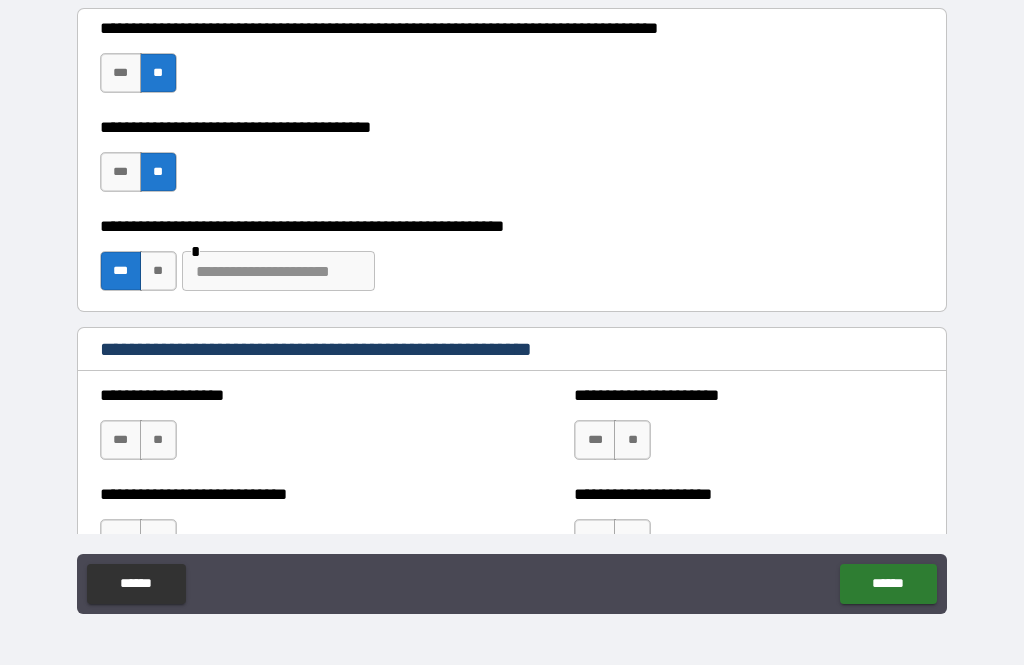 click at bounding box center [278, 271] 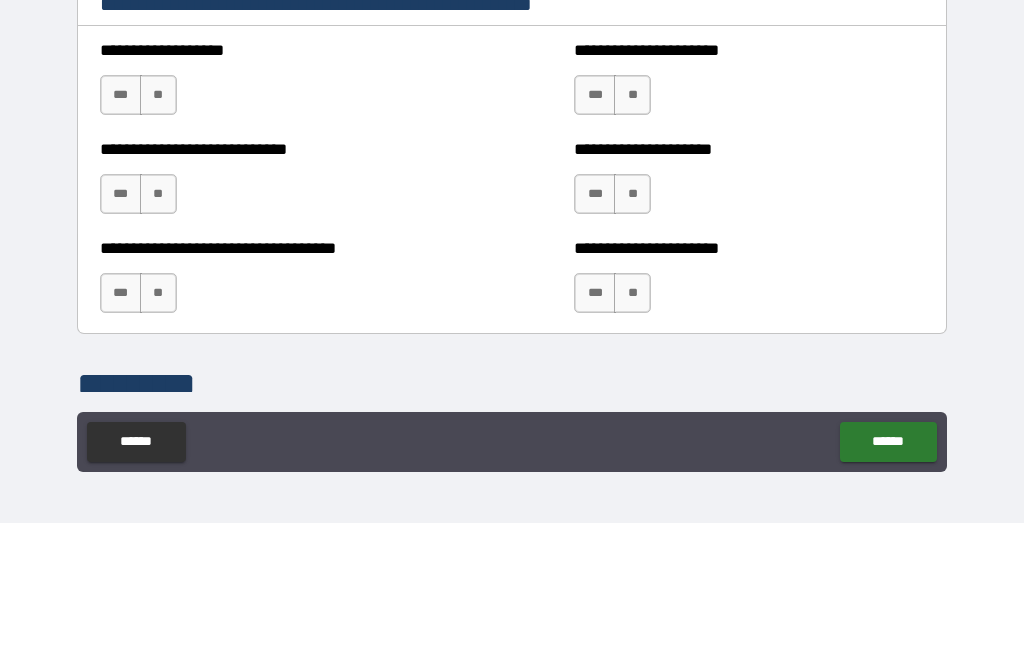 scroll, scrollTop: 6590, scrollLeft: 0, axis: vertical 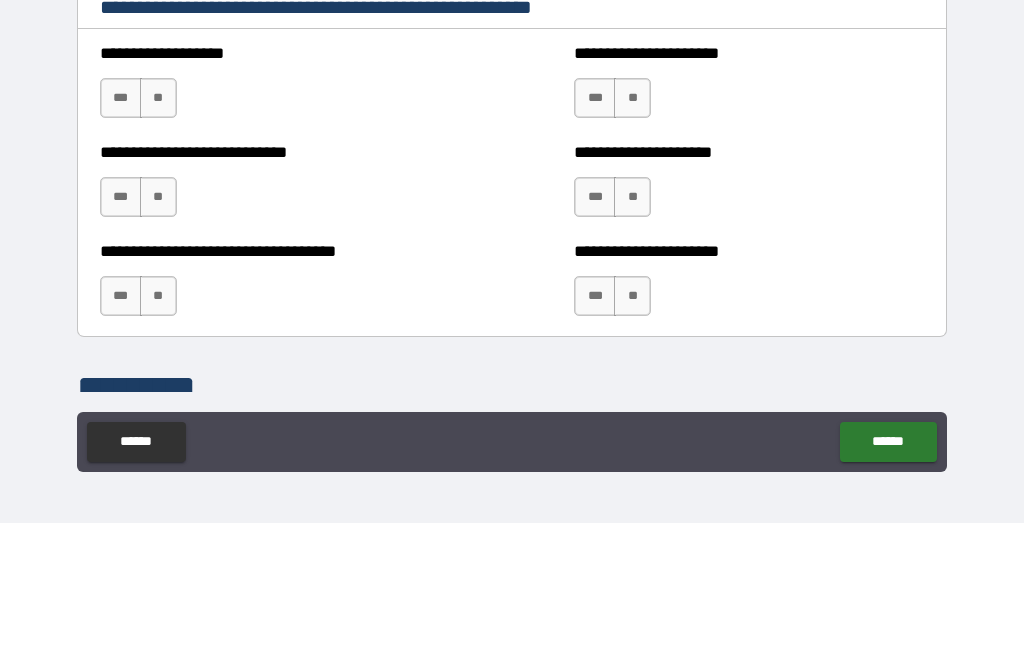 type on "**********" 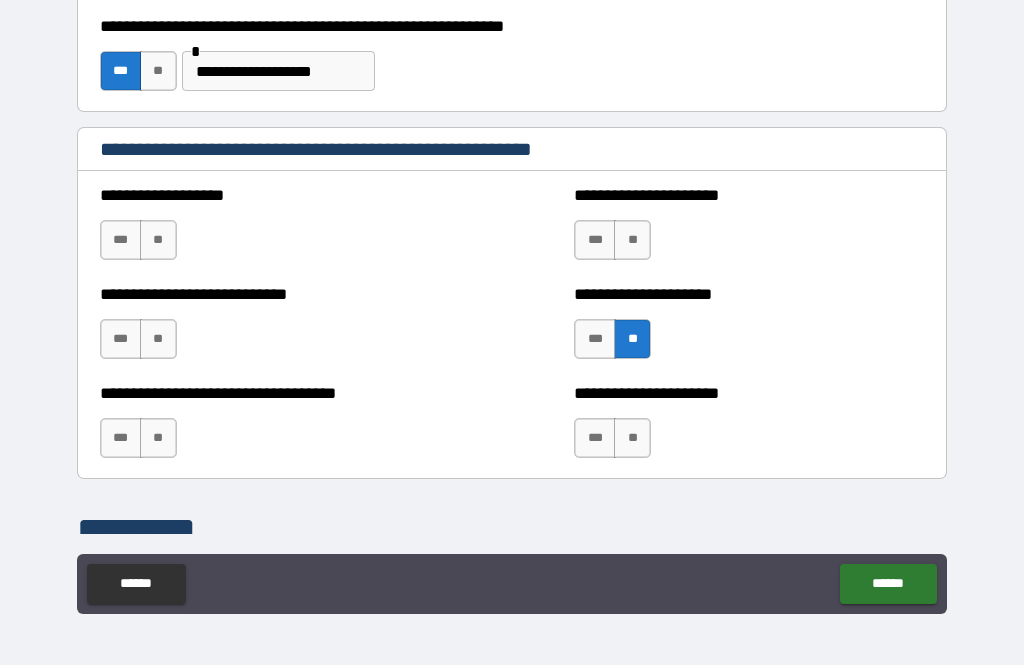 click on "**" at bounding box center (632, 438) 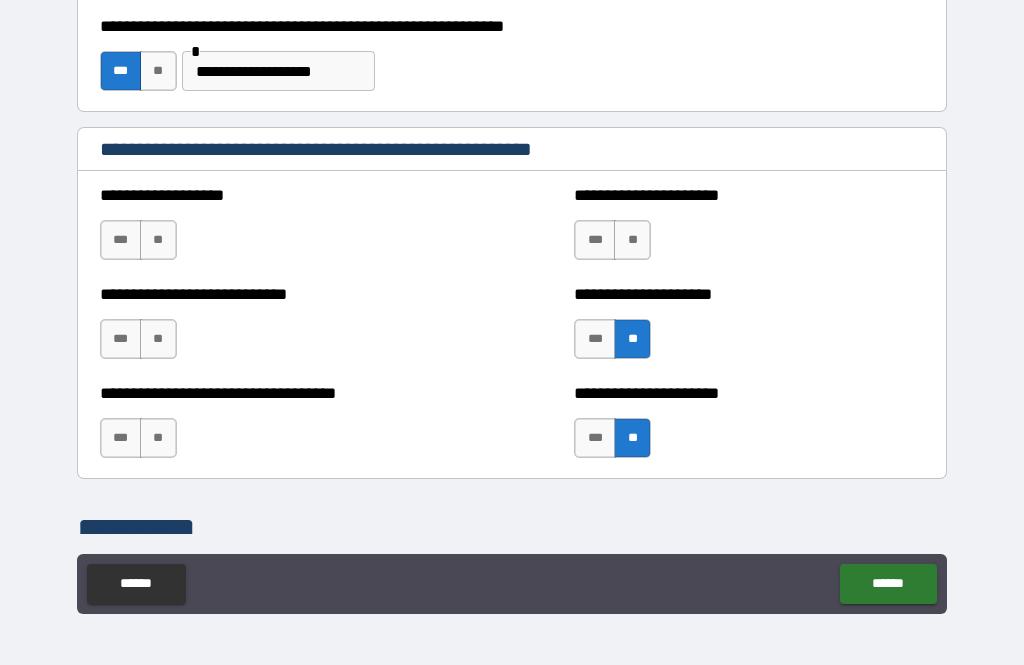click on "**" at bounding box center (158, 438) 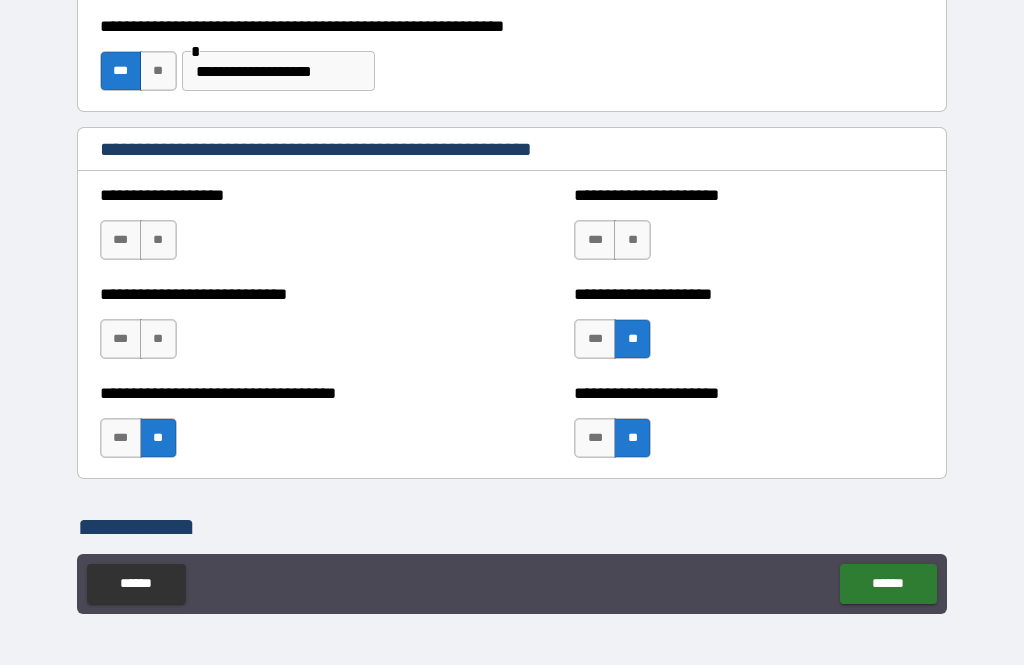 click on "**" at bounding box center (158, 339) 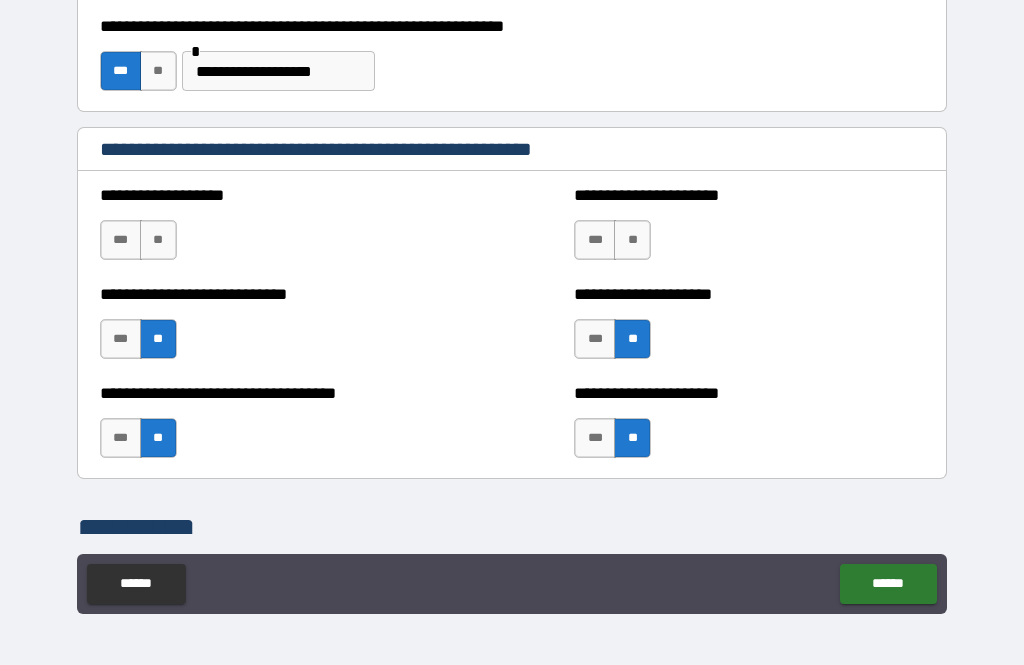 click on "**" at bounding box center [158, 240] 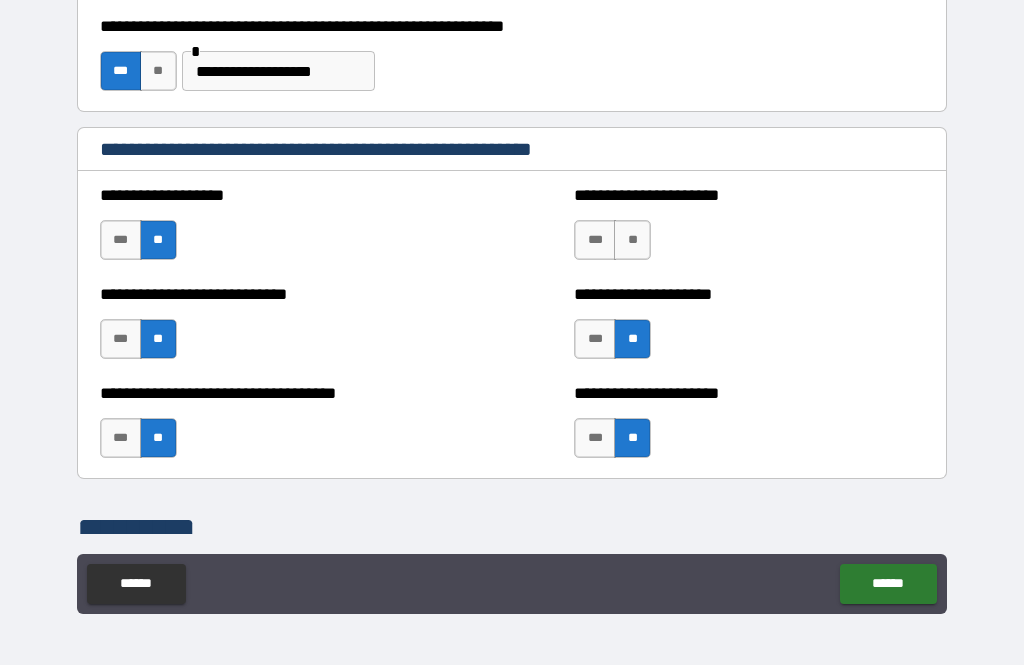 click on "**" at bounding box center (632, 240) 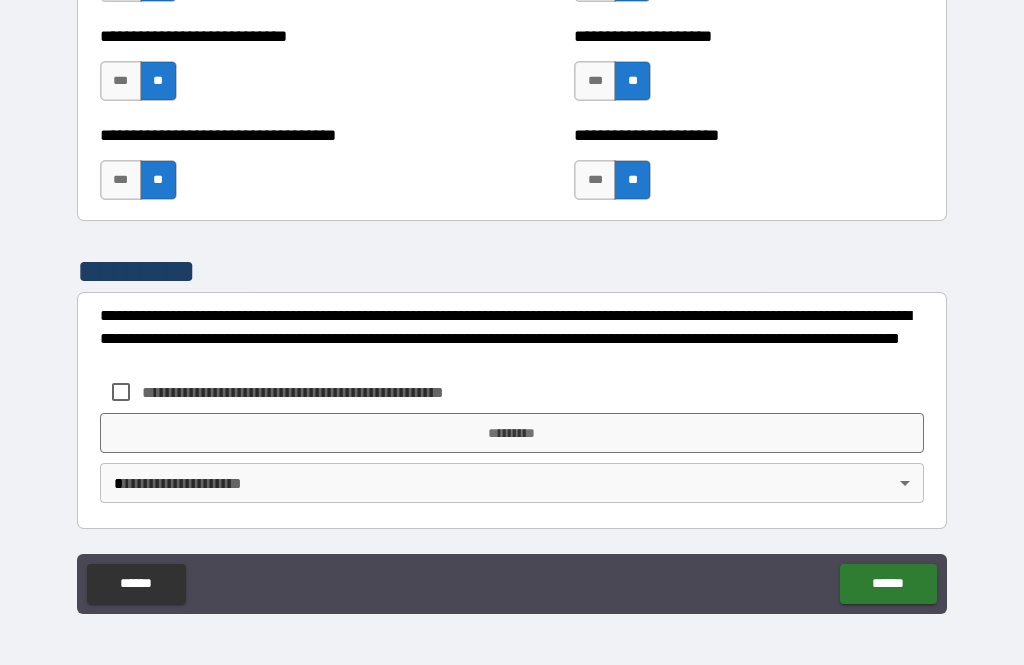 scroll, scrollTop: 6848, scrollLeft: 0, axis: vertical 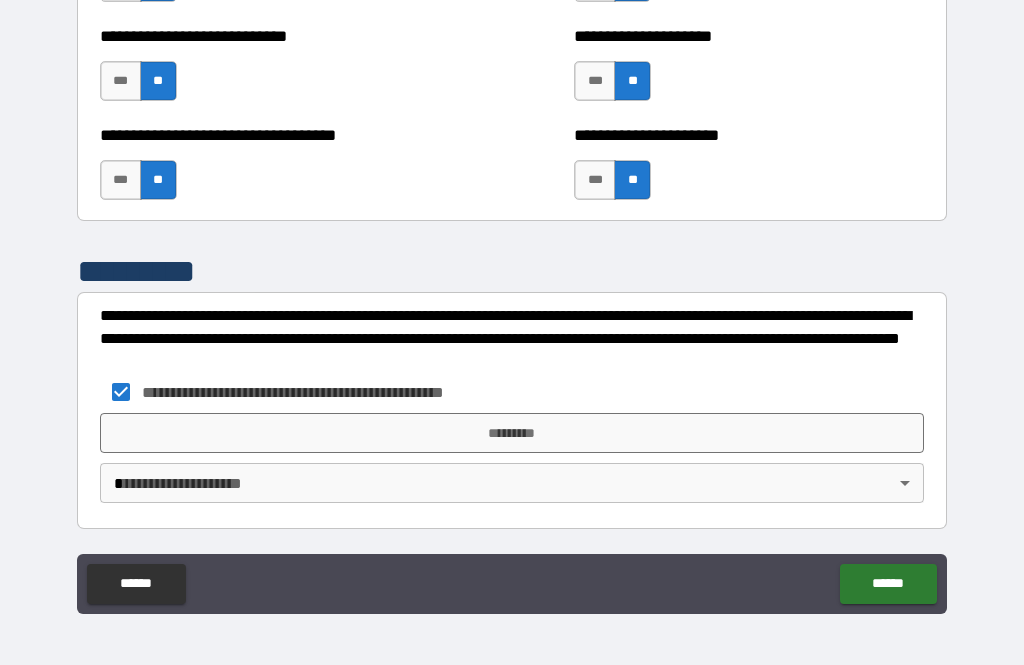 click on "*********" at bounding box center (512, 433) 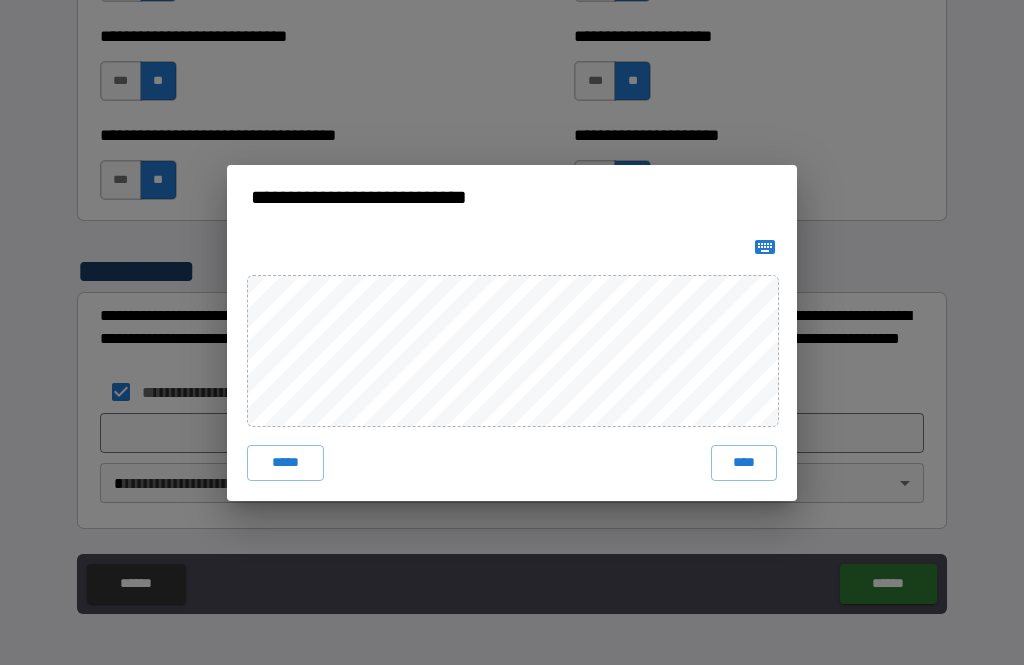 click on "****" at bounding box center [744, 463] 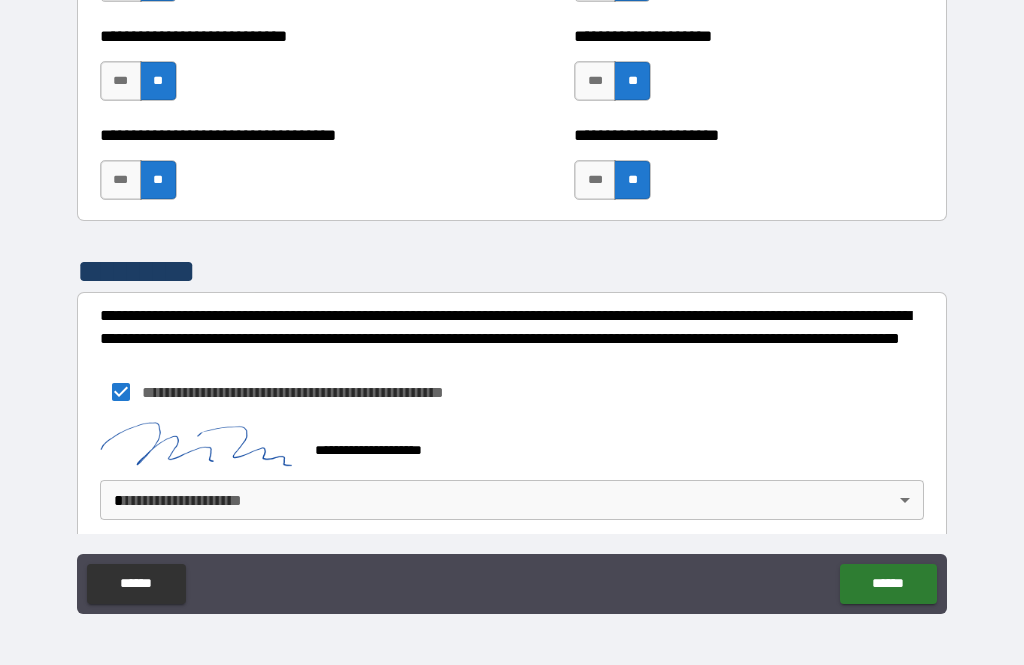 click on "**********" at bounding box center [512, 300] 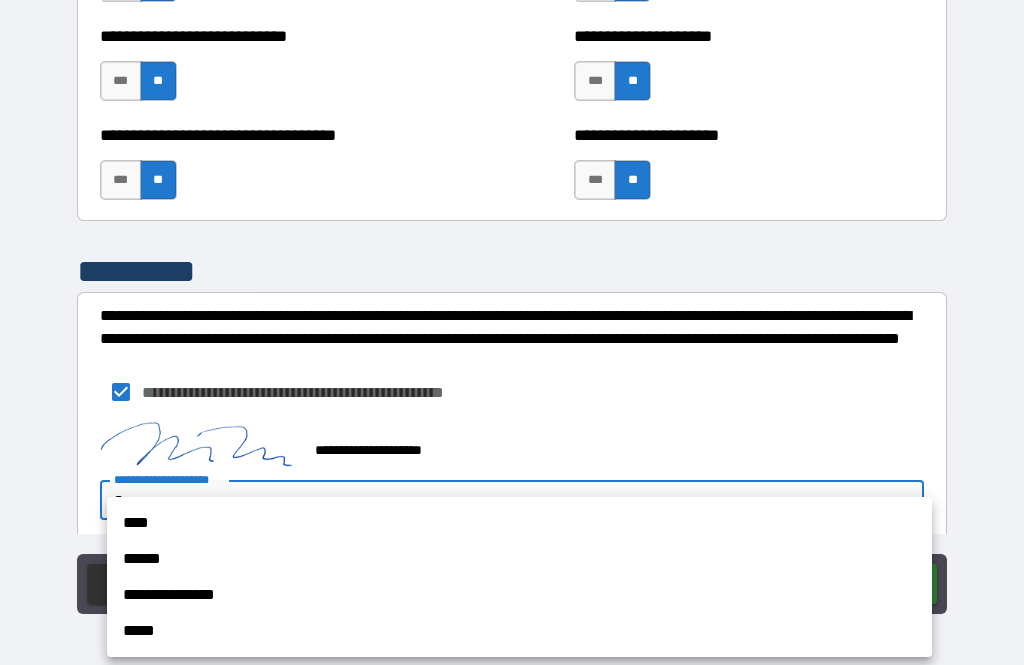 click on "****" at bounding box center [519, 523] 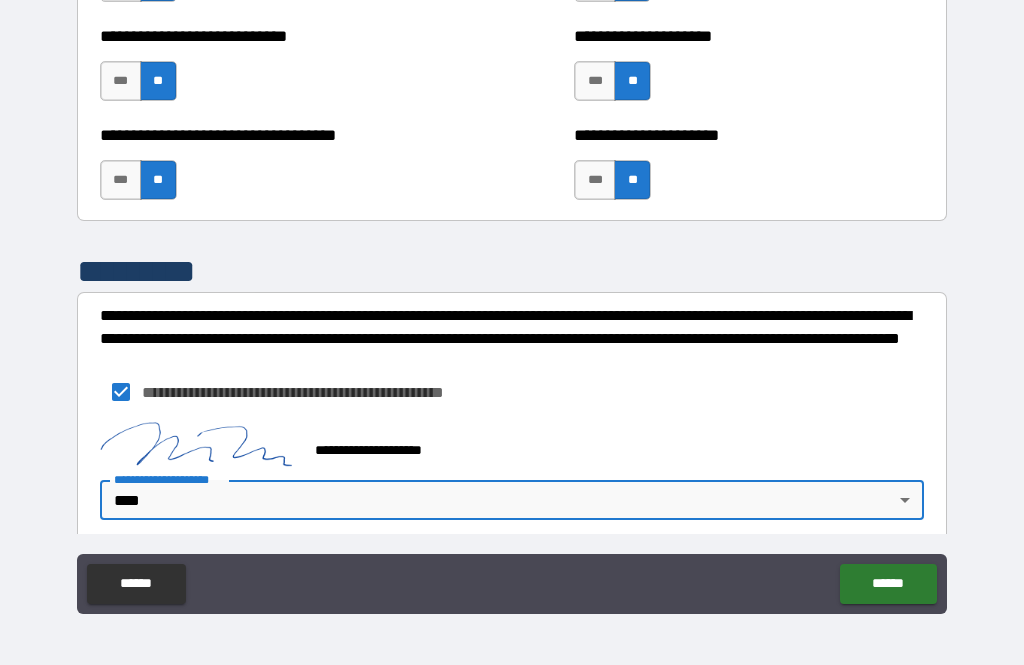 click on "******" at bounding box center (888, 584) 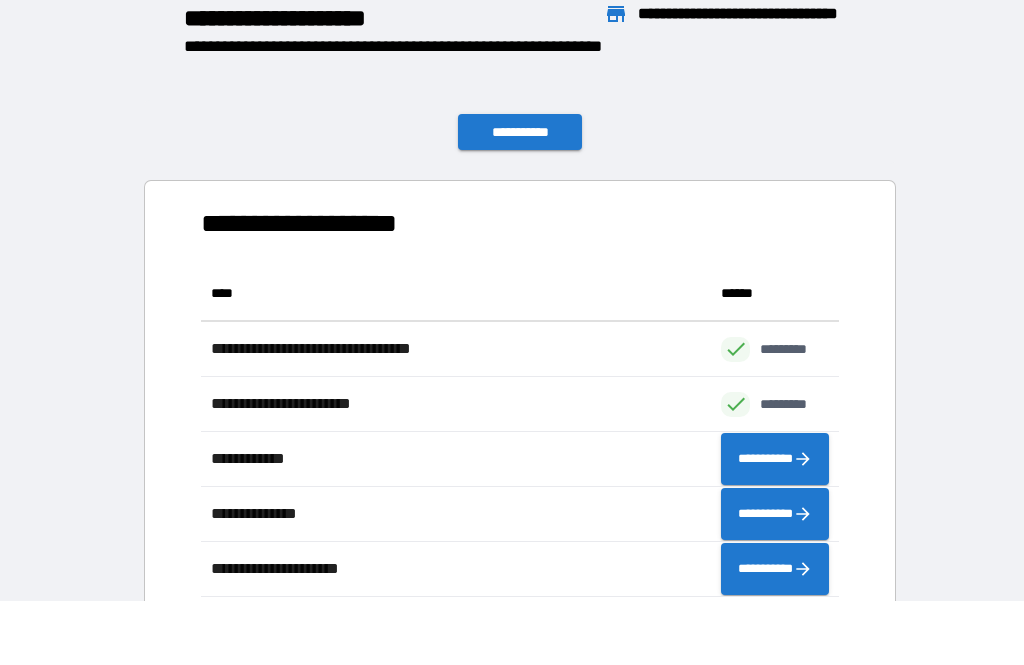 scroll, scrollTop: 331, scrollLeft: 638, axis: both 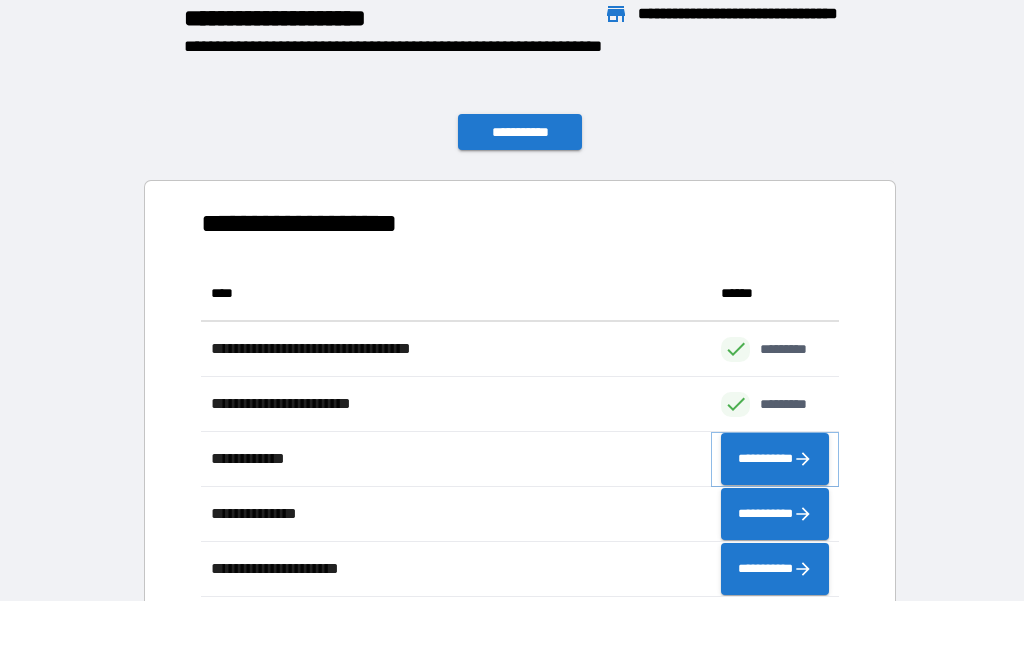 click on "**********" at bounding box center [775, 459] 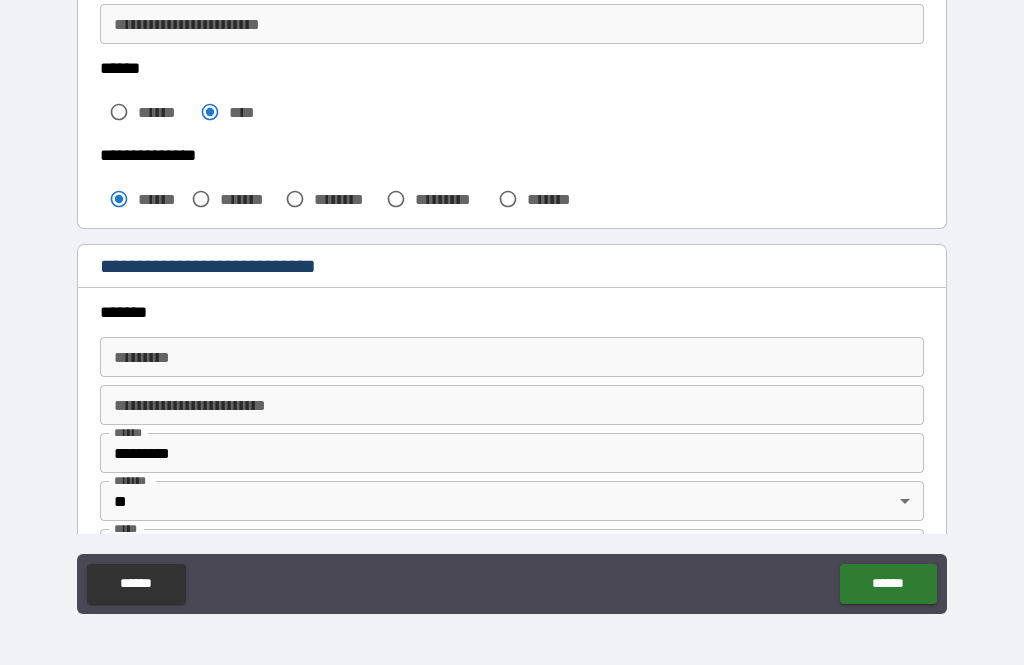 scroll, scrollTop: 450, scrollLeft: 0, axis: vertical 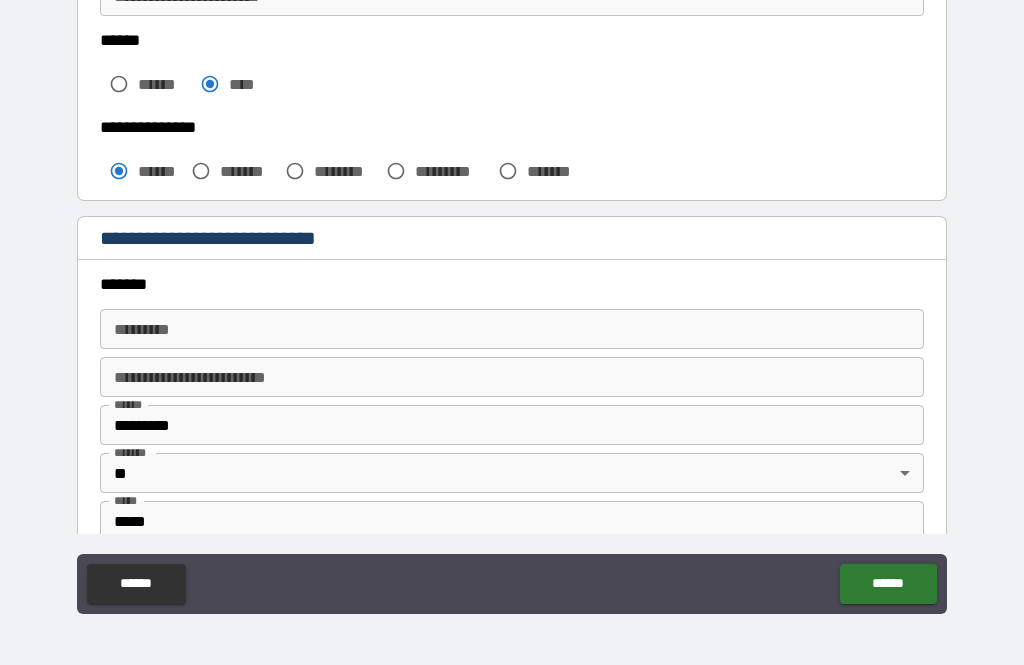 click on "*******   *" at bounding box center [512, 329] 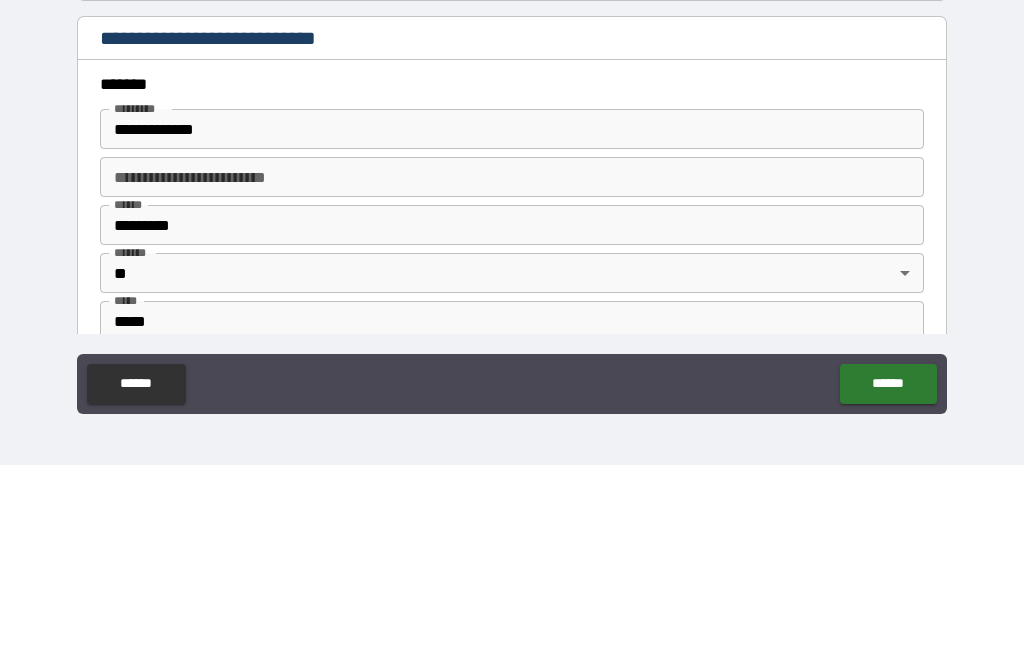 type on "**********" 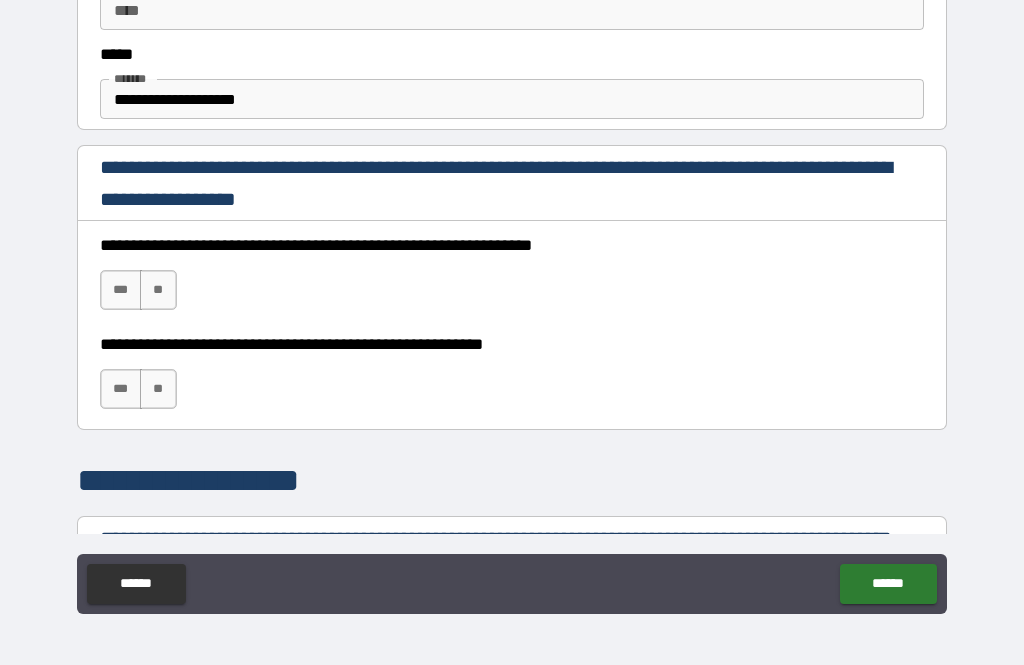 scroll, scrollTop: 1152, scrollLeft: 0, axis: vertical 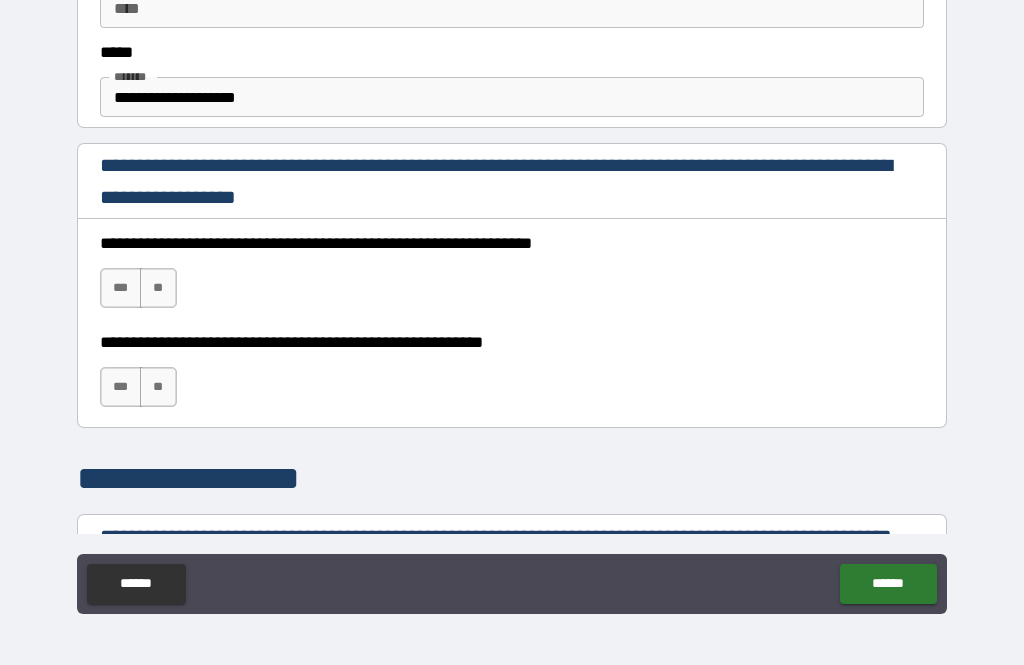 click on "***" at bounding box center [121, 288] 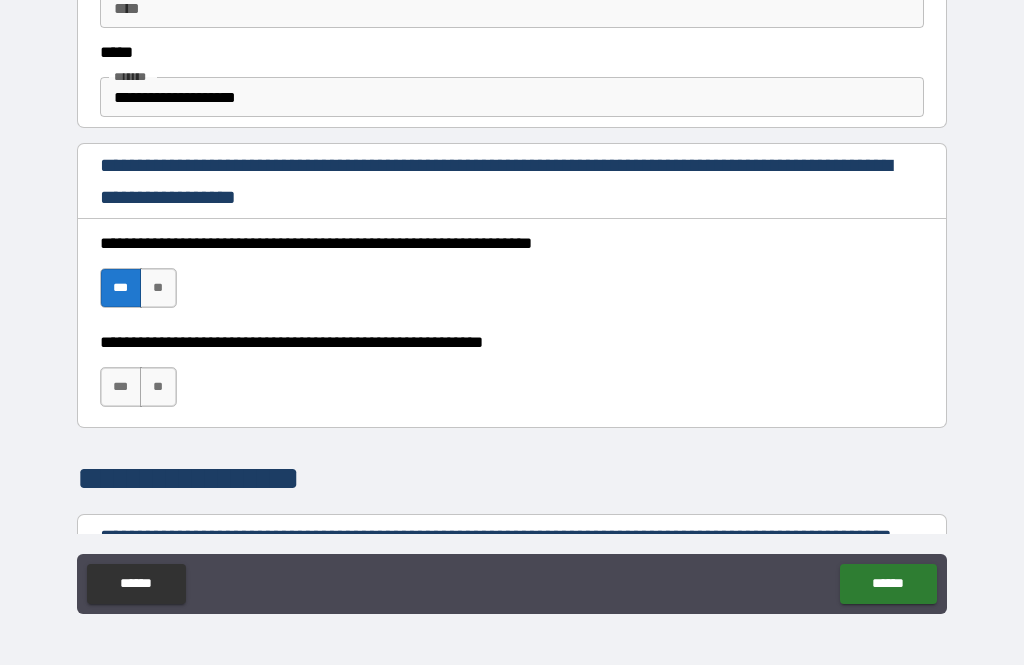 click on "***" at bounding box center [121, 387] 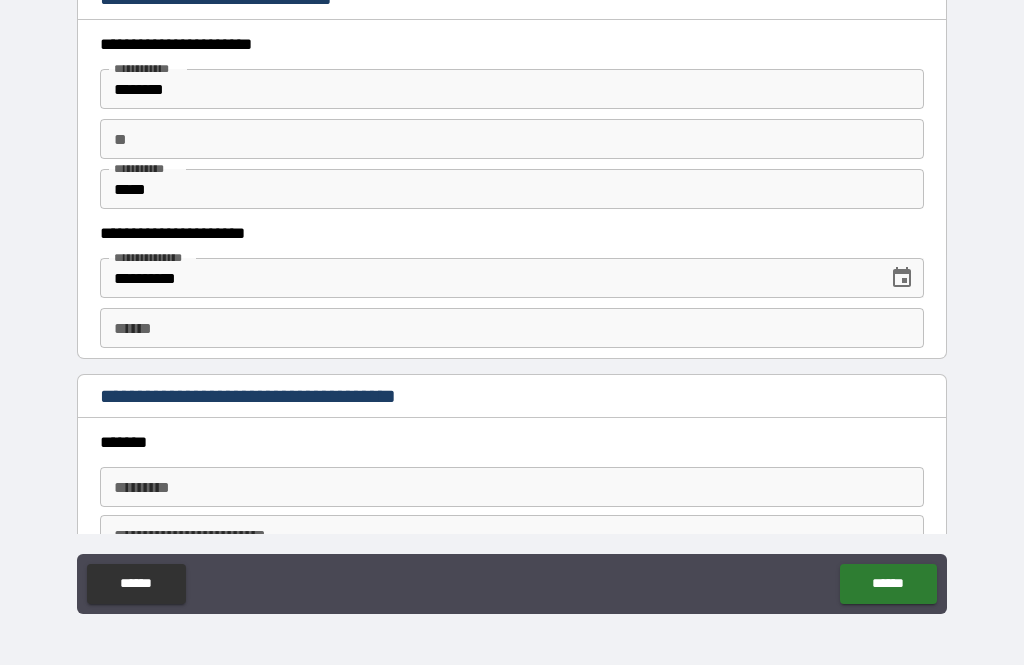 scroll, scrollTop: 1880, scrollLeft: 0, axis: vertical 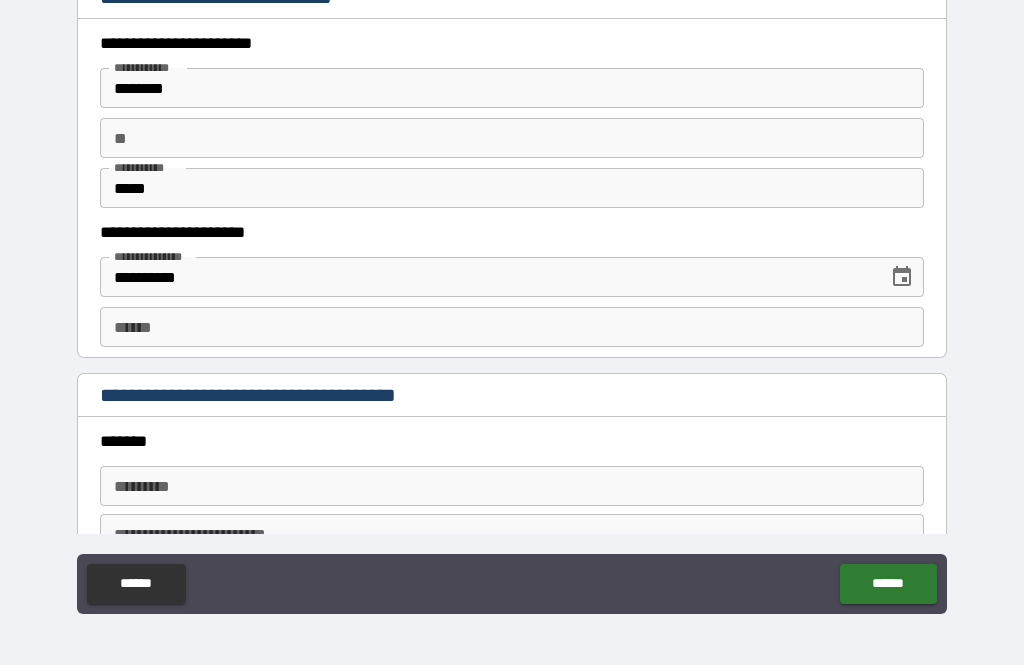 click on "****   *" at bounding box center [512, 327] 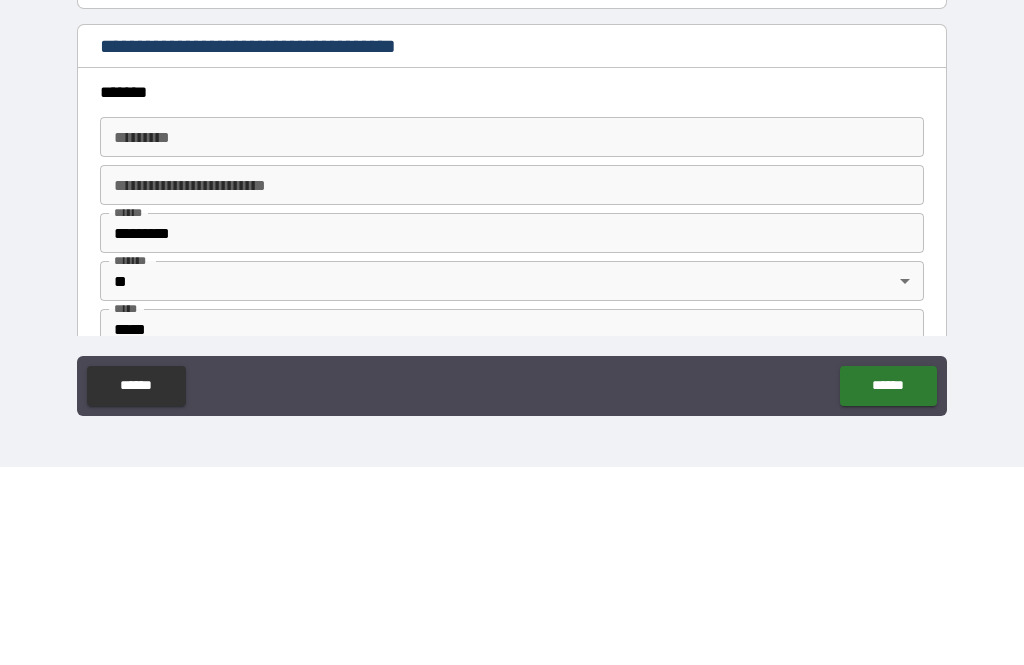 scroll, scrollTop: 2035, scrollLeft: 0, axis: vertical 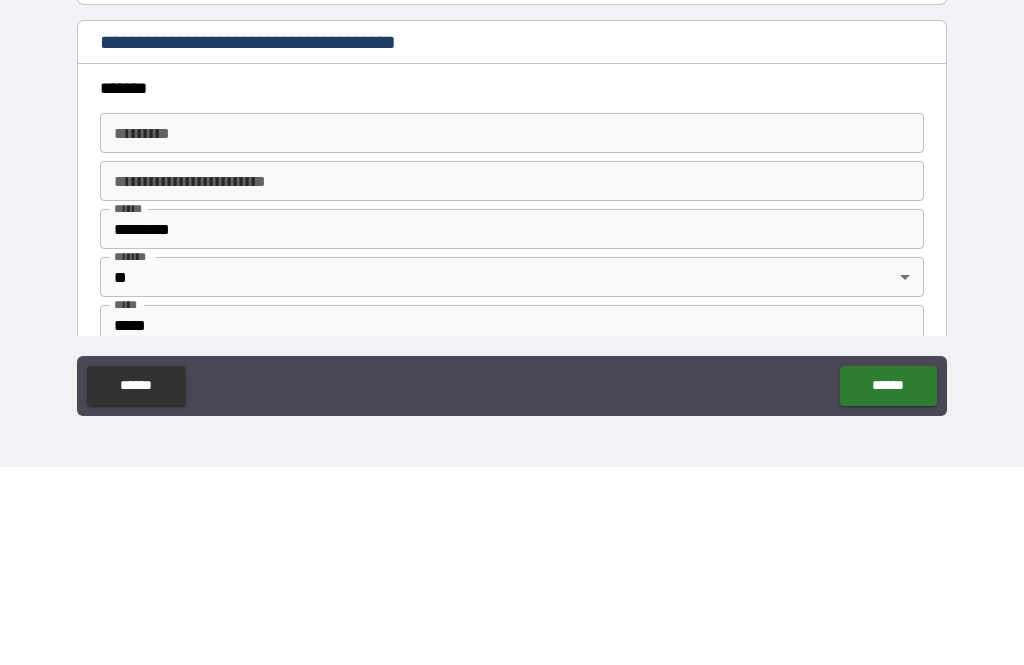 type on "**********" 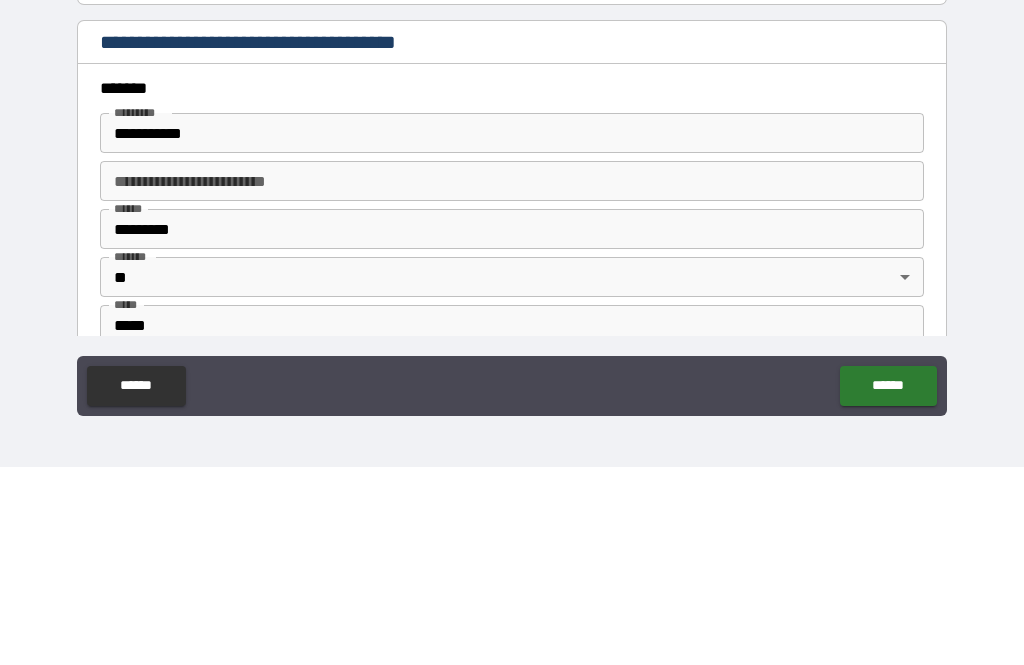 type on "**********" 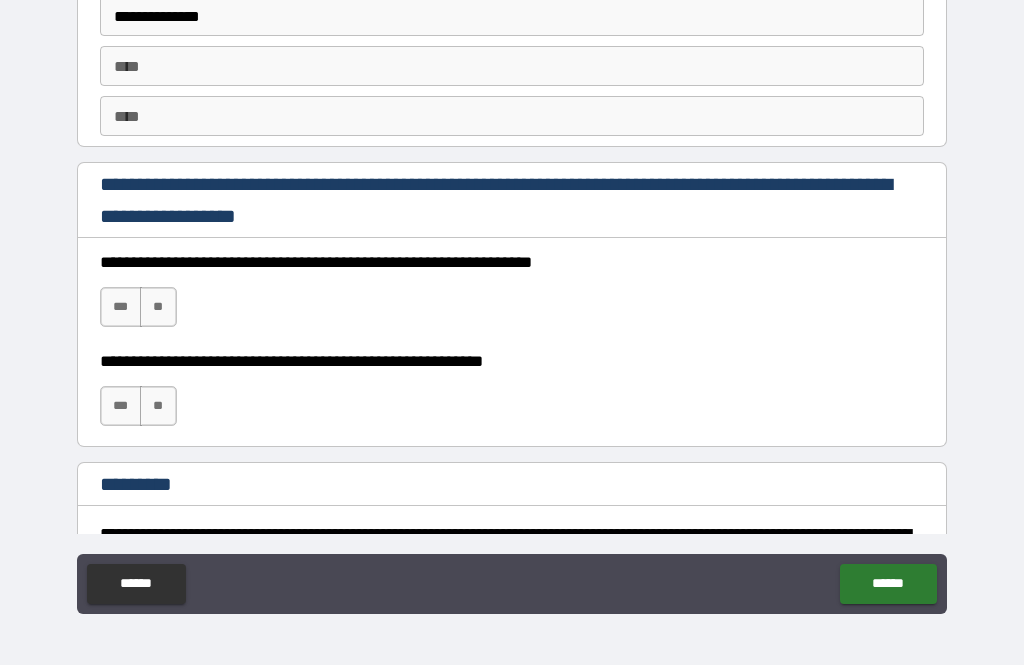 scroll, scrollTop: 2722, scrollLeft: 0, axis: vertical 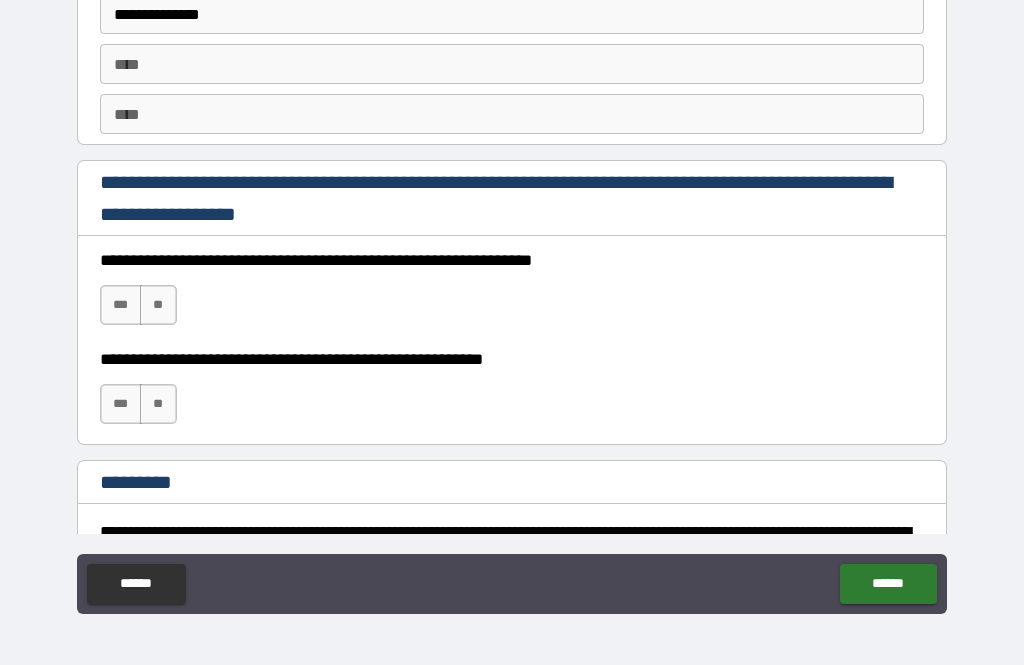 click on "***" at bounding box center [121, 305] 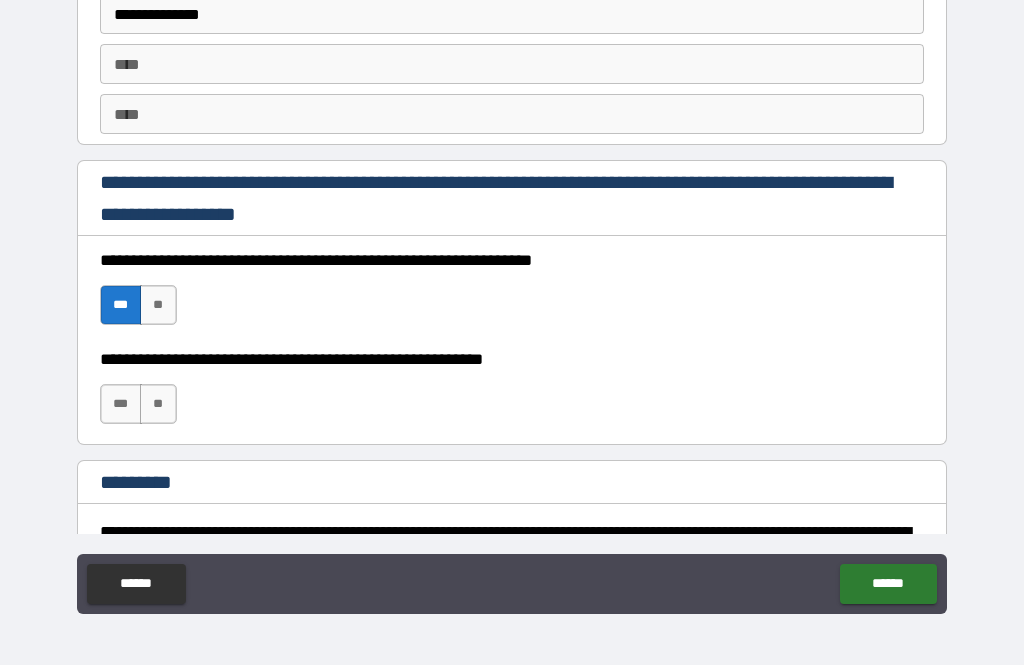 click on "***" at bounding box center (121, 404) 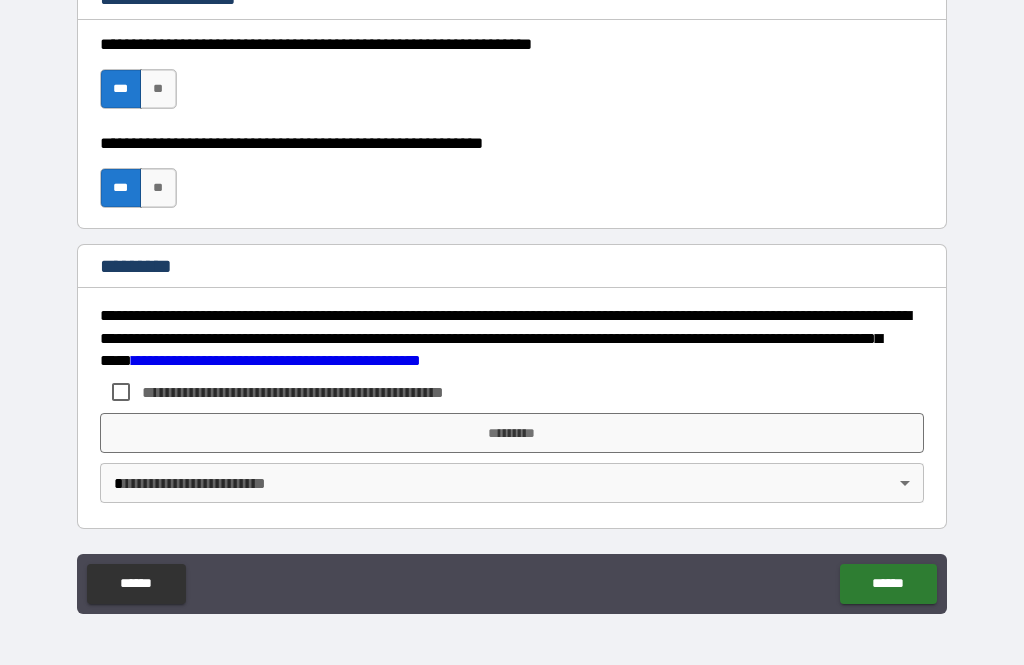 scroll, scrollTop: 2938, scrollLeft: 0, axis: vertical 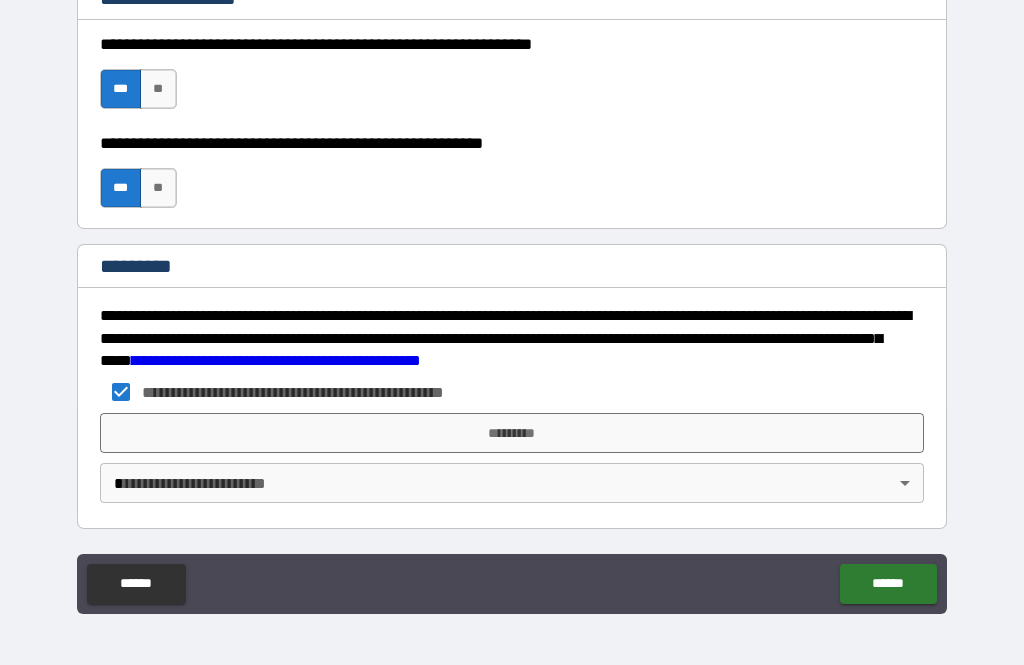 click on "*********" at bounding box center [512, 433] 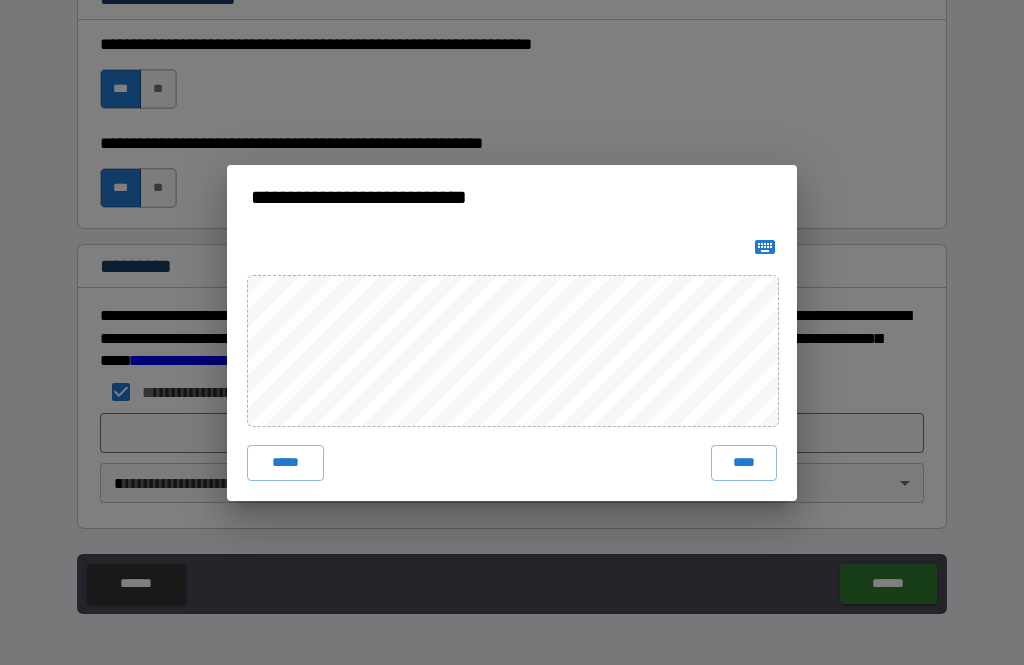 click on "****" at bounding box center (744, 463) 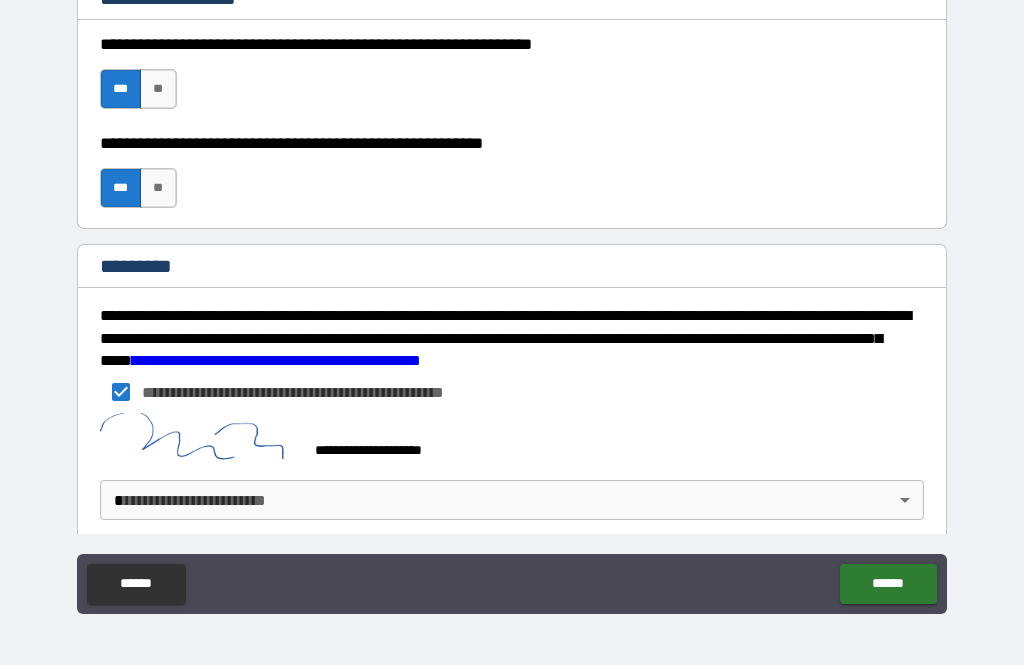 click on "**********" at bounding box center (512, 300) 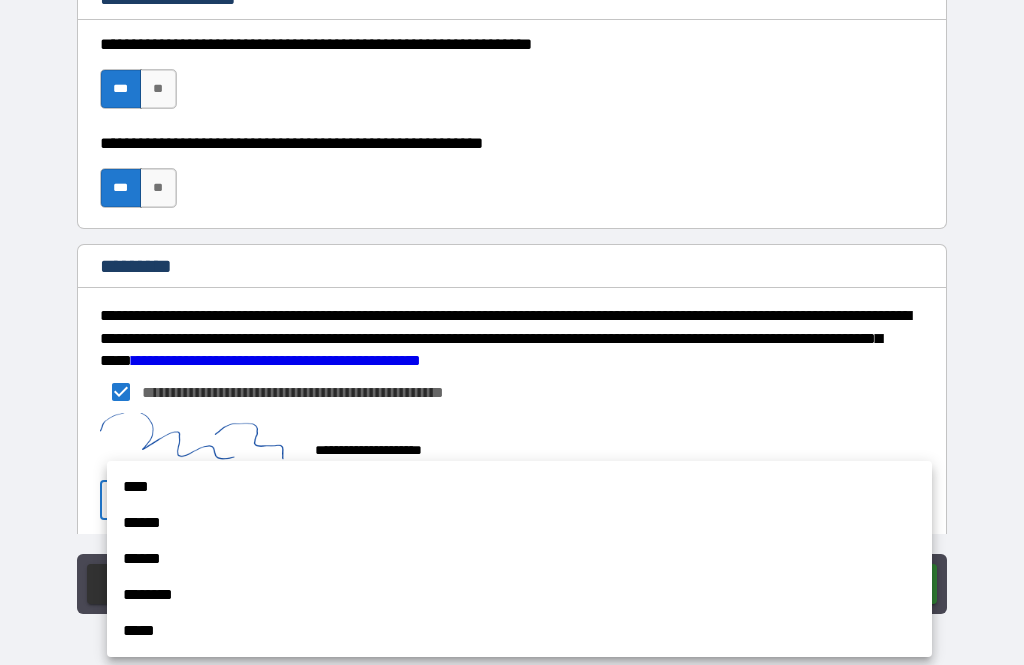 click on "****" at bounding box center (519, 487) 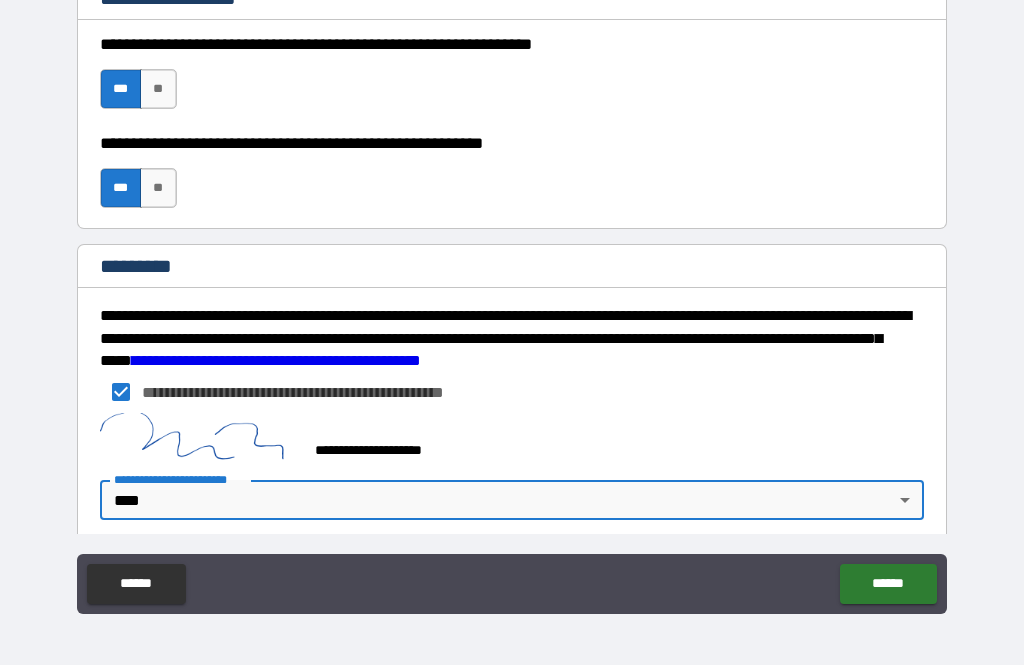 click on "******" at bounding box center [888, 584] 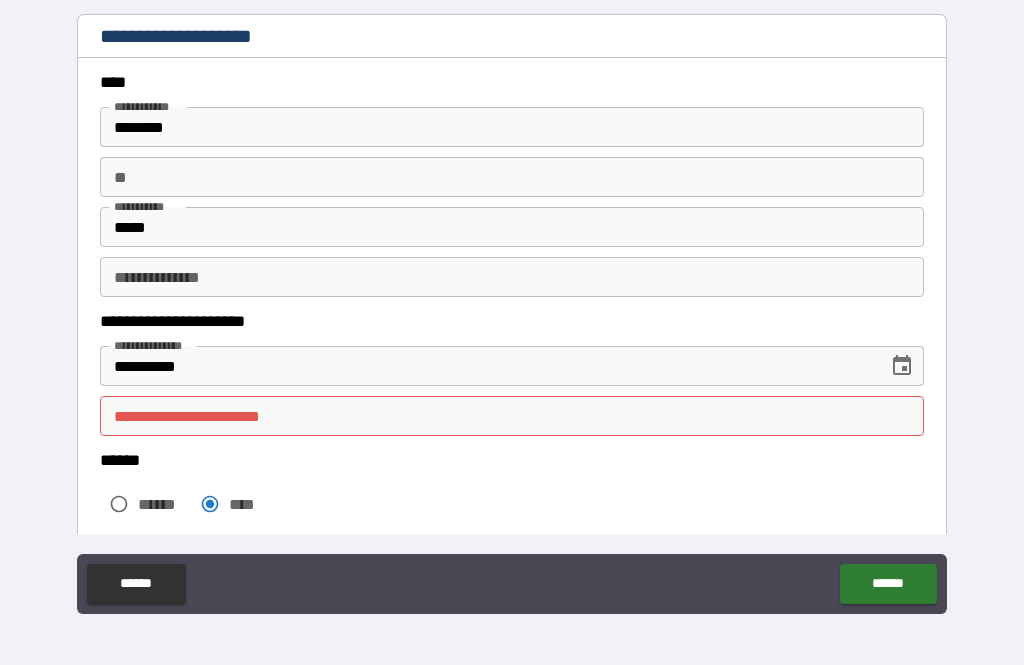 scroll, scrollTop: 34, scrollLeft: 0, axis: vertical 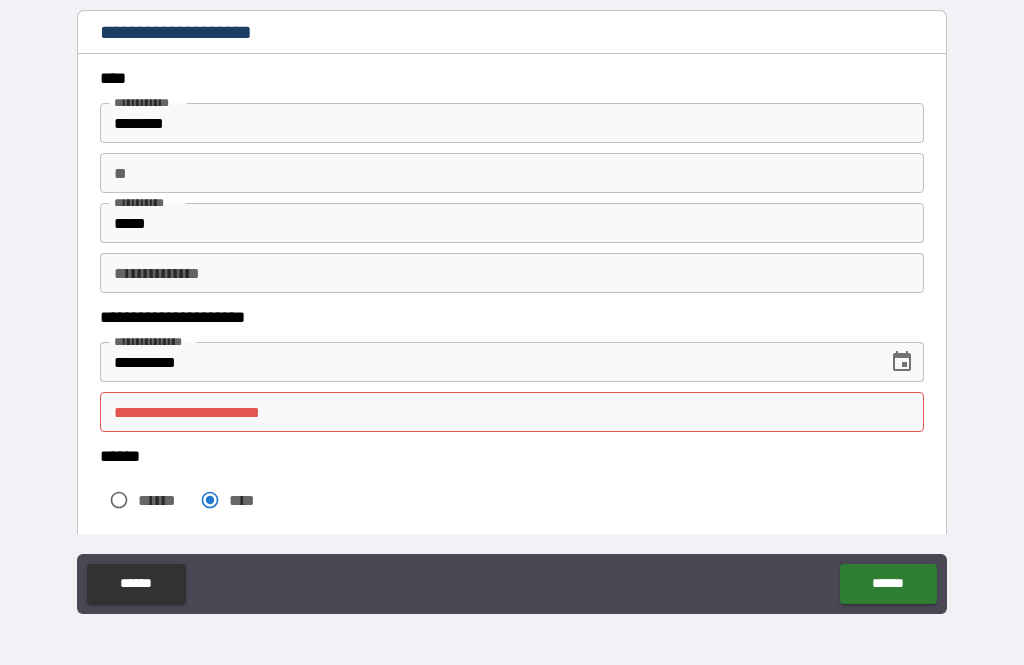 click on "**********" at bounding box center (512, 412) 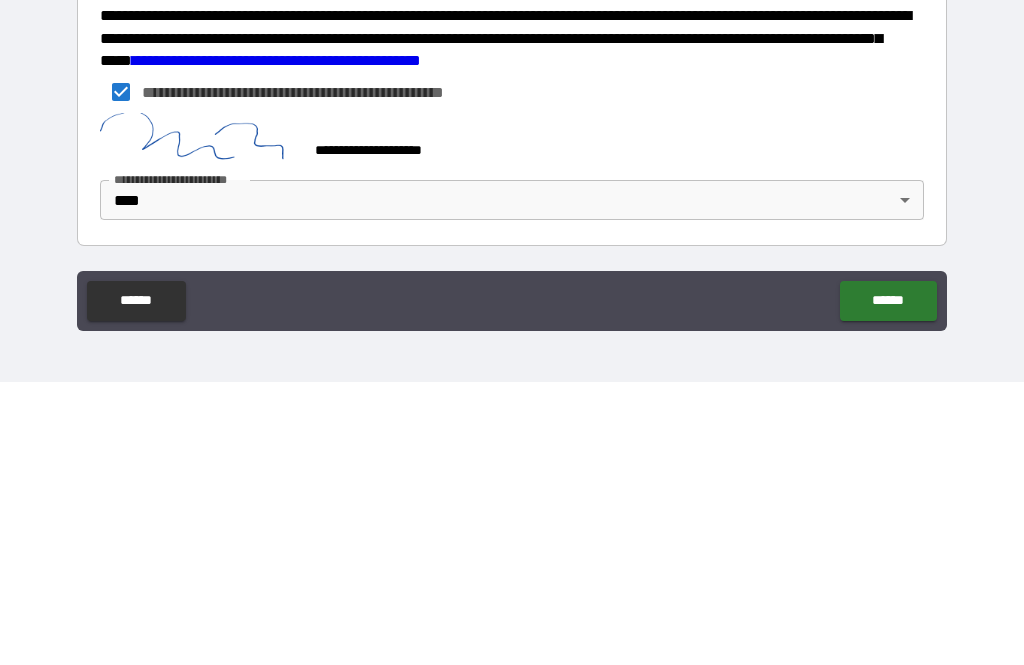 scroll, scrollTop: 2955, scrollLeft: 0, axis: vertical 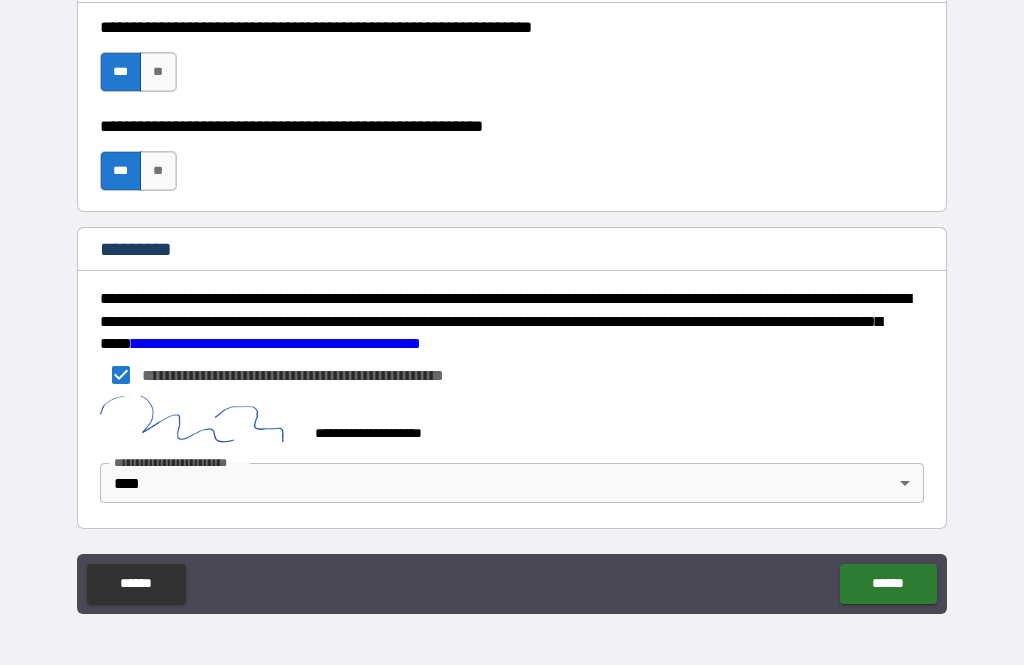 click on "******" at bounding box center [888, 584] 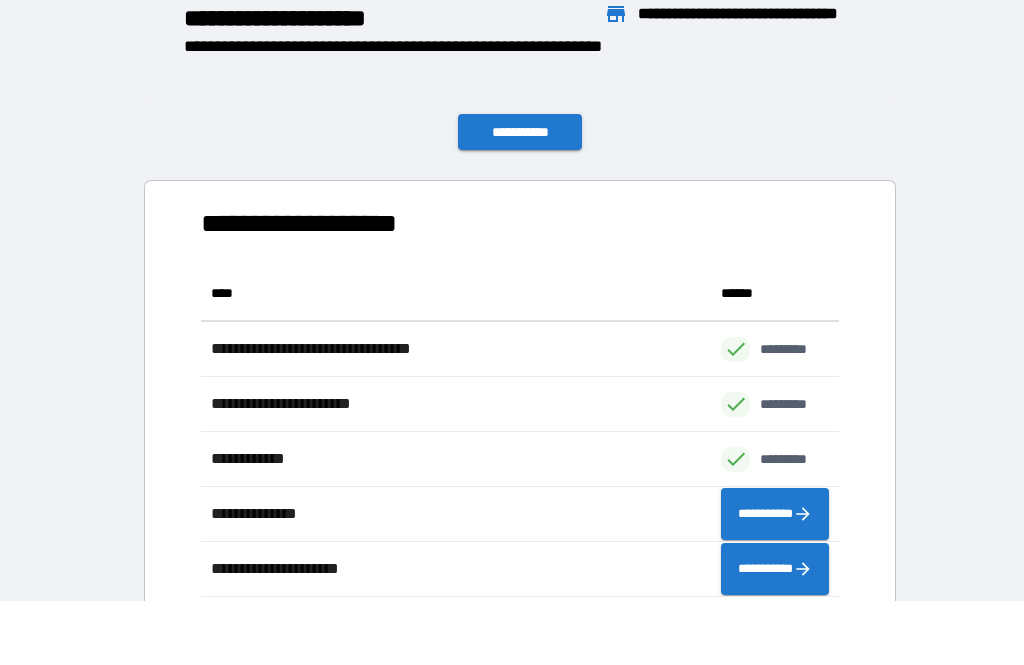 scroll, scrollTop: 1, scrollLeft: 1, axis: both 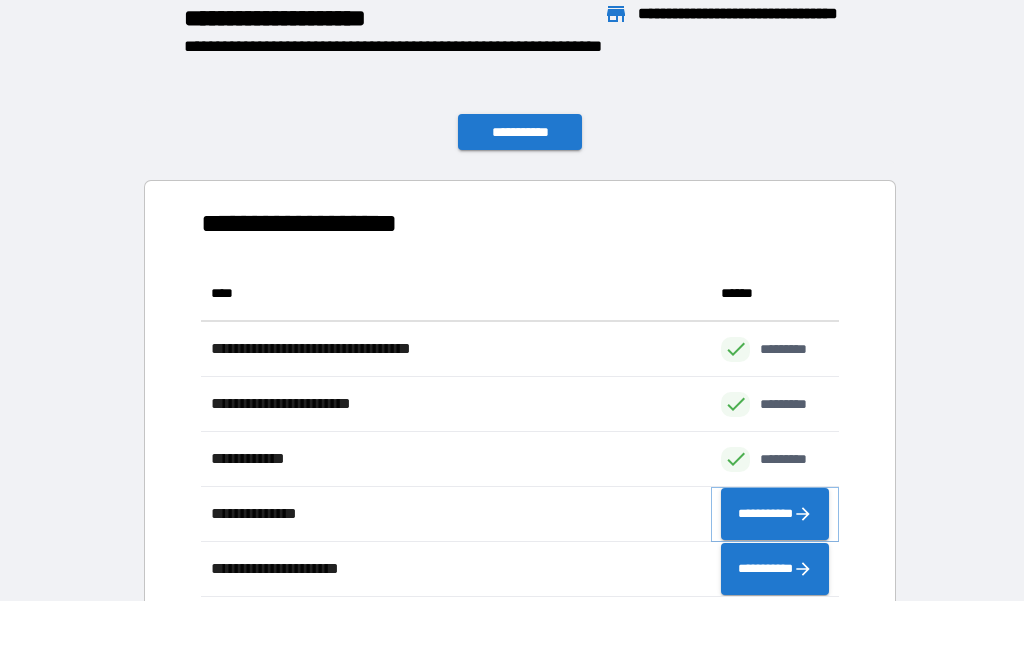 click on "**********" at bounding box center [775, 514] 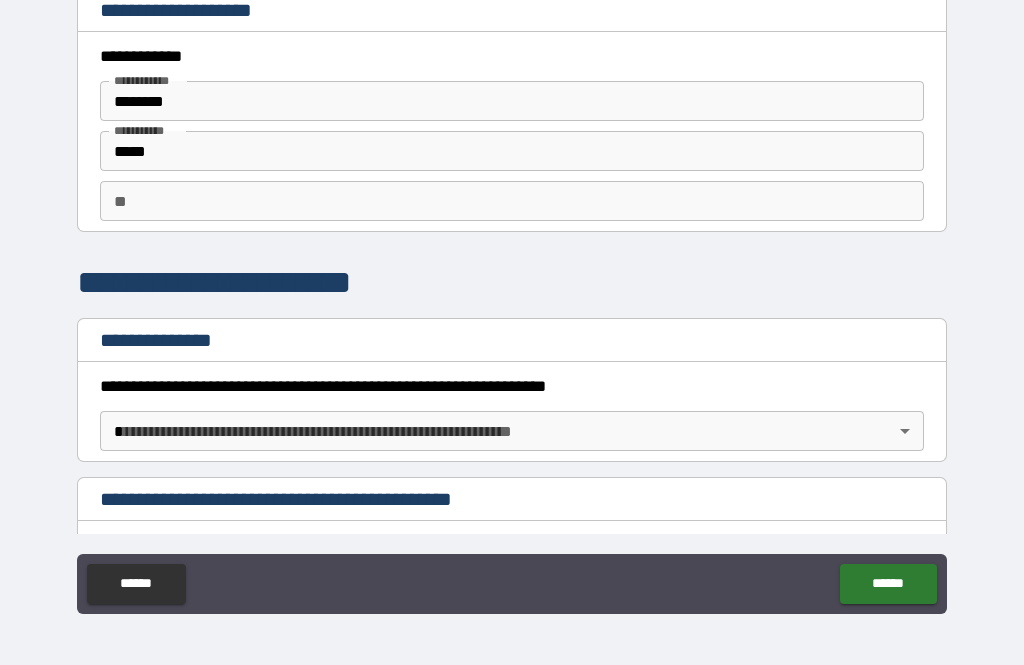 click on "**********" at bounding box center [512, 300] 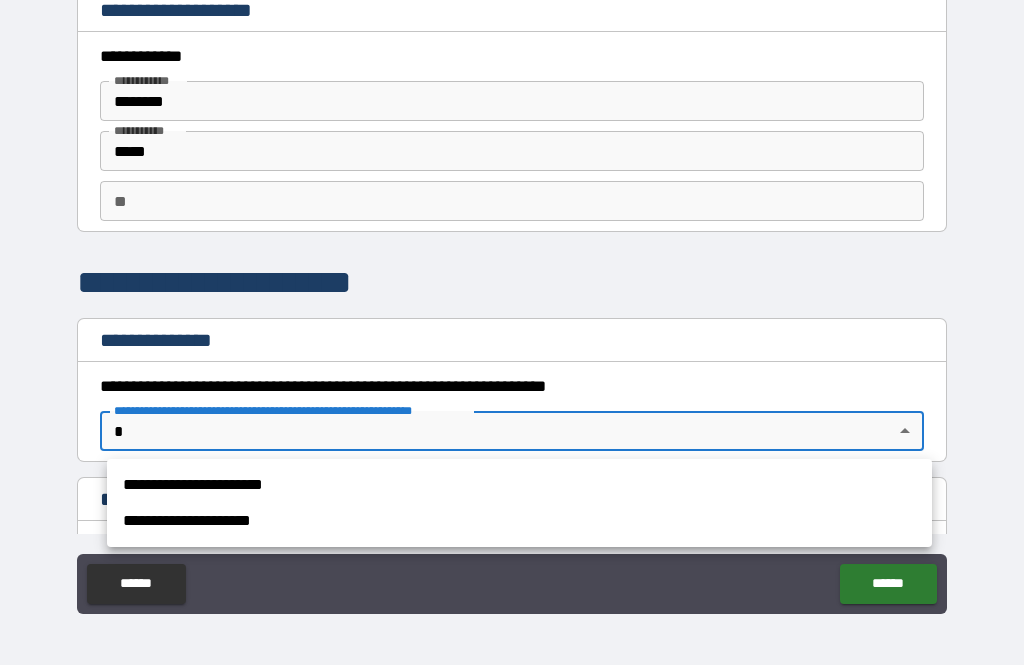 click on "**********" at bounding box center [519, 485] 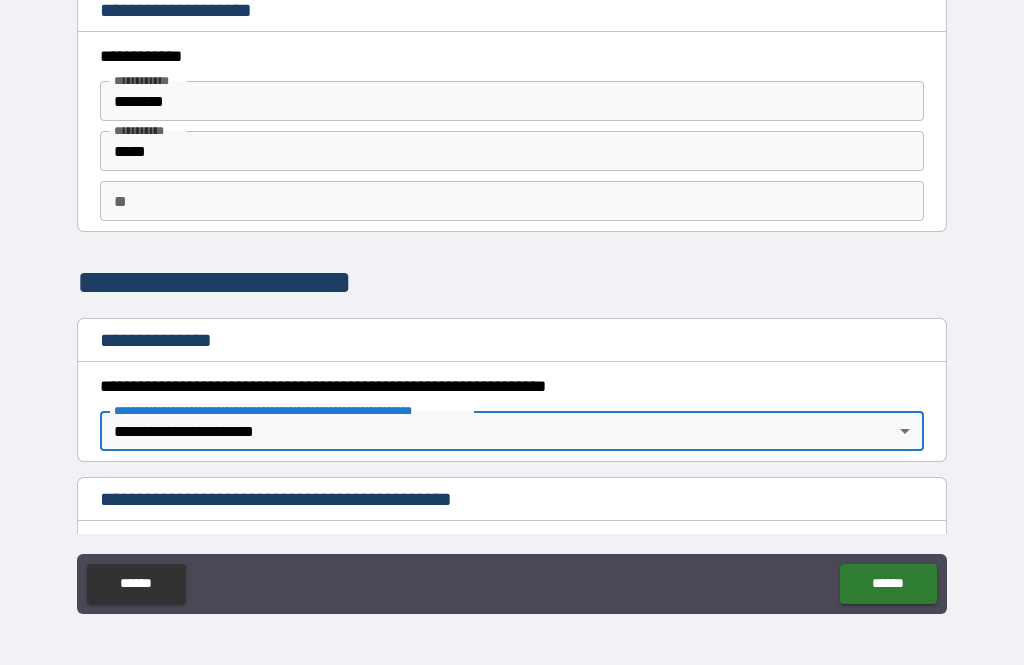 type on "*" 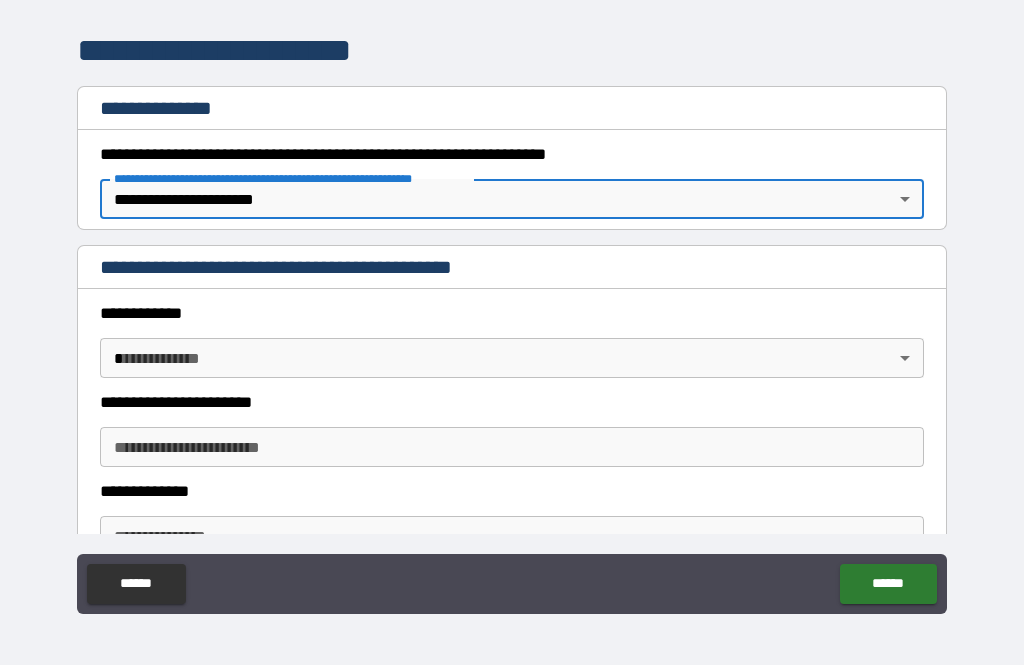 scroll, scrollTop: 236, scrollLeft: 0, axis: vertical 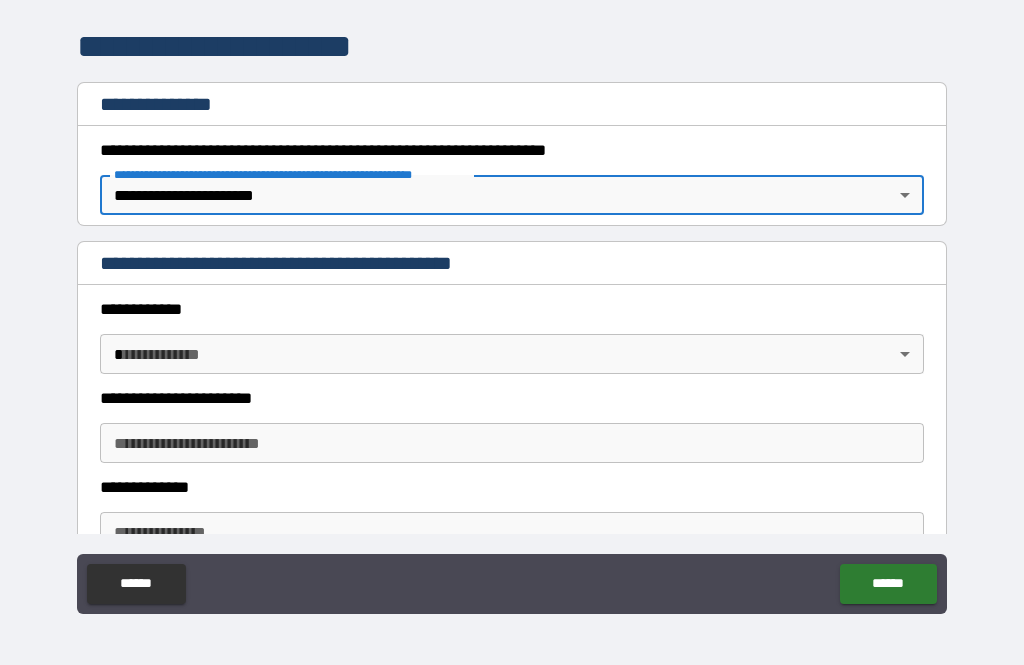 click on "**********" at bounding box center [512, 300] 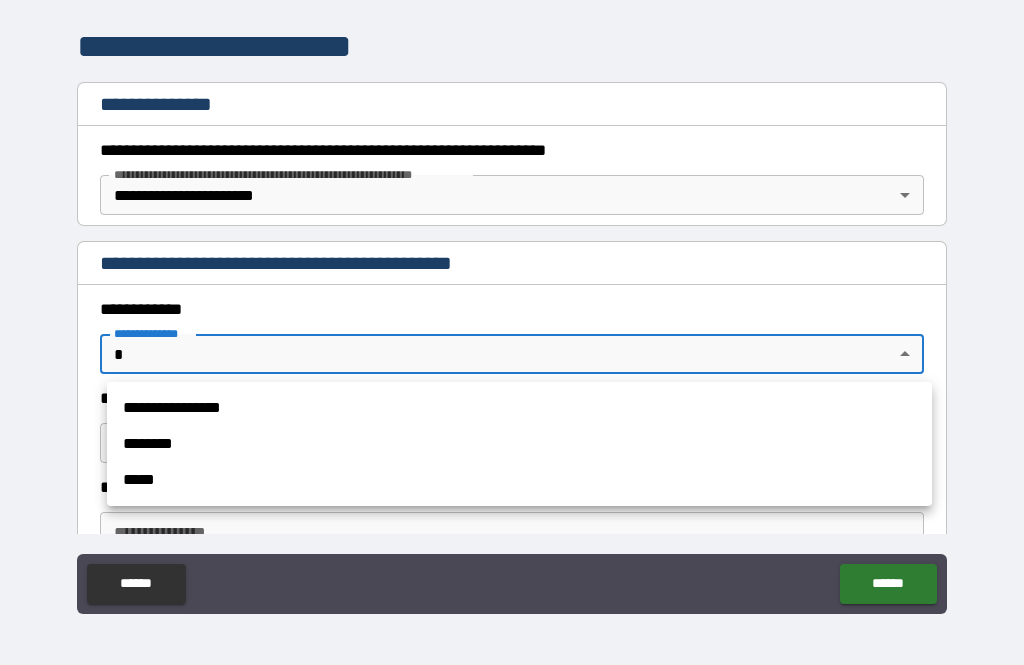 click on "**********" at bounding box center [519, 408] 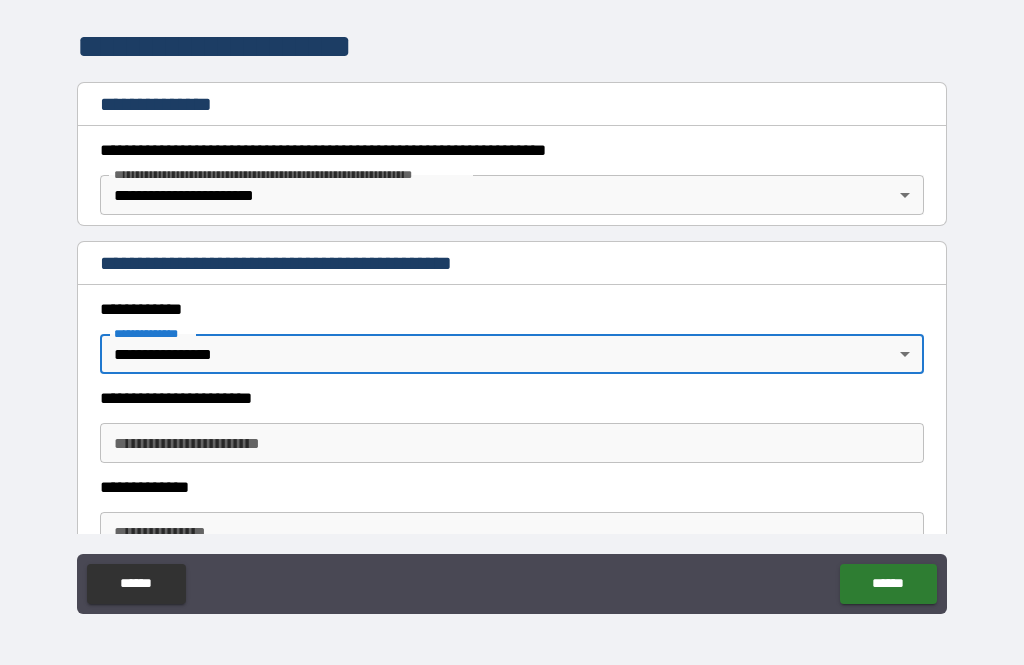 type on "*" 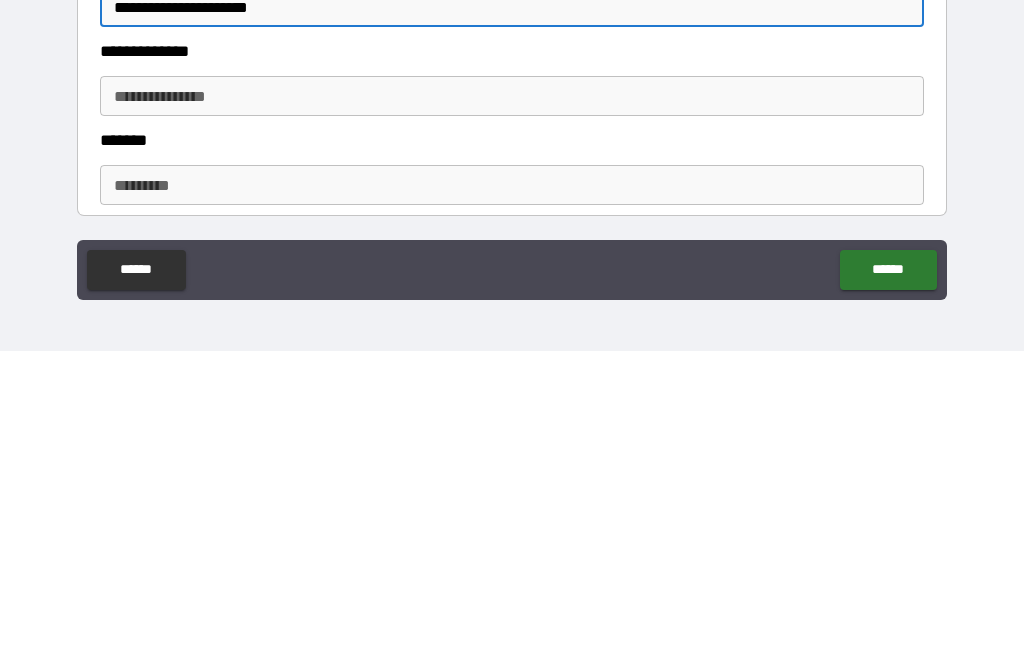 scroll, scrollTop: 379, scrollLeft: 0, axis: vertical 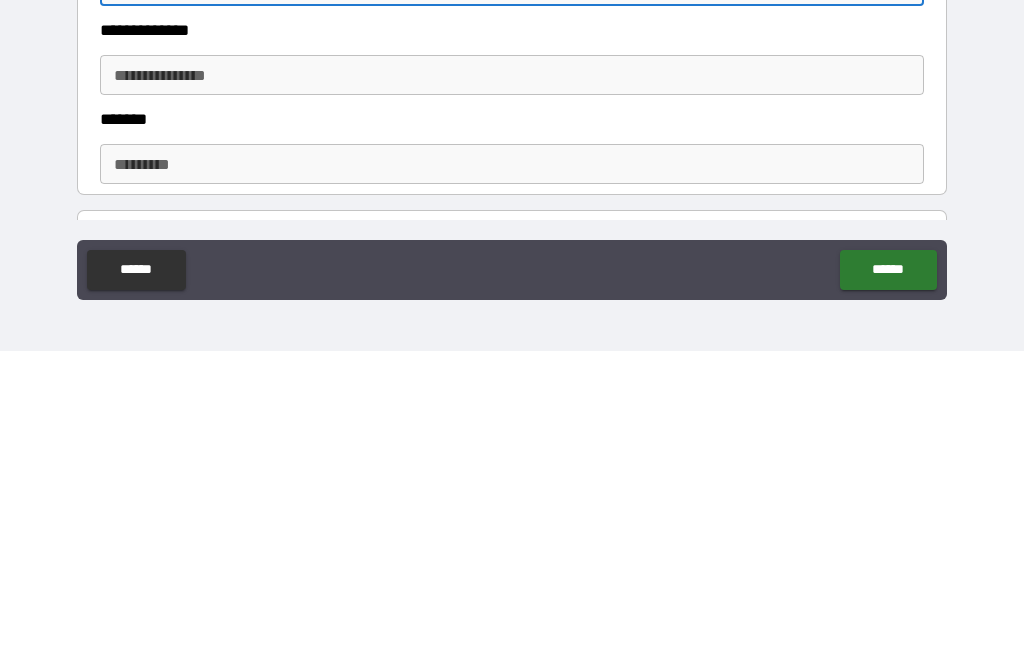 type on "**********" 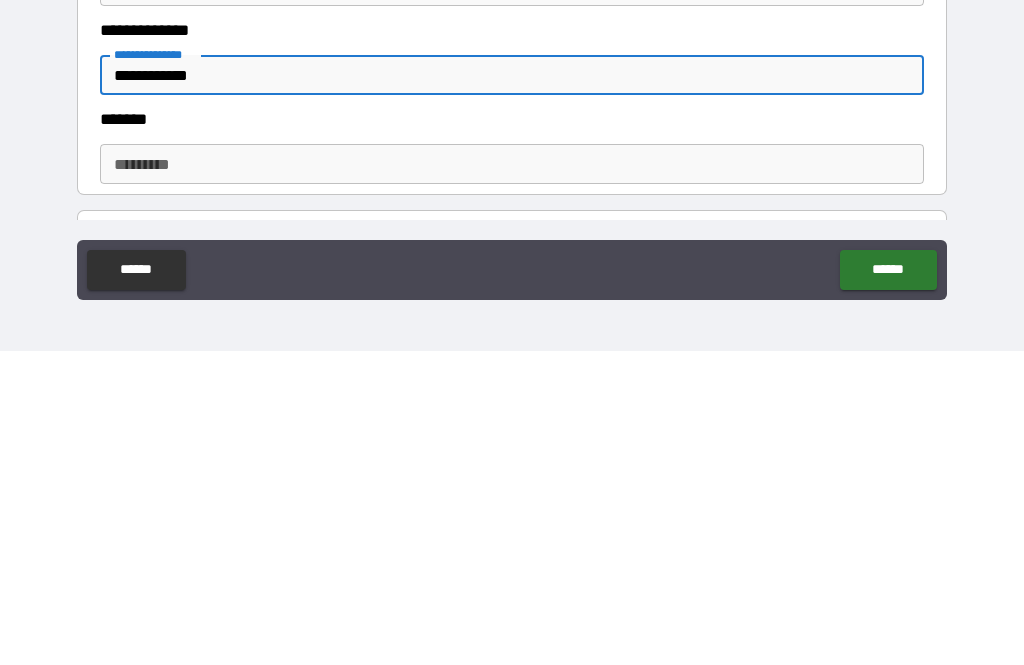 type on "**********" 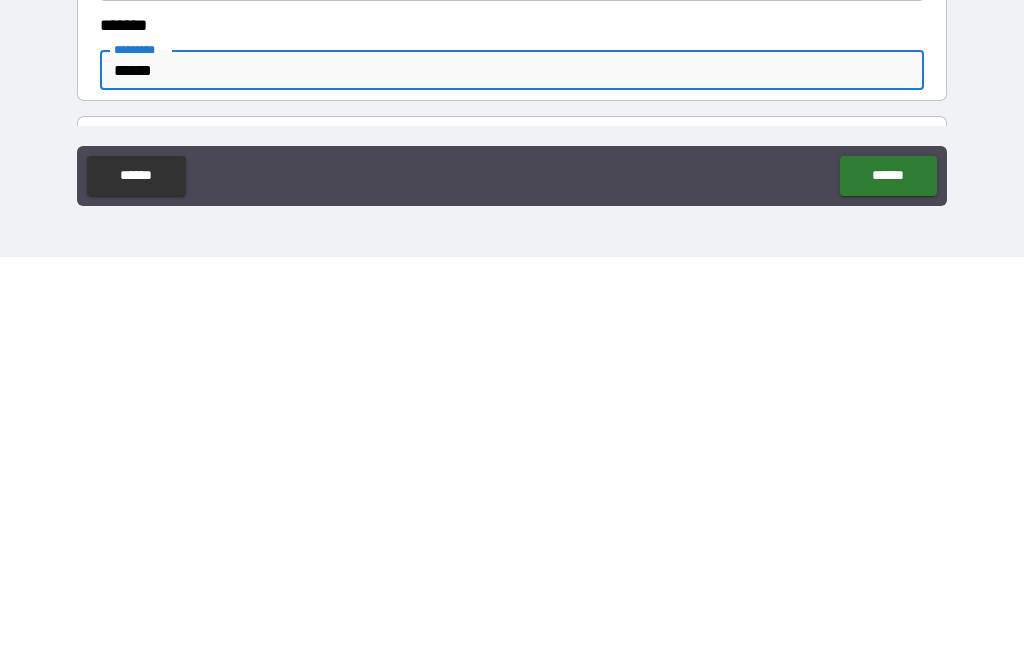 type on "******" 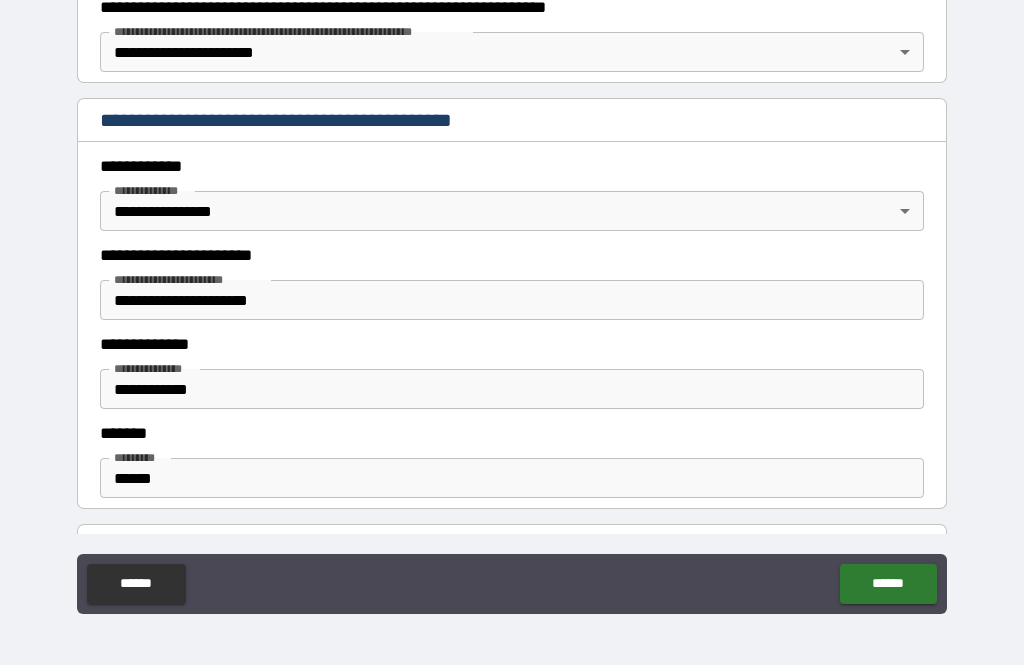click on "**********" at bounding box center (512, 389) 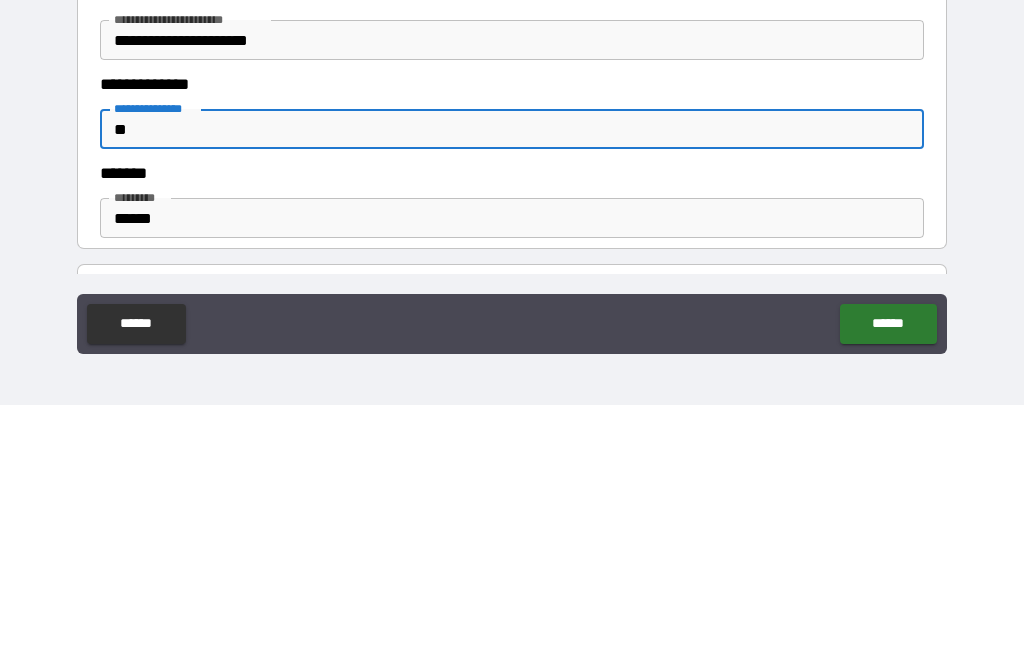 type on "*" 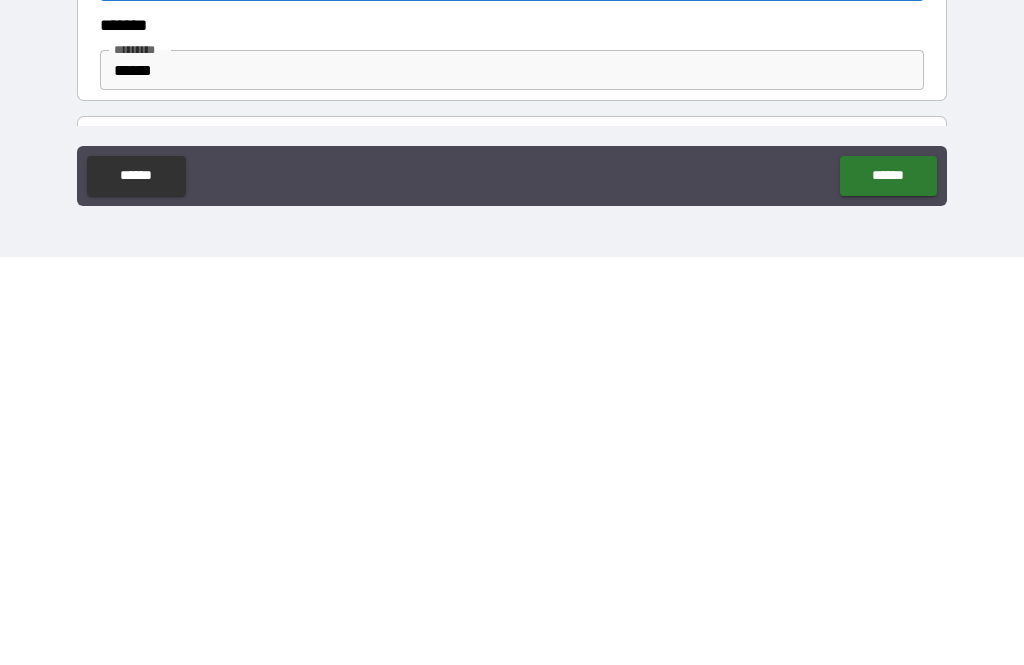 type on "******" 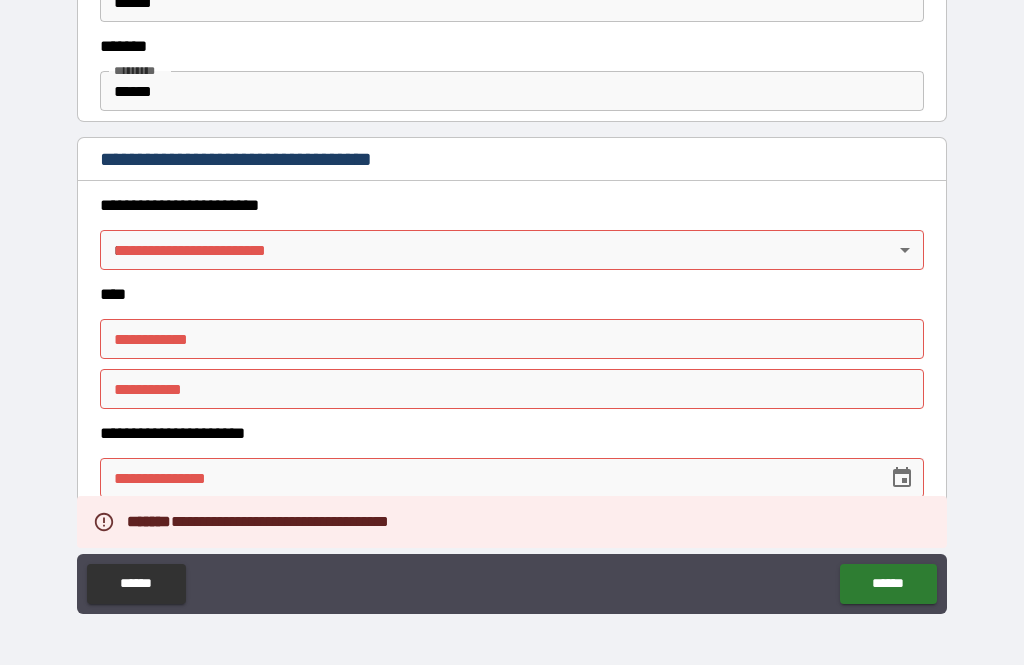 scroll, scrollTop: 767, scrollLeft: 0, axis: vertical 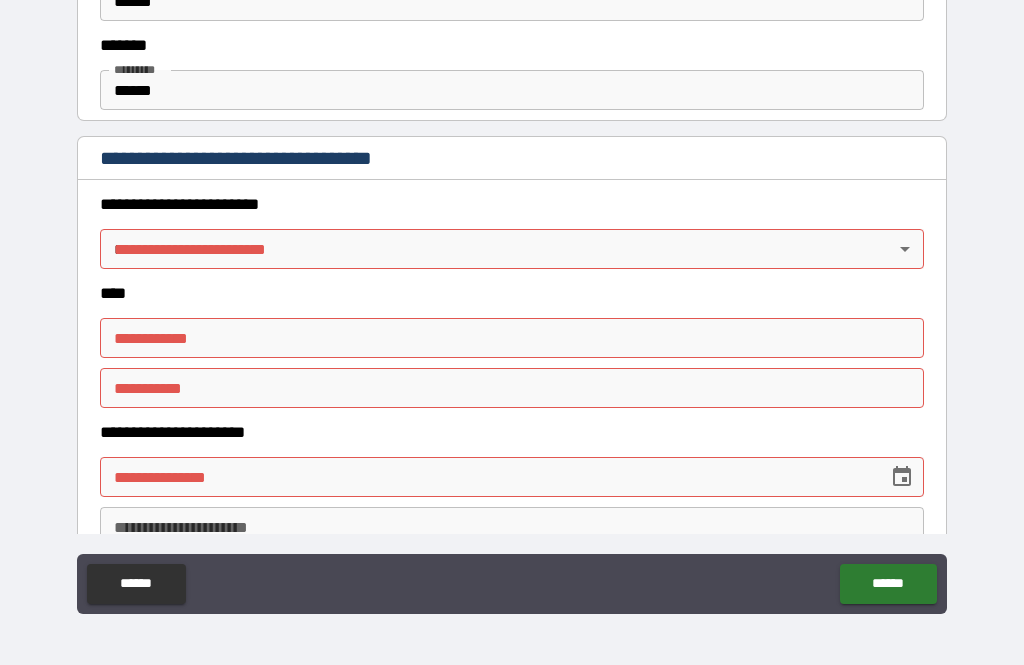 click on "**********" at bounding box center (512, 300) 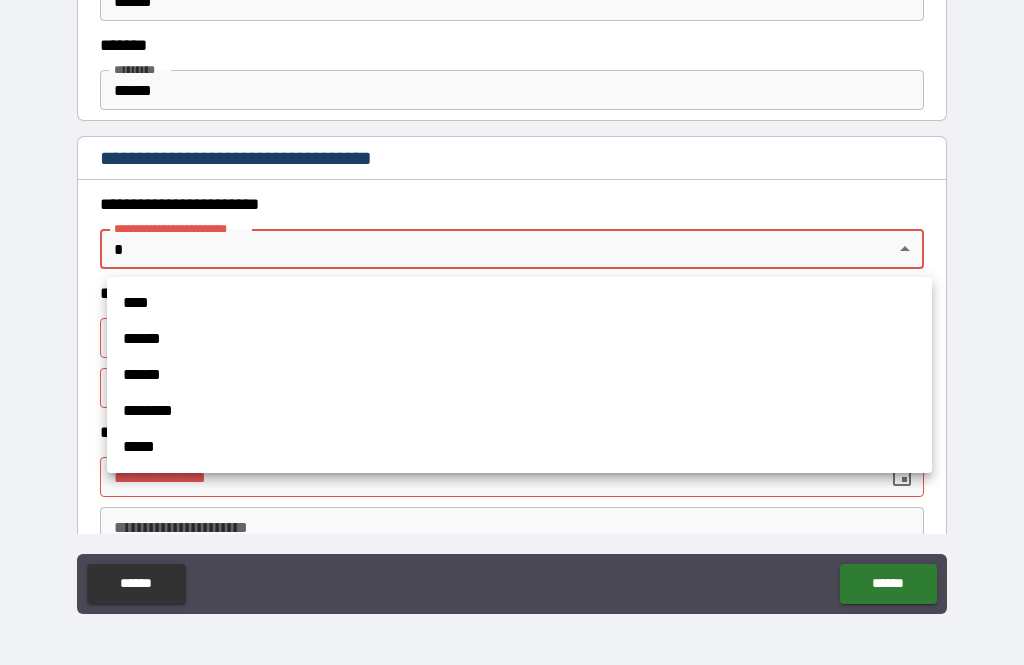 click on "****" at bounding box center (519, 303) 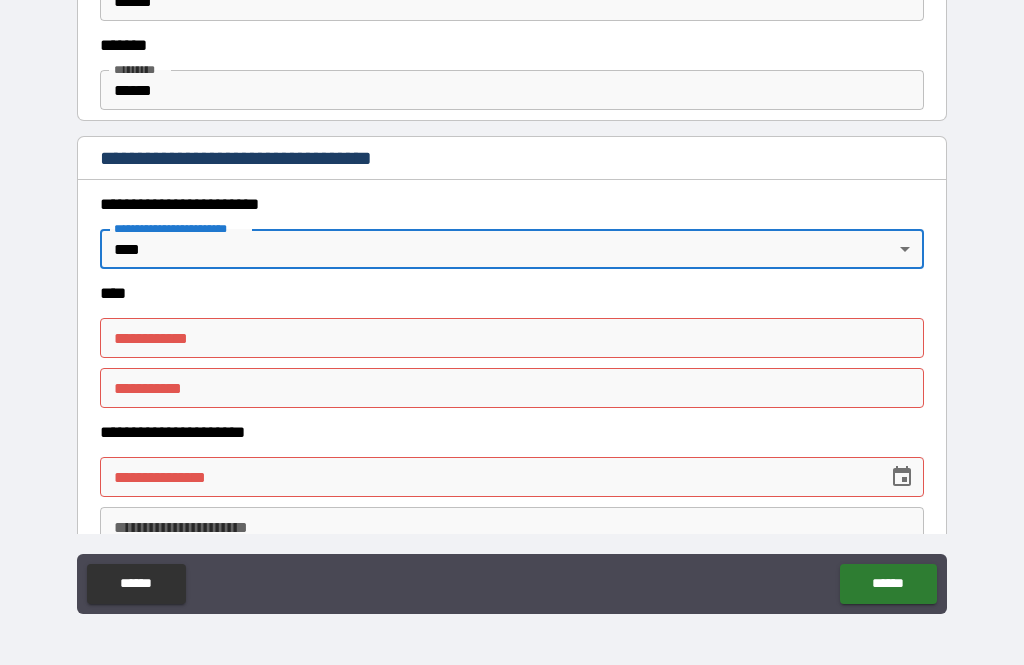 type on "*" 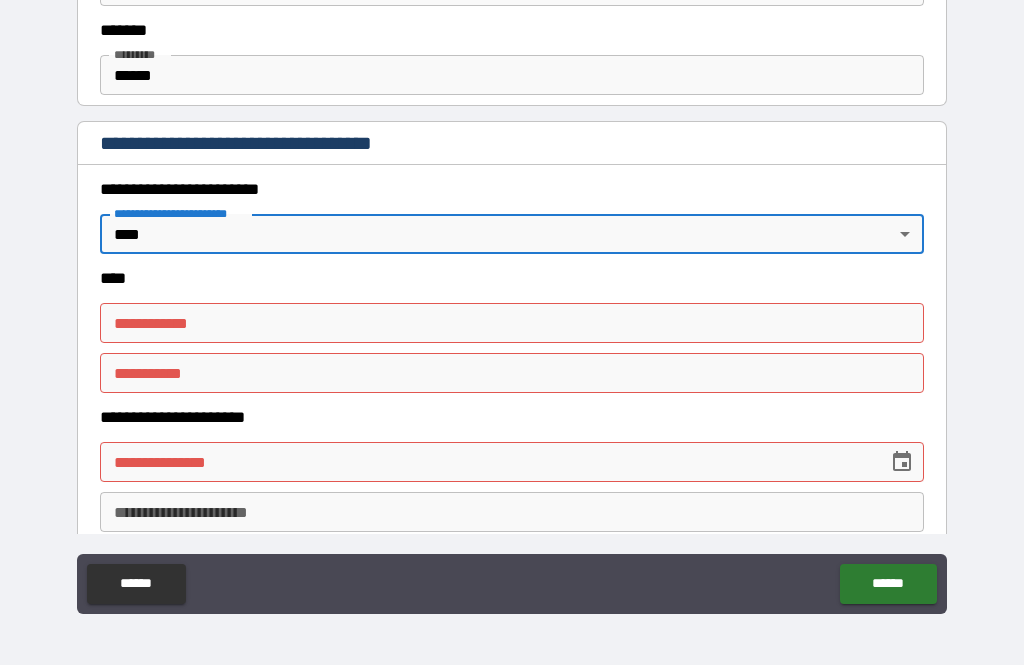 scroll, scrollTop: 793, scrollLeft: 0, axis: vertical 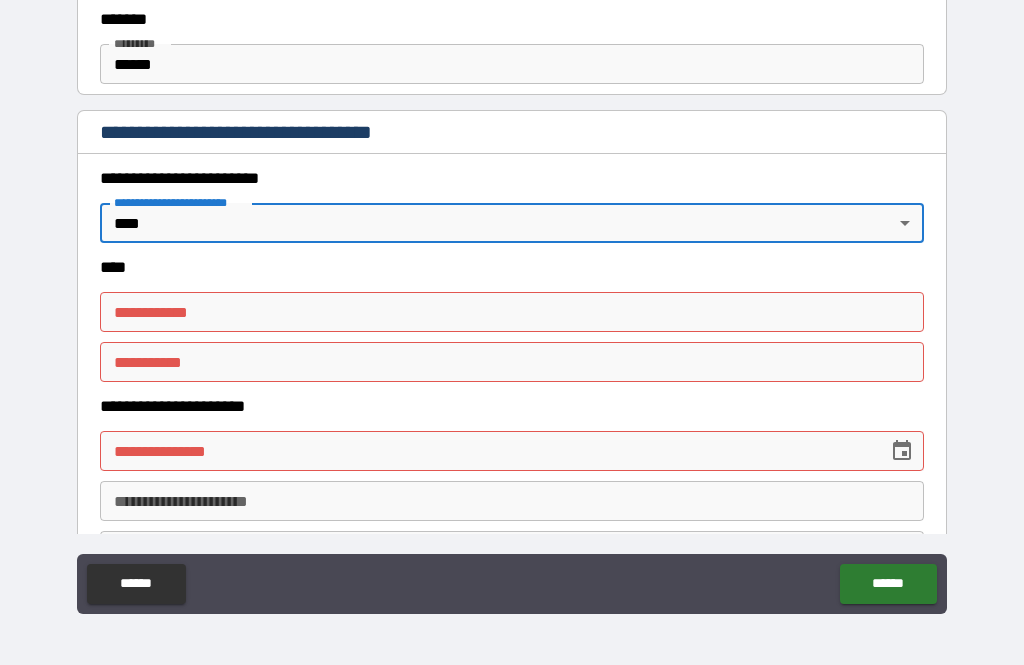 click on "**********" at bounding box center [512, 312] 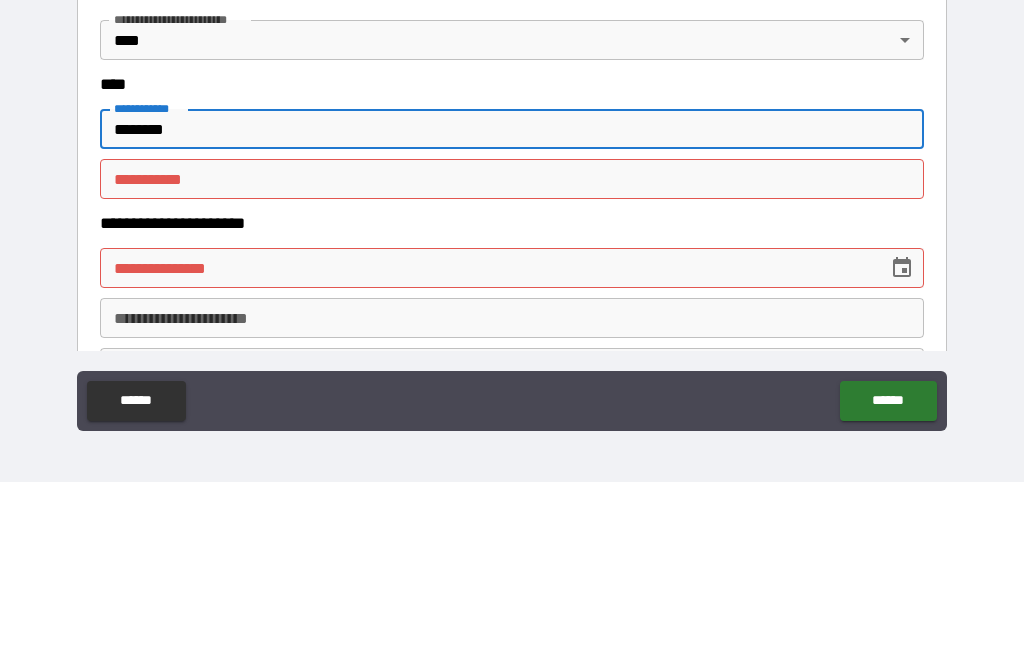 type on "********" 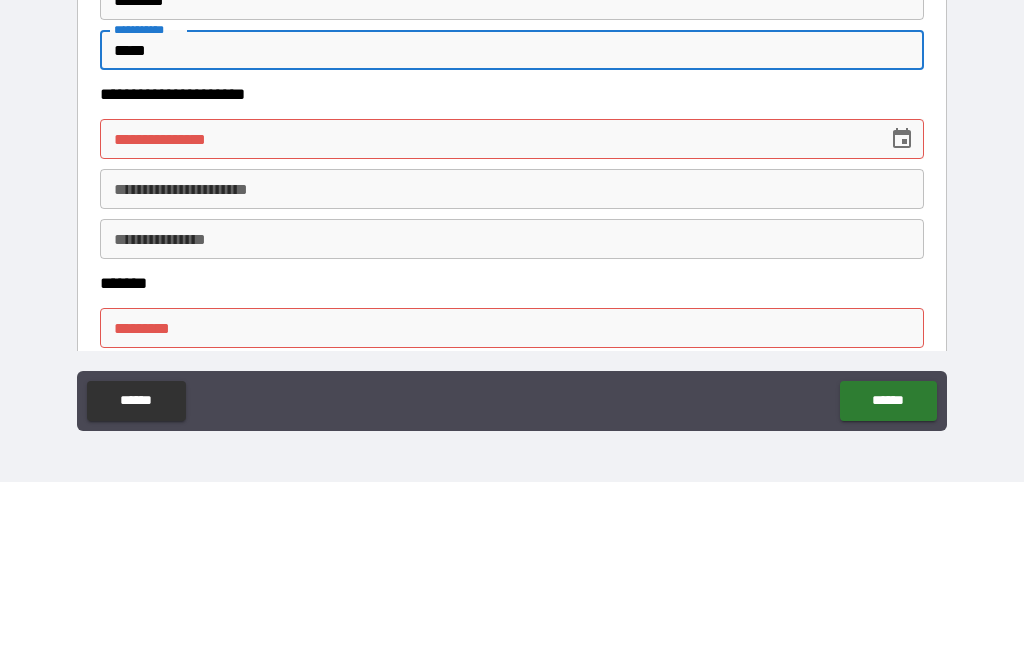 scroll, scrollTop: 947, scrollLeft: 0, axis: vertical 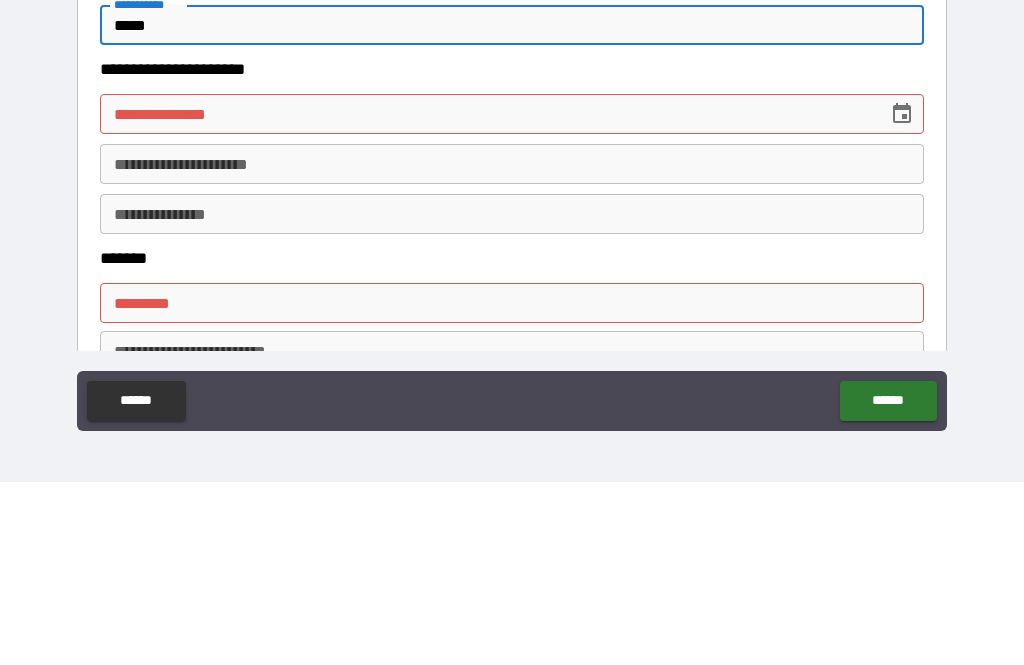 type on "*****" 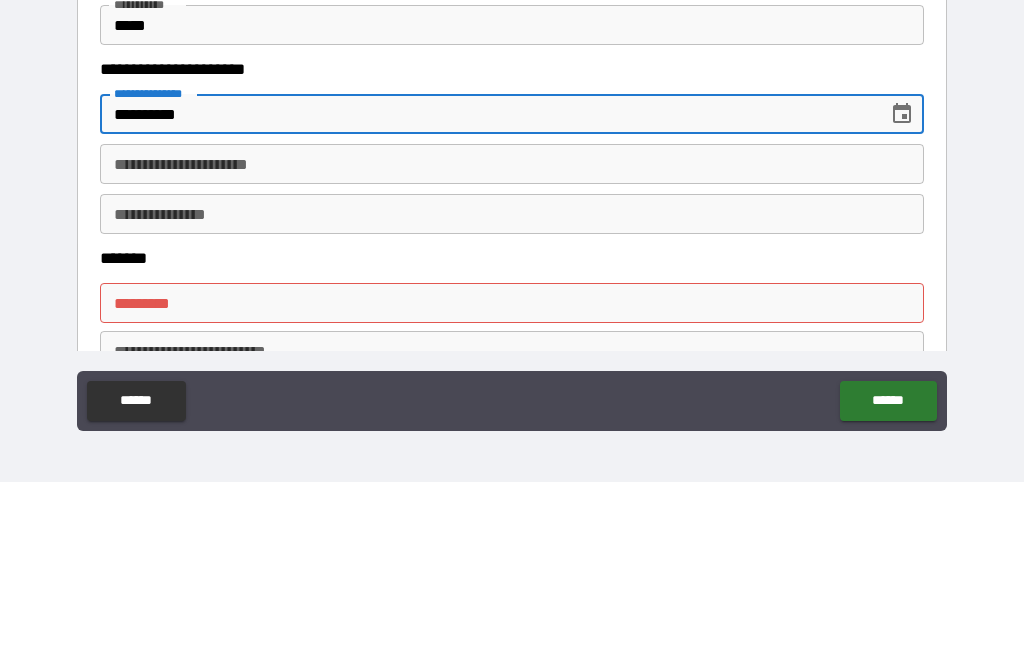 type on "**********" 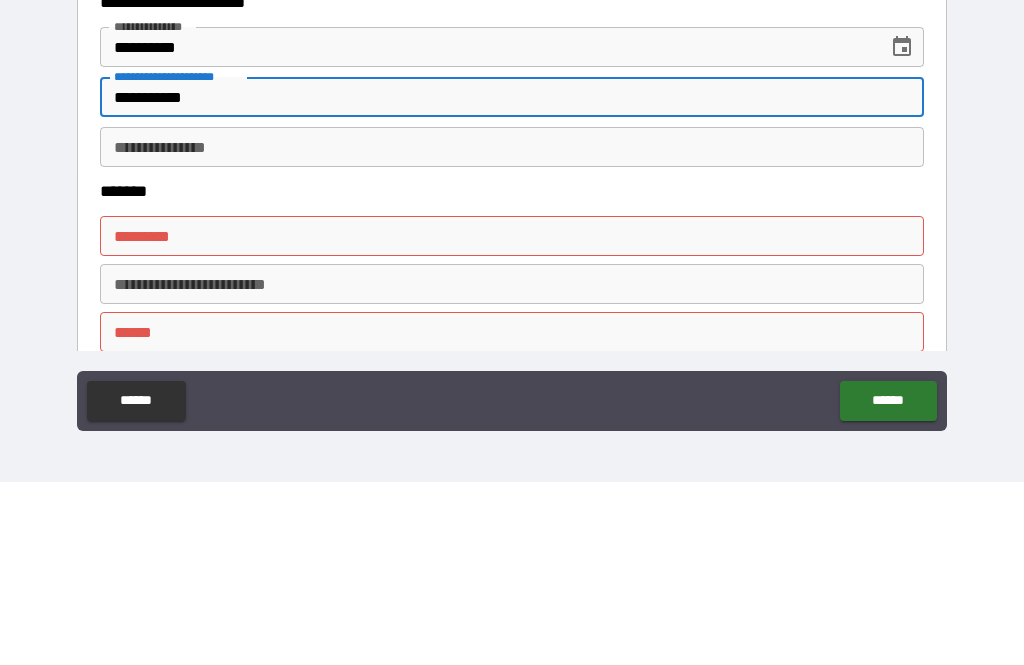 scroll, scrollTop: 1017, scrollLeft: 0, axis: vertical 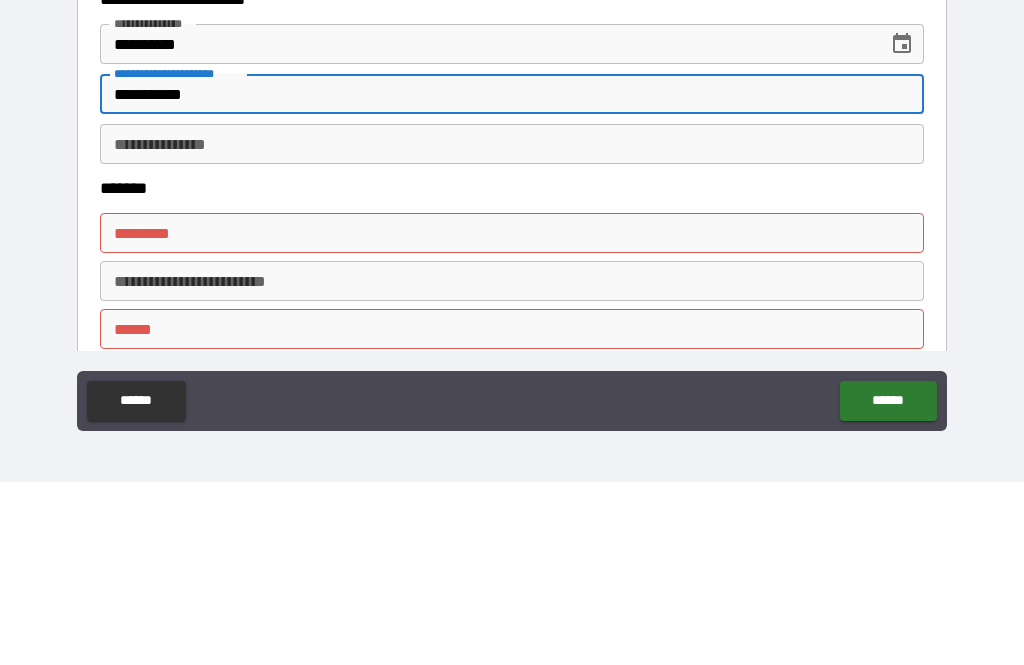 type on "**********" 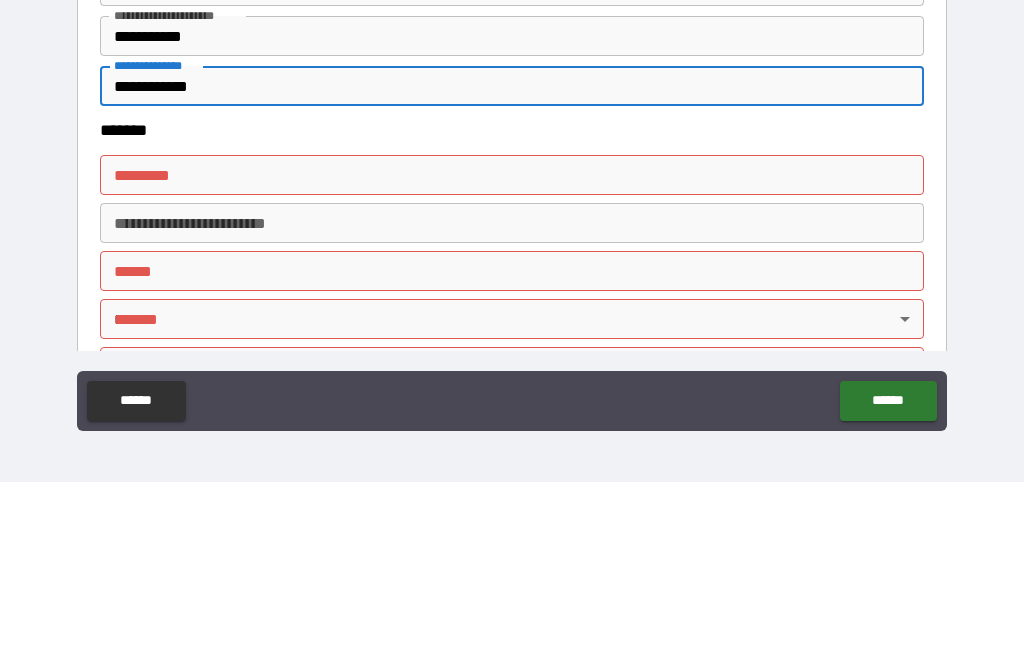 scroll, scrollTop: 1112, scrollLeft: 0, axis: vertical 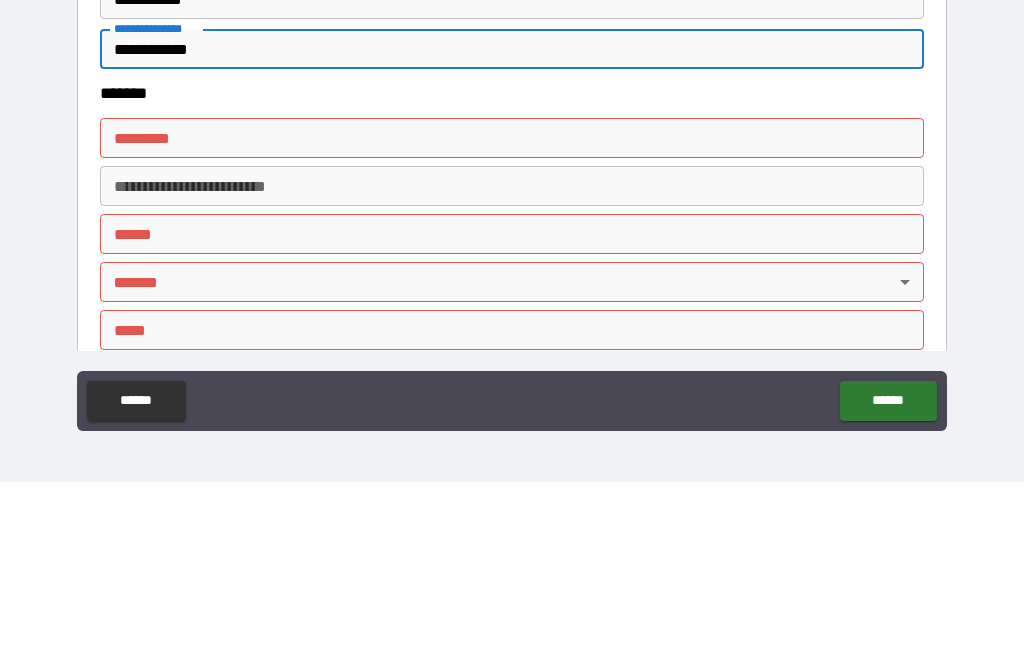type on "**********" 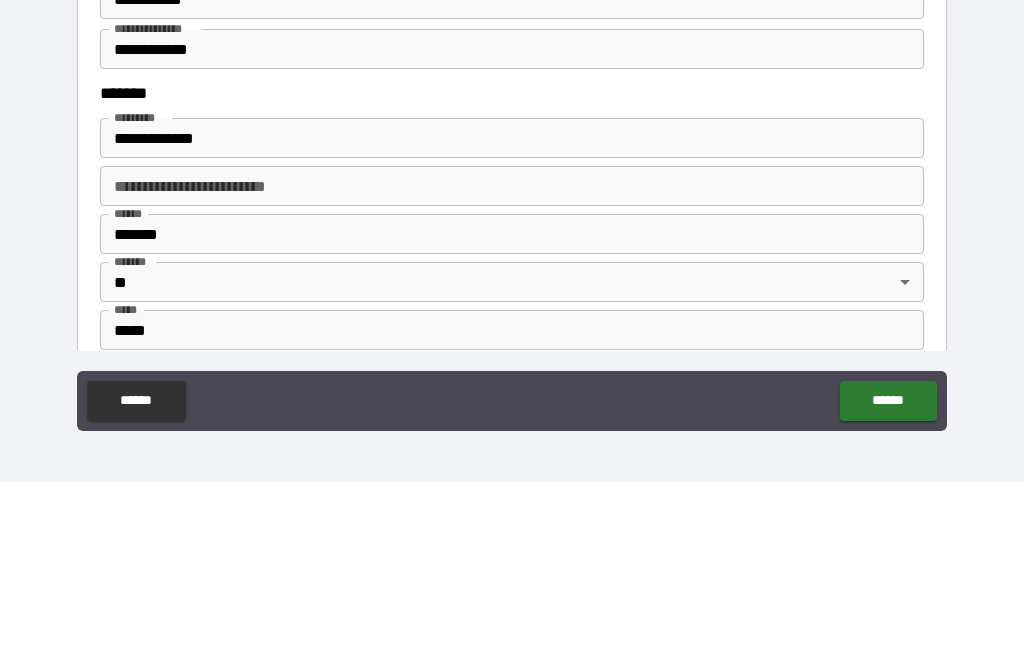 type on "**********" 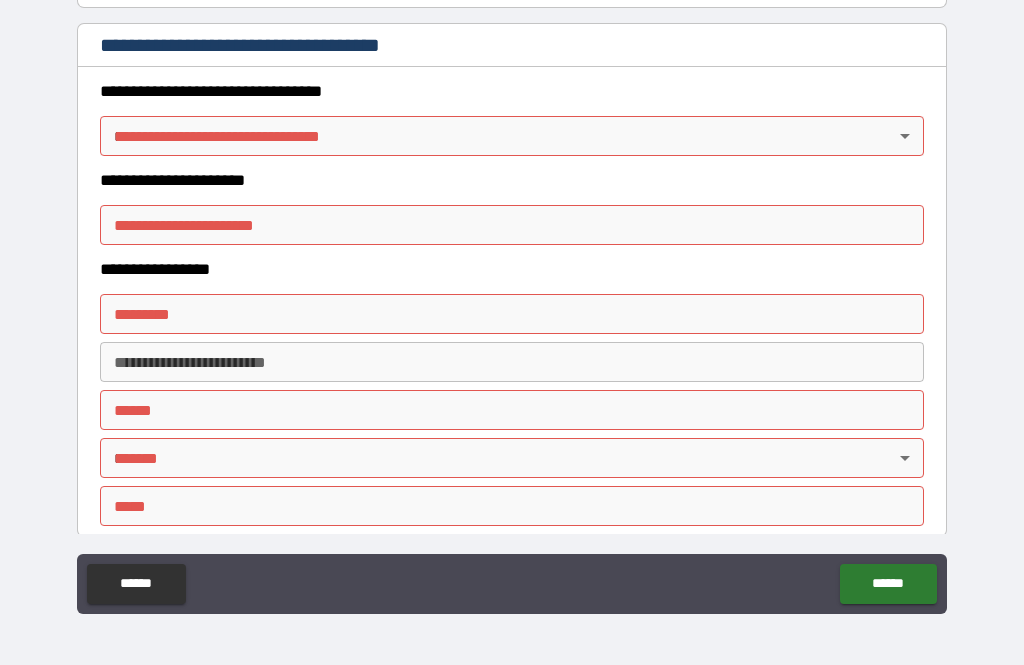 scroll, scrollTop: 1649, scrollLeft: 0, axis: vertical 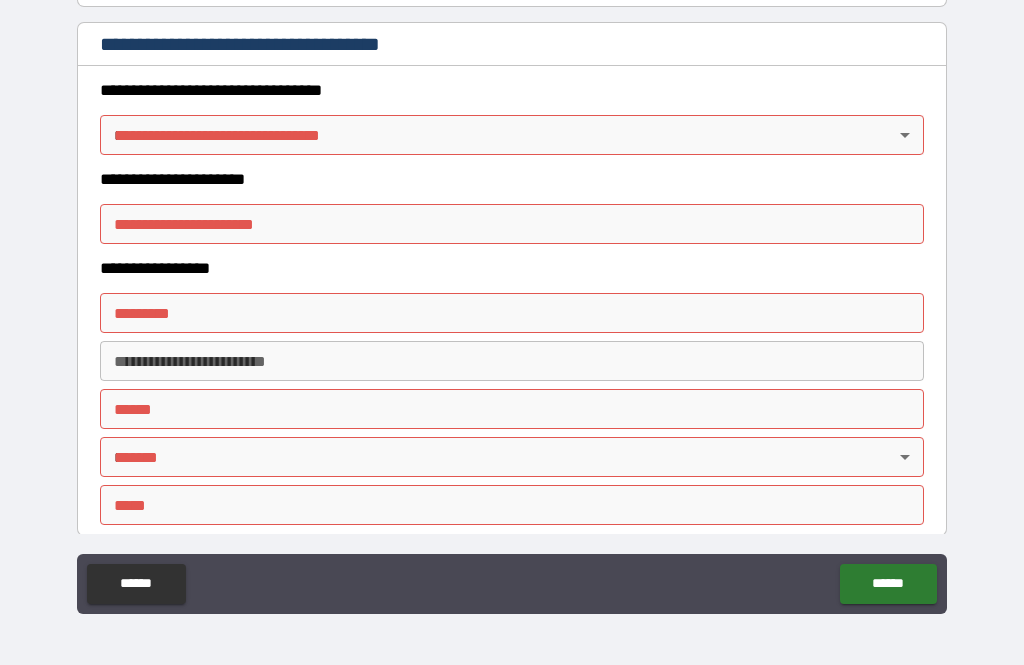 click on "**********" at bounding box center [512, 300] 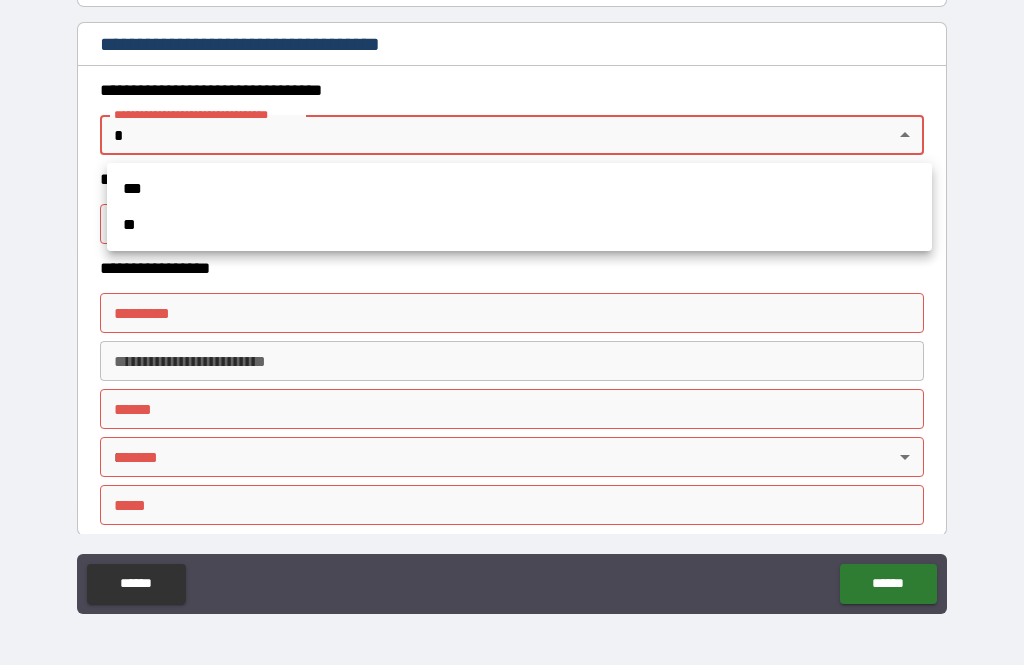 click on "***" at bounding box center [519, 189] 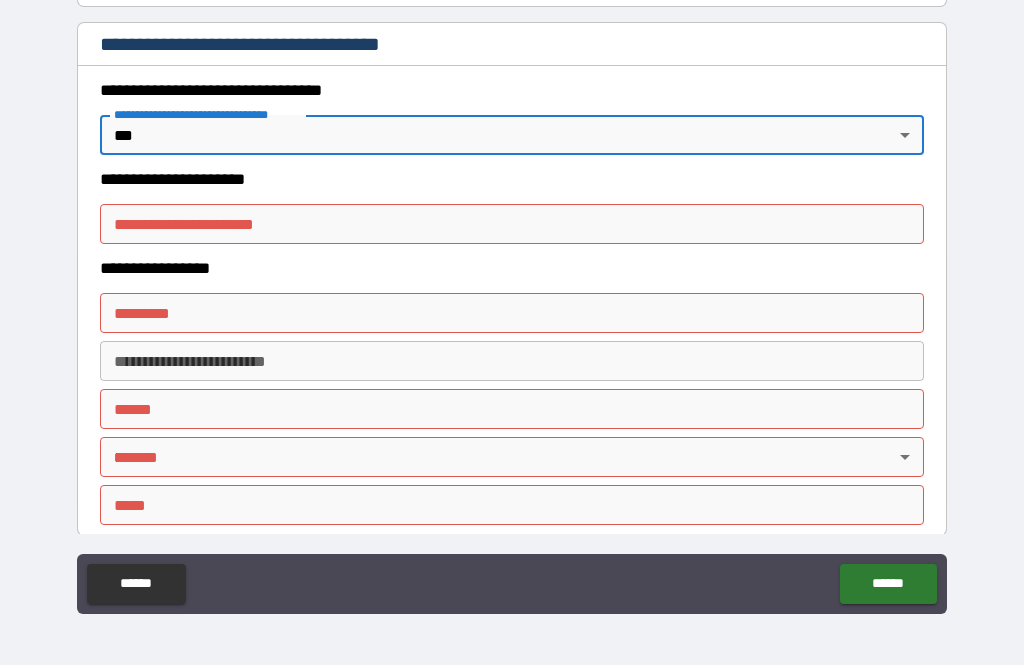 type on "*" 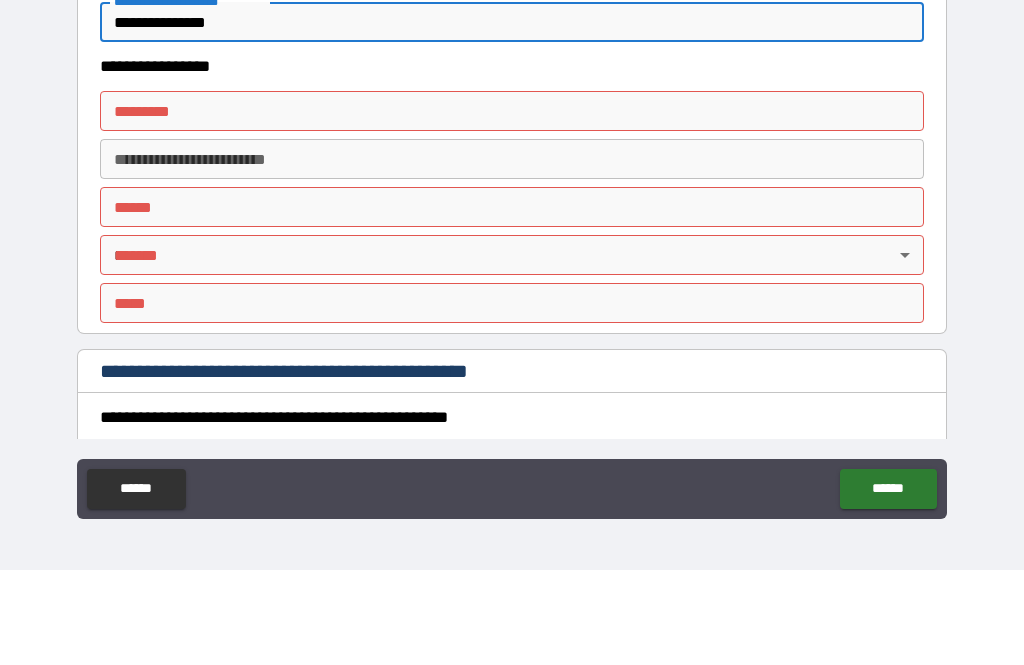 scroll, scrollTop: 1765, scrollLeft: 0, axis: vertical 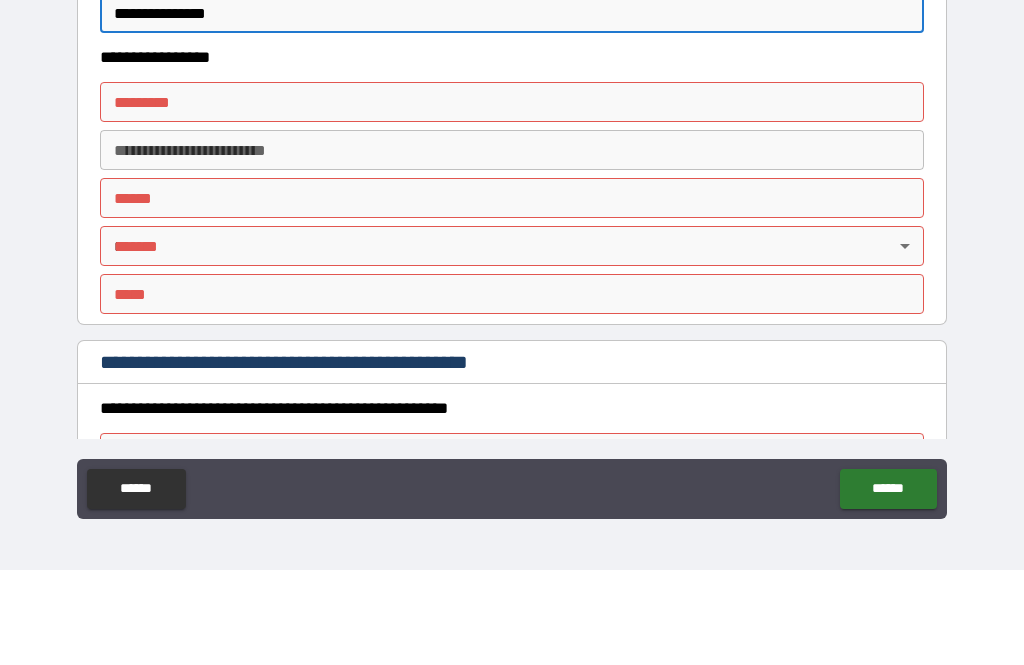type on "**********" 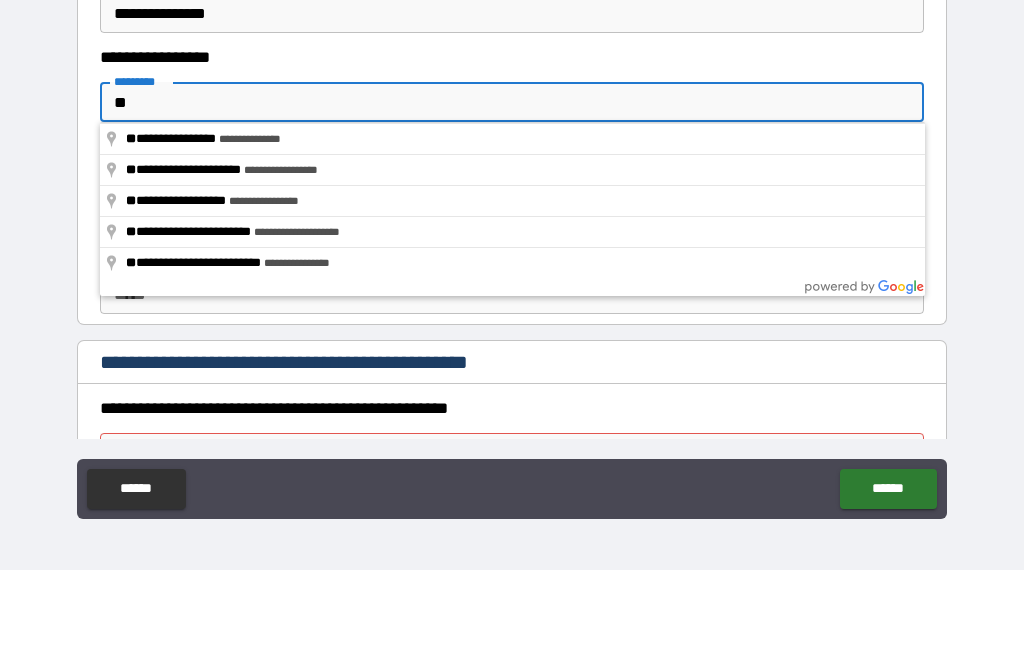 type on "*" 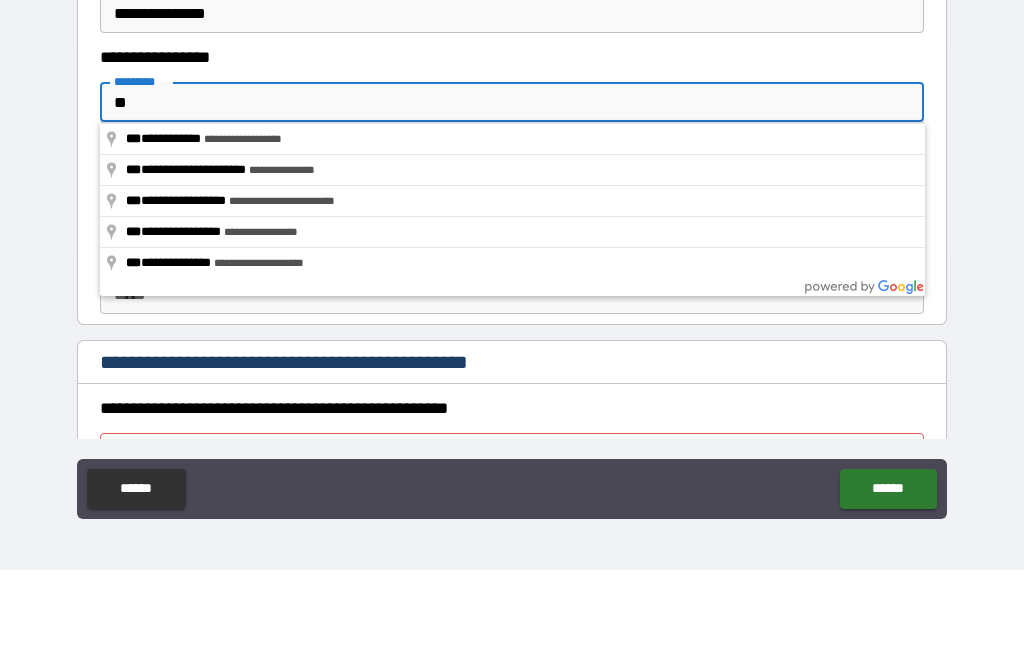 type on "*" 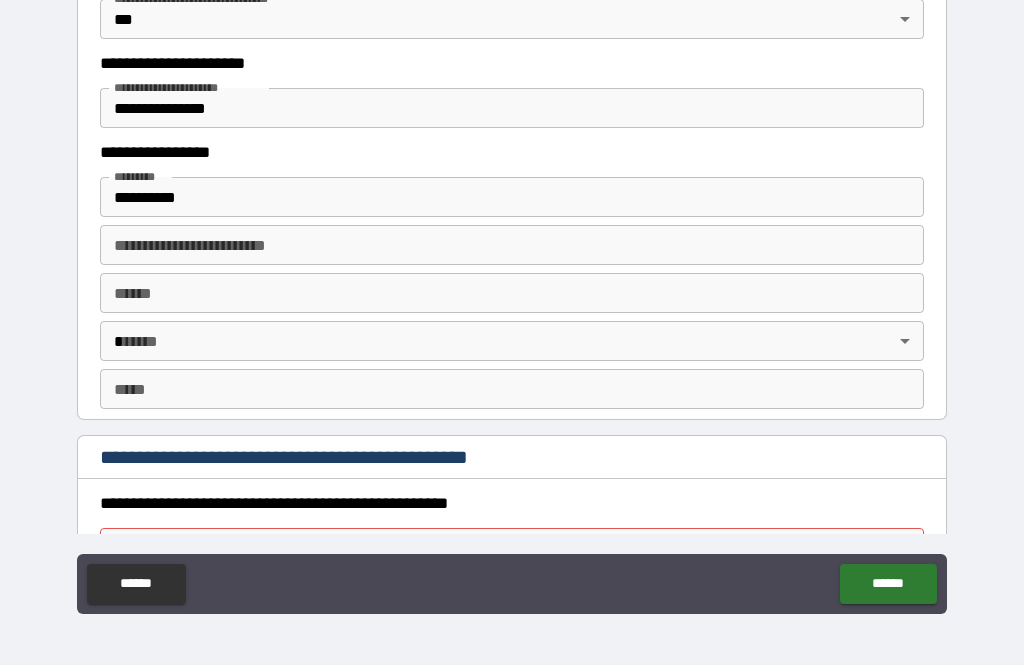 type on "**********" 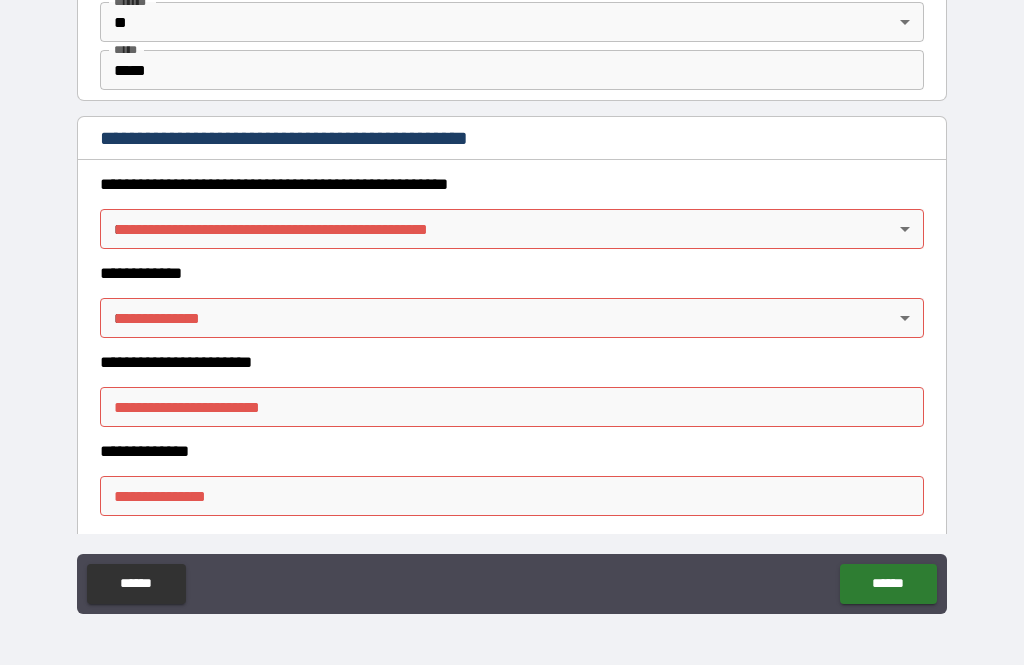 scroll, scrollTop: 2085, scrollLeft: 0, axis: vertical 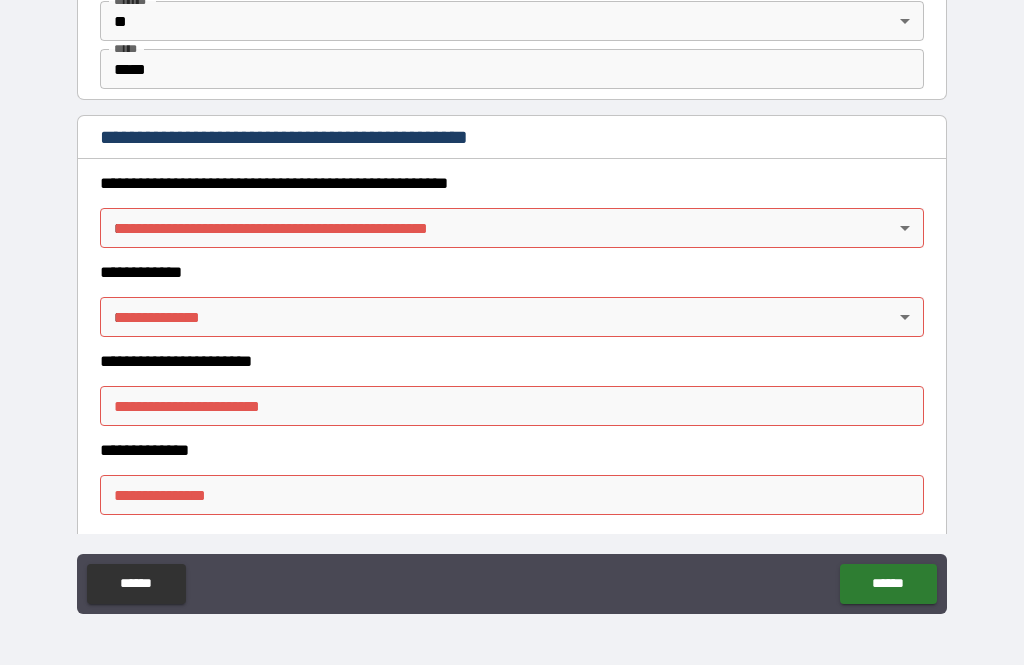 click on "**********" at bounding box center (512, 300) 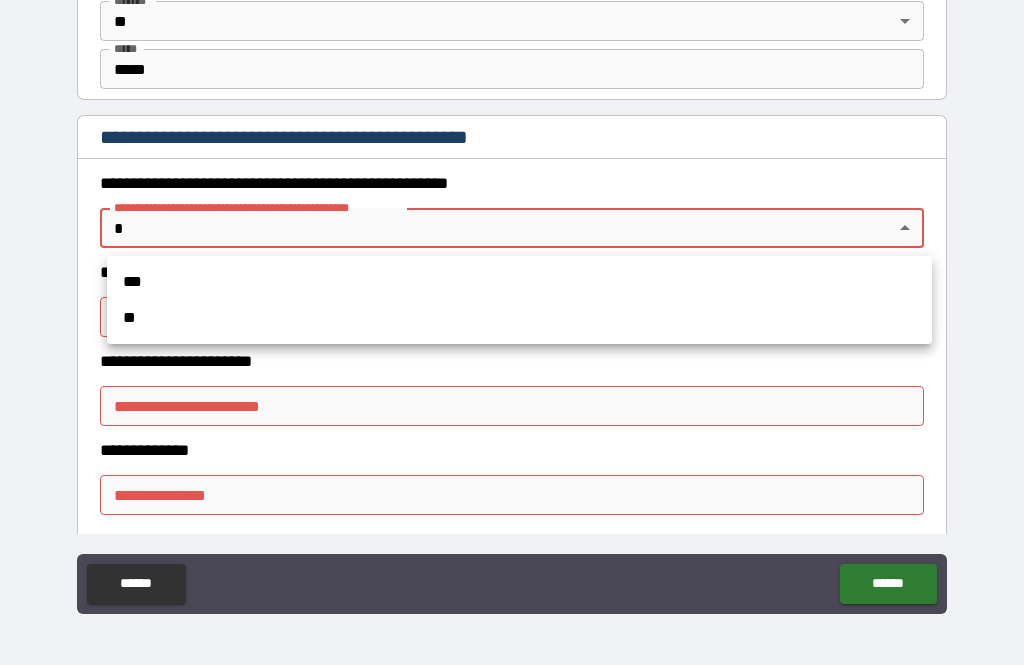 click on "**" at bounding box center (519, 318) 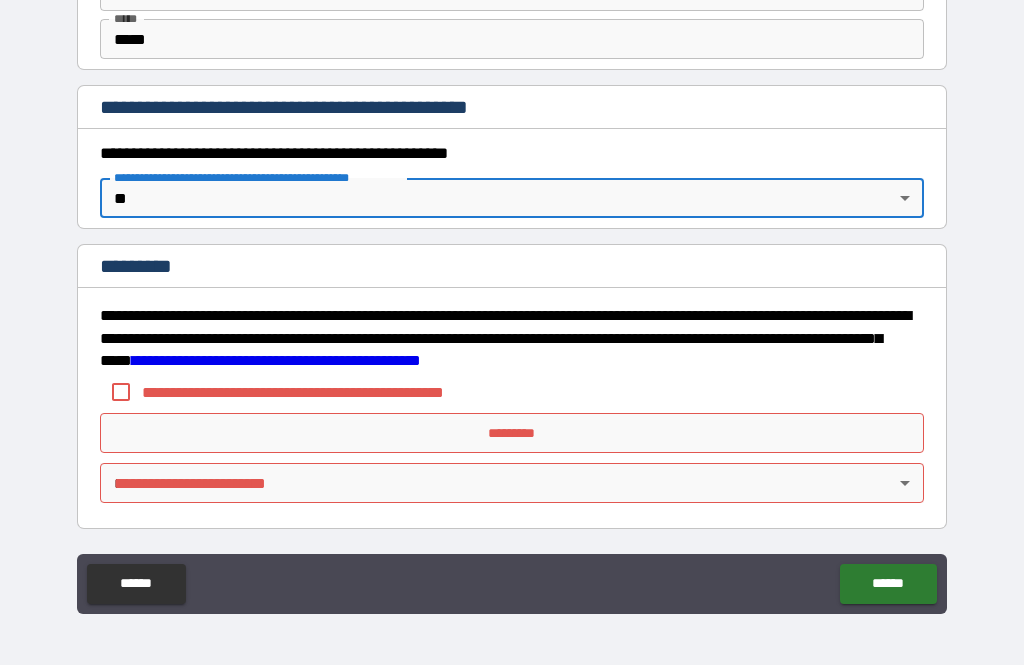 scroll, scrollTop: 2115, scrollLeft: 0, axis: vertical 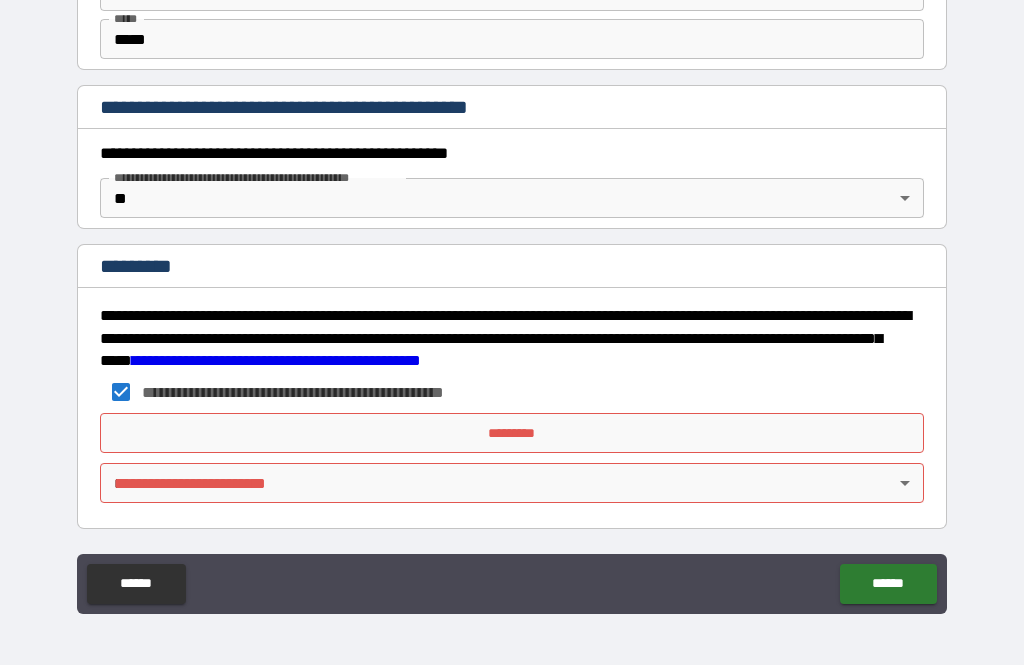click on "*********" at bounding box center [512, 433] 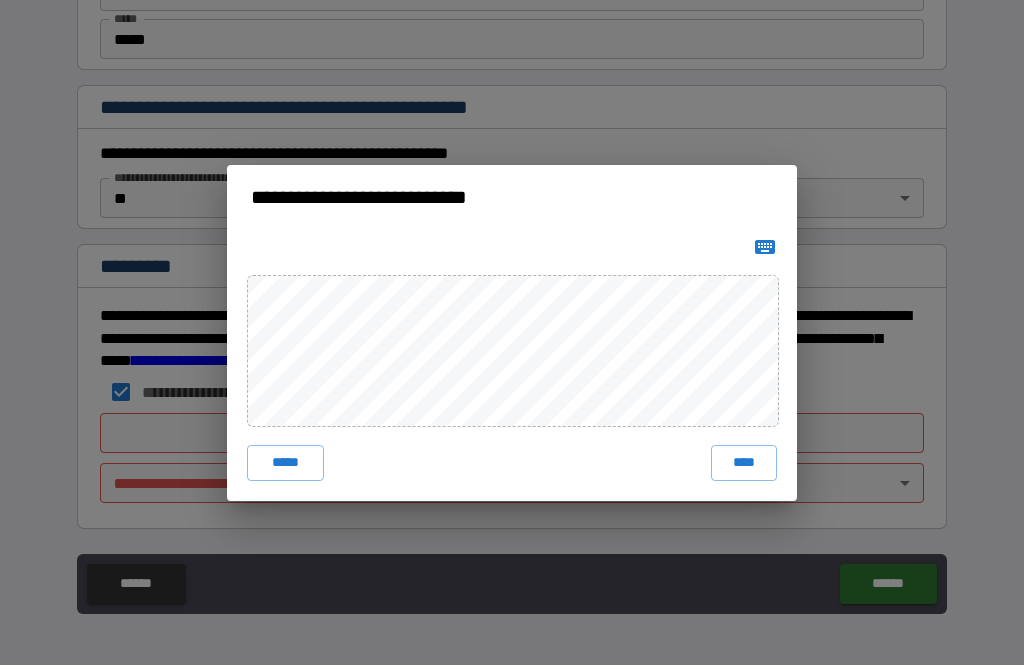click on "****" at bounding box center [744, 463] 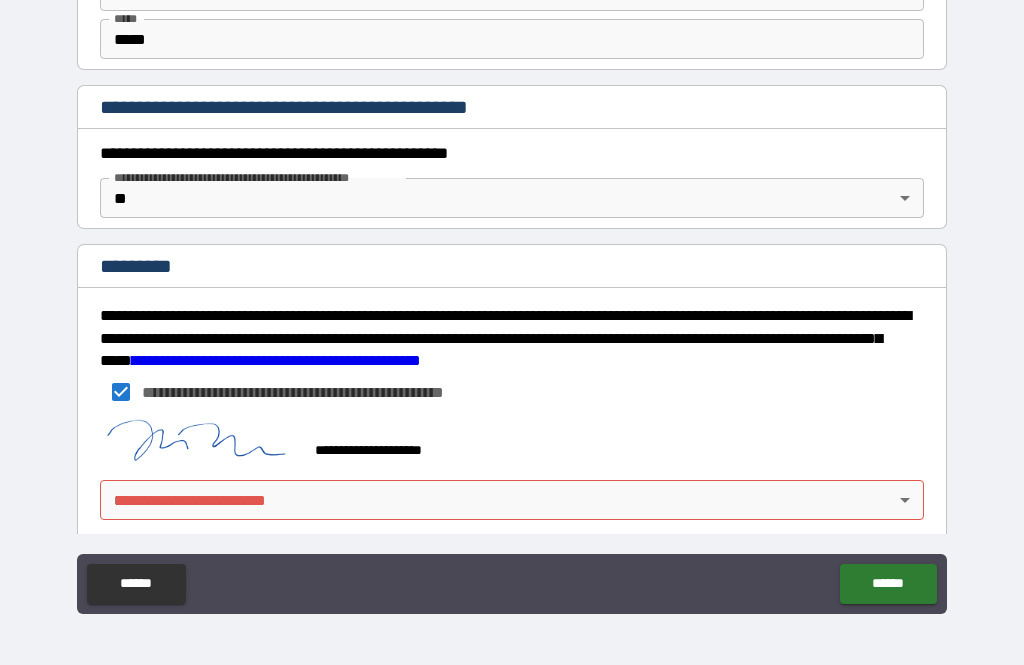 click on "**********" at bounding box center (512, 300) 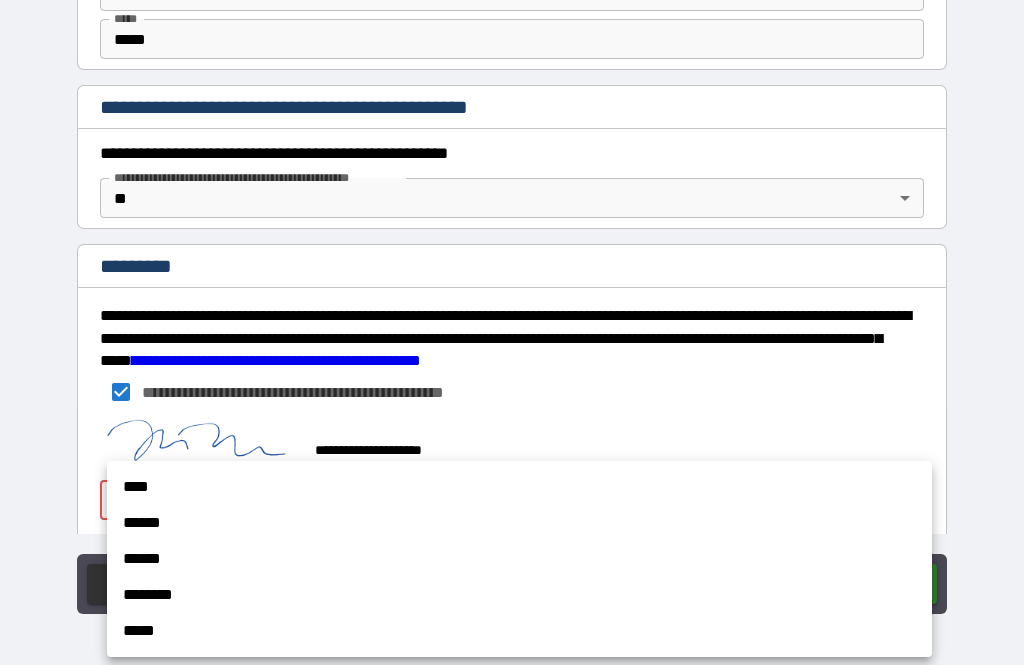 click on "****" at bounding box center (519, 487) 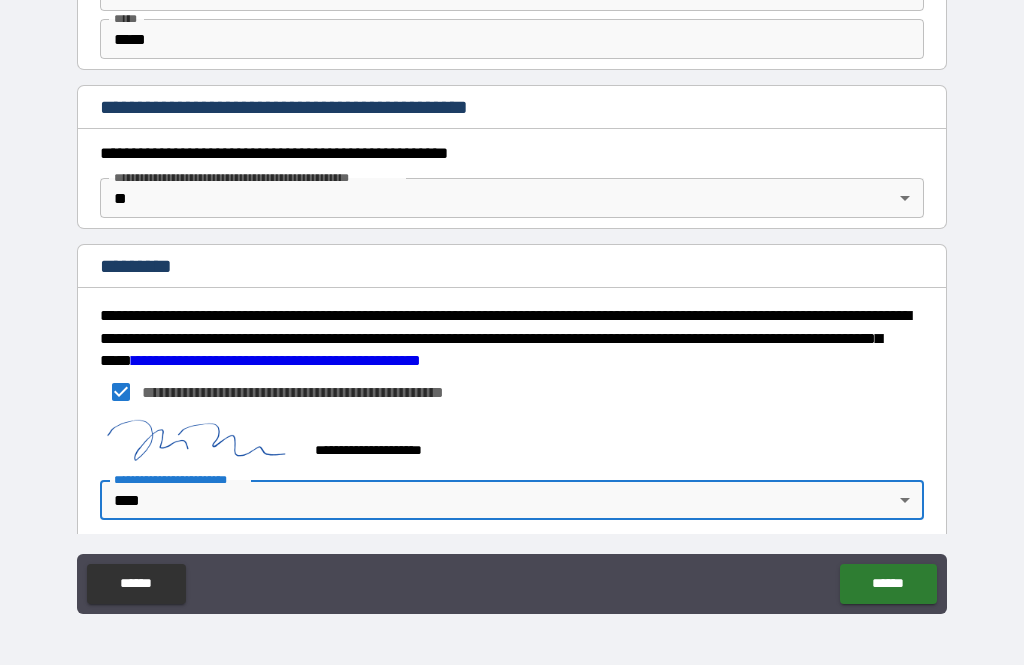 type on "*" 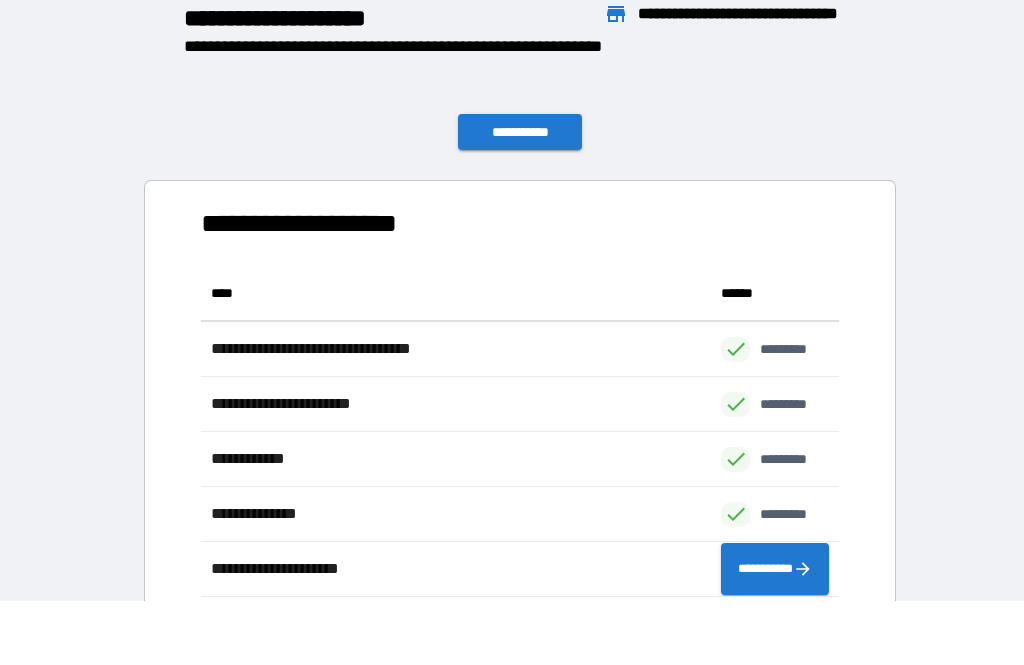 scroll, scrollTop: 1, scrollLeft: 1, axis: both 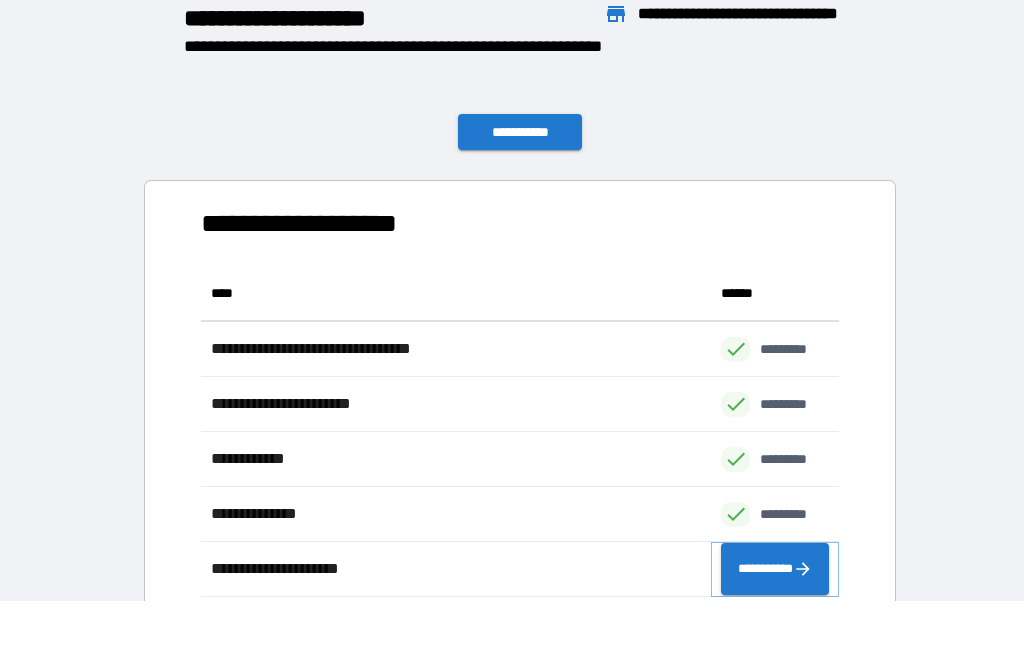 click on "**********" at bounding box center [775, 569] 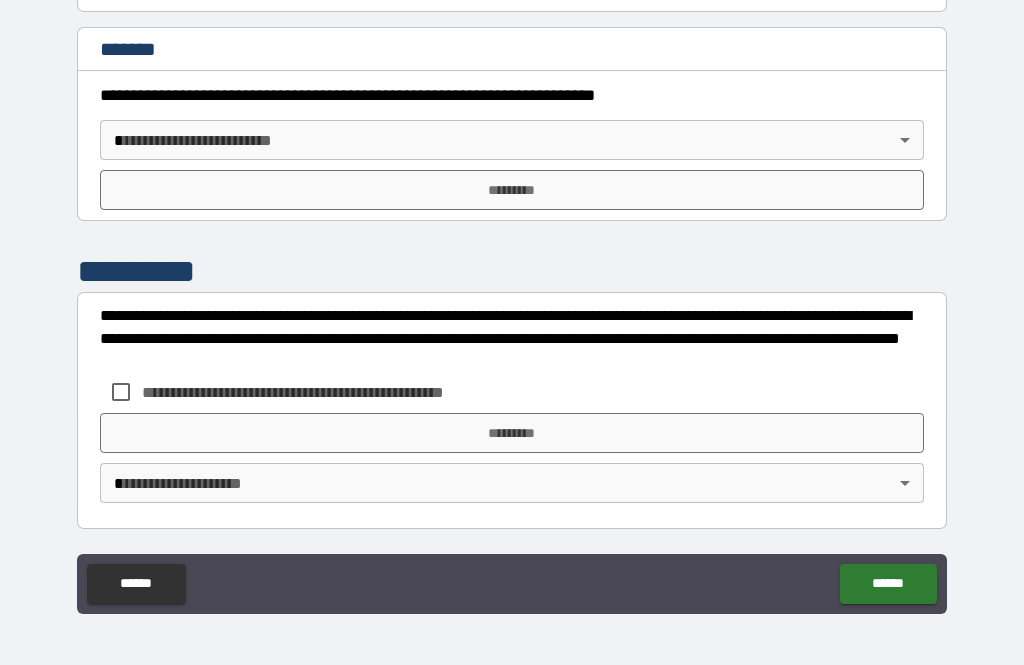 scroll, scrollTop: 765, scrollLeft: 0, axis: vertical 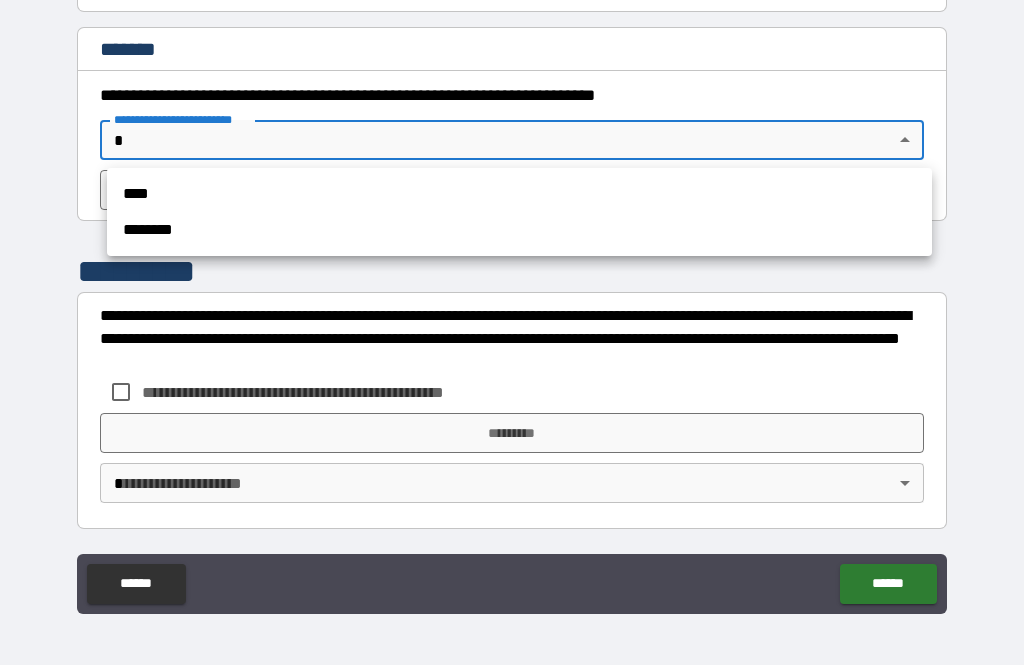 click on "****" at bounding box center [519, 194] 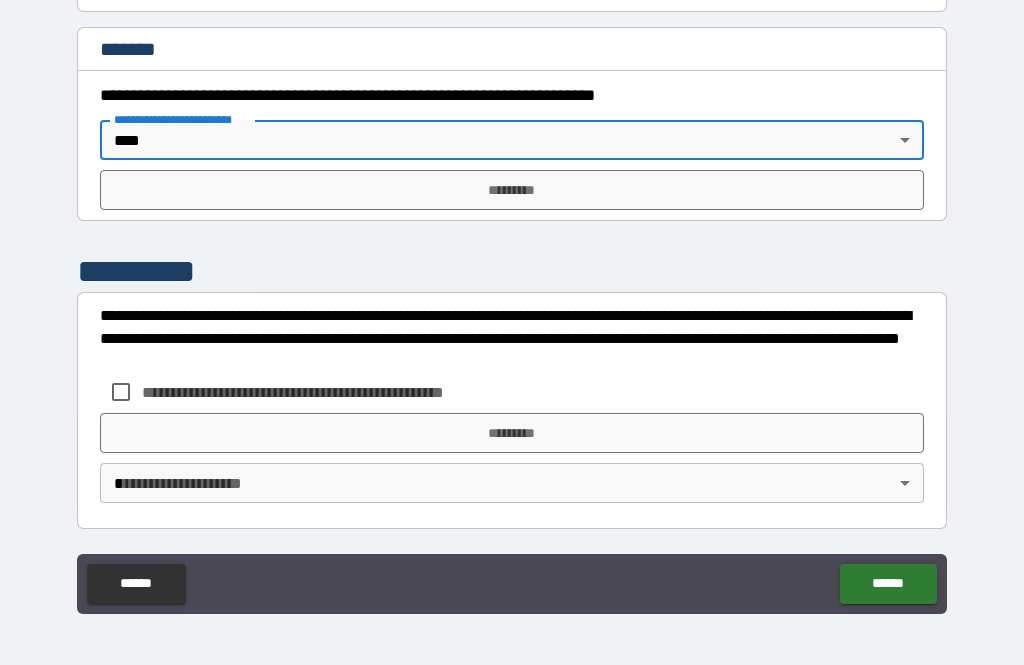 click on "*********" at bounding box center [512, 190] 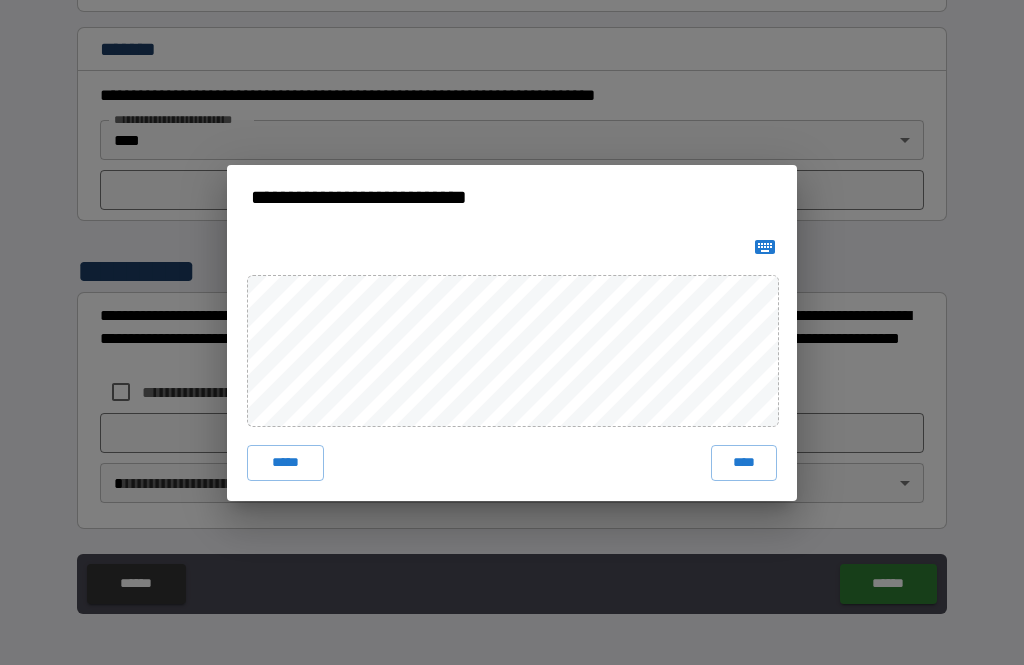 click on "****" at bounding box center [744, 463] 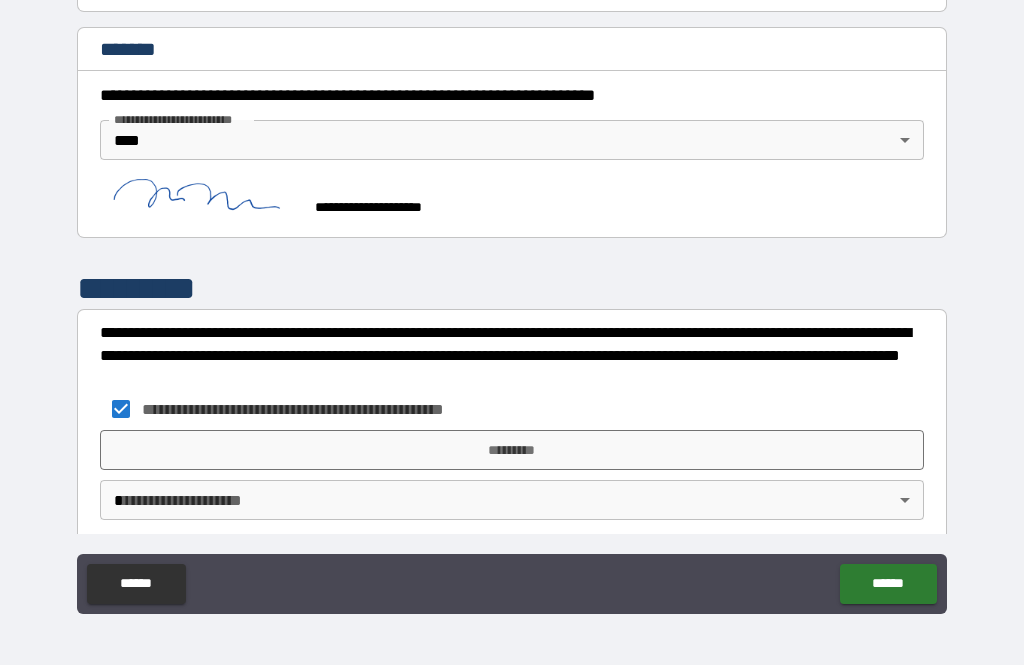 click on "*********" at bounding box center [512, 450] 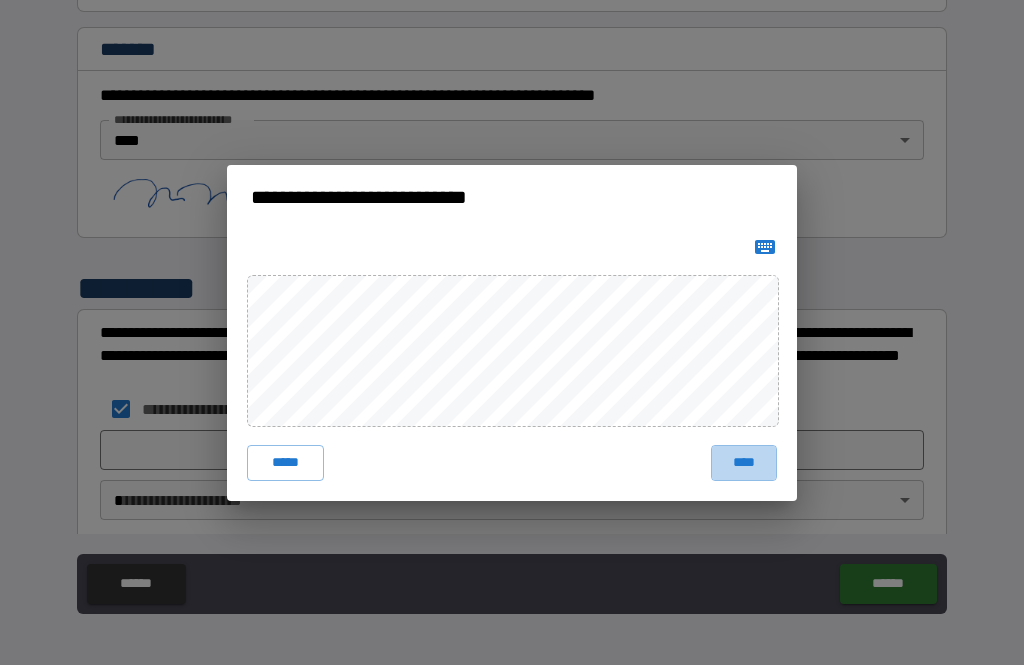 click on "****" at bounding box center [744, 463] 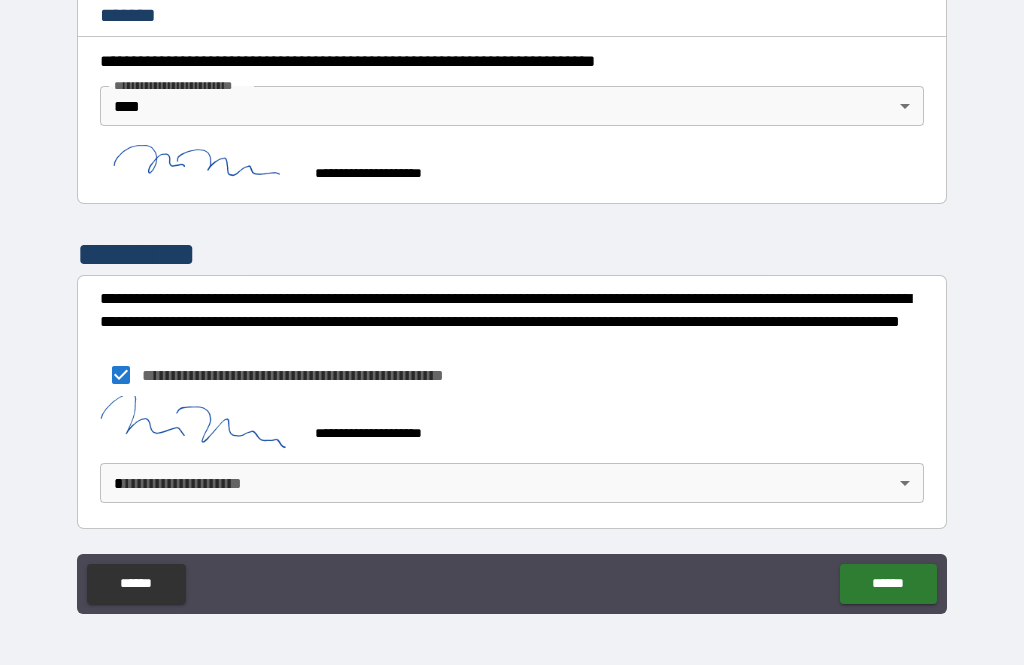 scroll, scrollTop: 799, scrollLeft: 0, axis: vertical 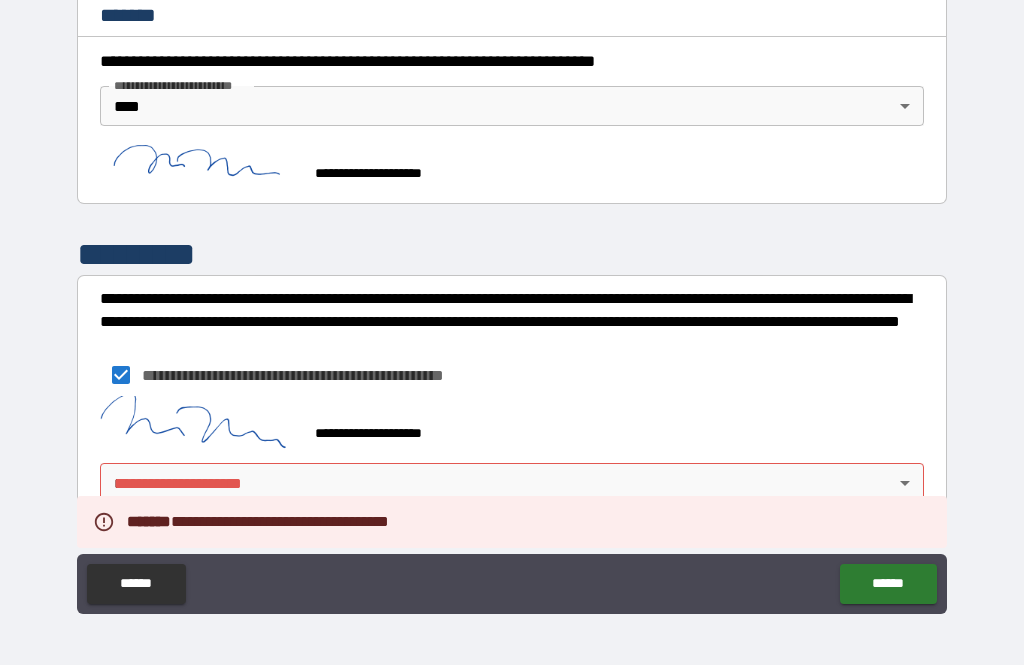 click on "**********" at bounding box center (512, 300) 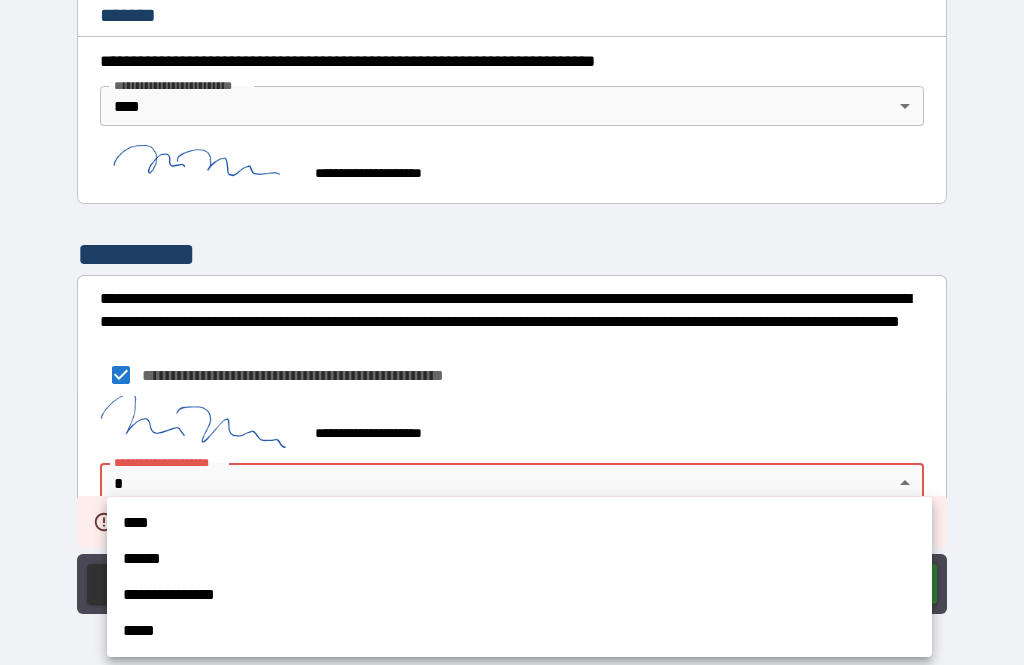 click on "****" at bounding box center [519, 523] 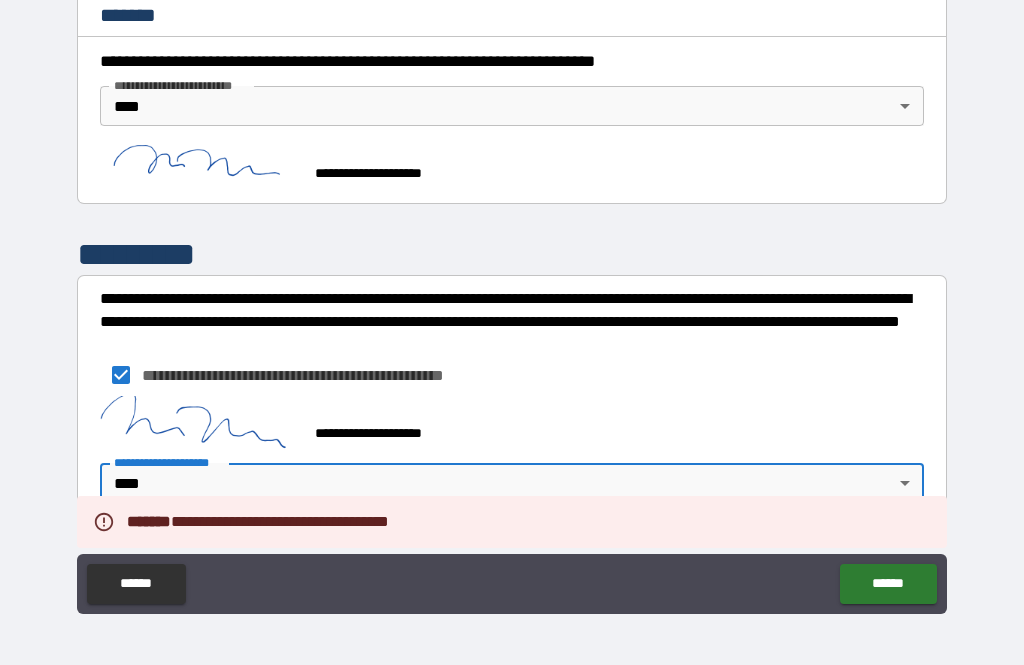 click on "******" at bounding box center [888, 584] 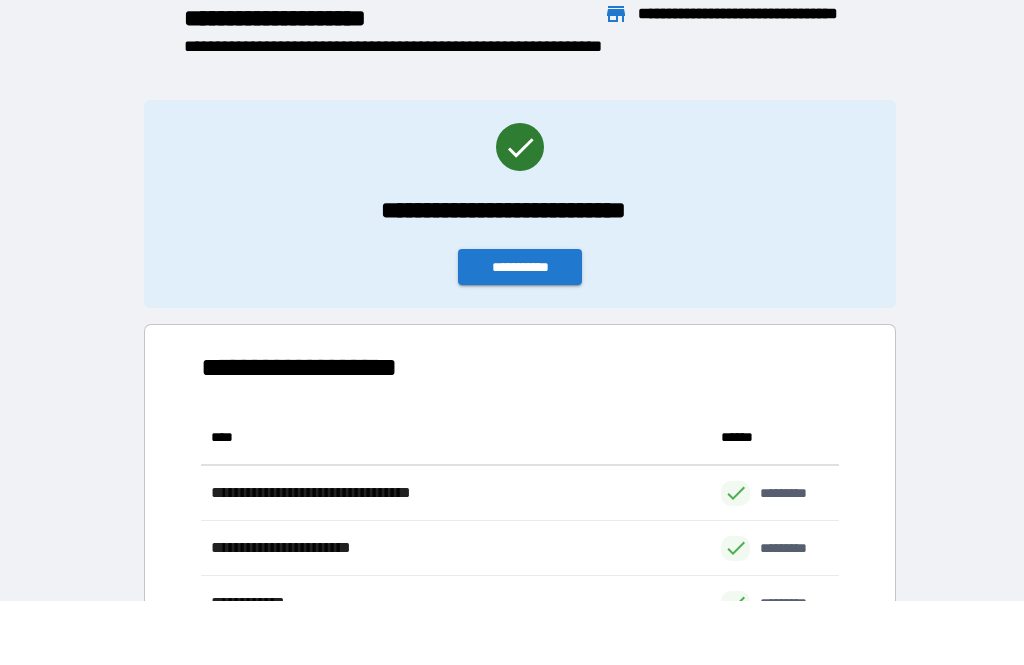 scroll, scrollTop: 1, scrollLeft: 1, axis: both 